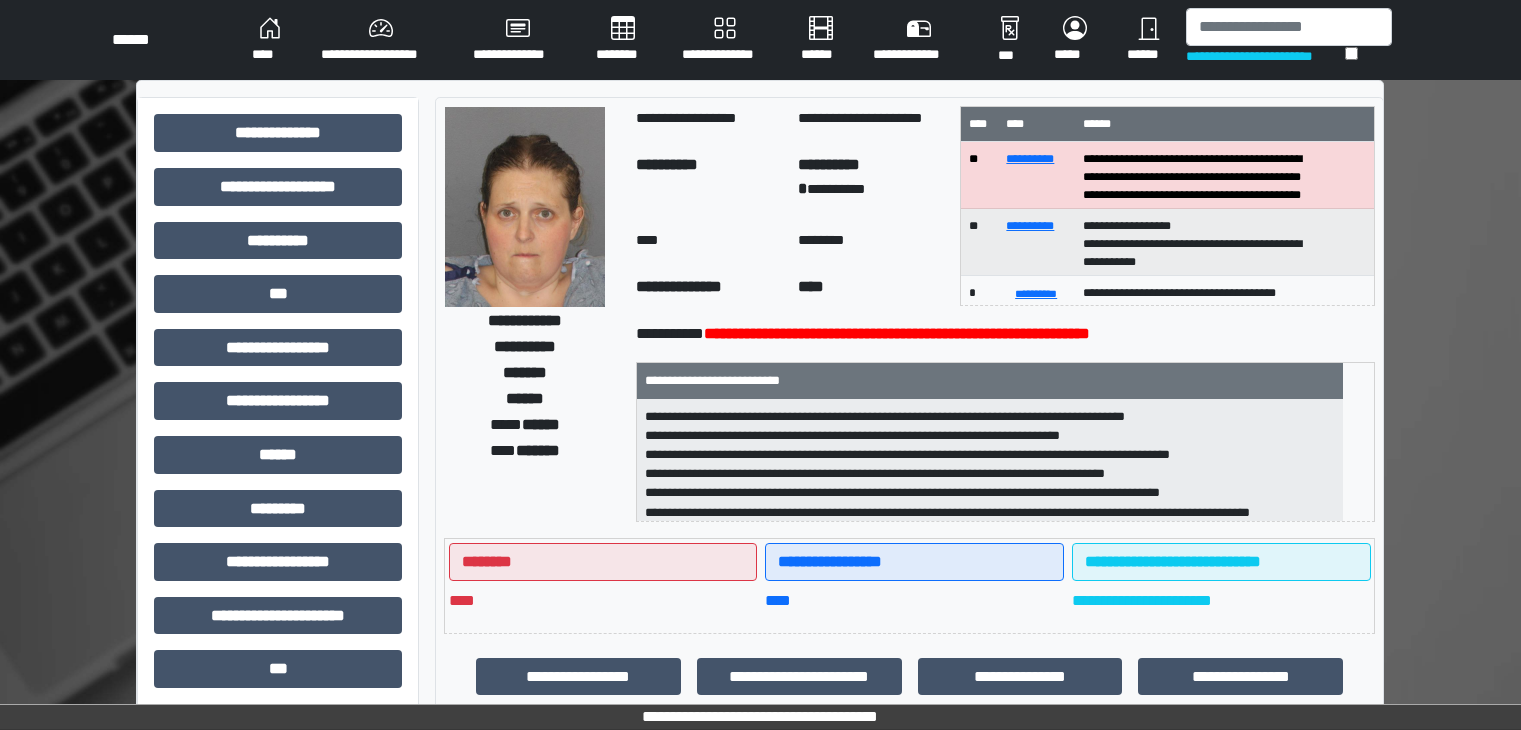 scroll, scrollTop: 405, scrollLeft: 0, axis: vertical 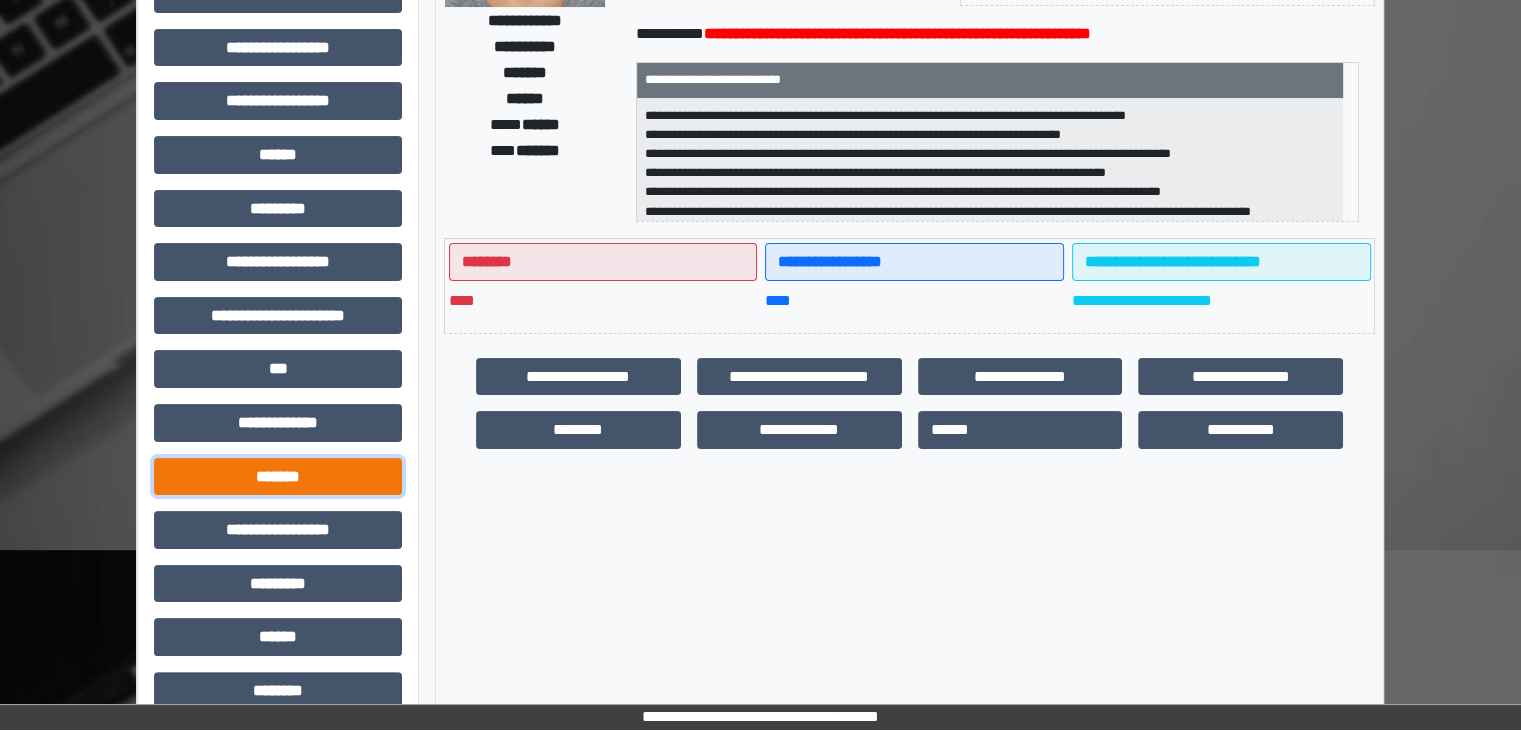 click on "*******" at bounding box center (278, 477) 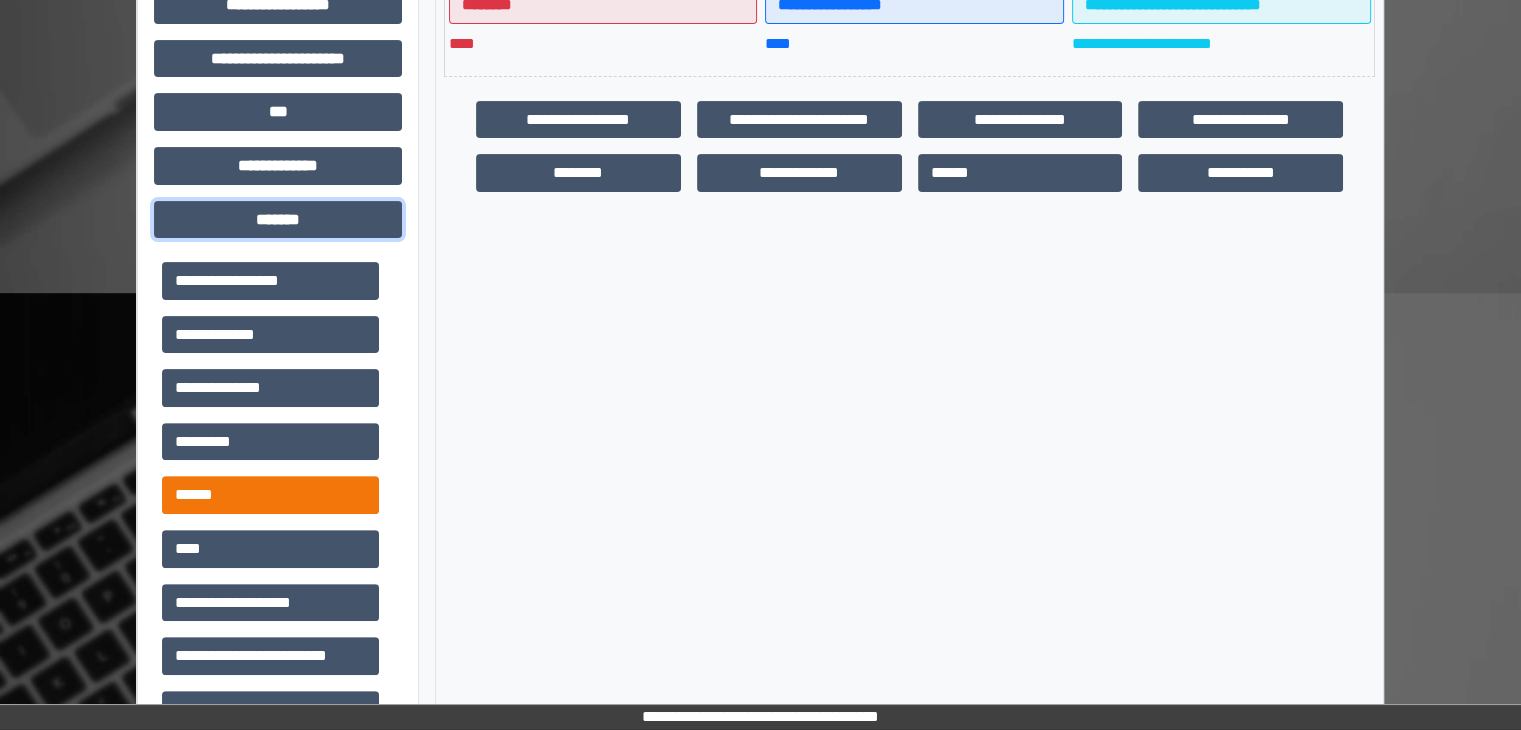scroll, scrollTop: 700, scrollLeft: 0, axis: vertical 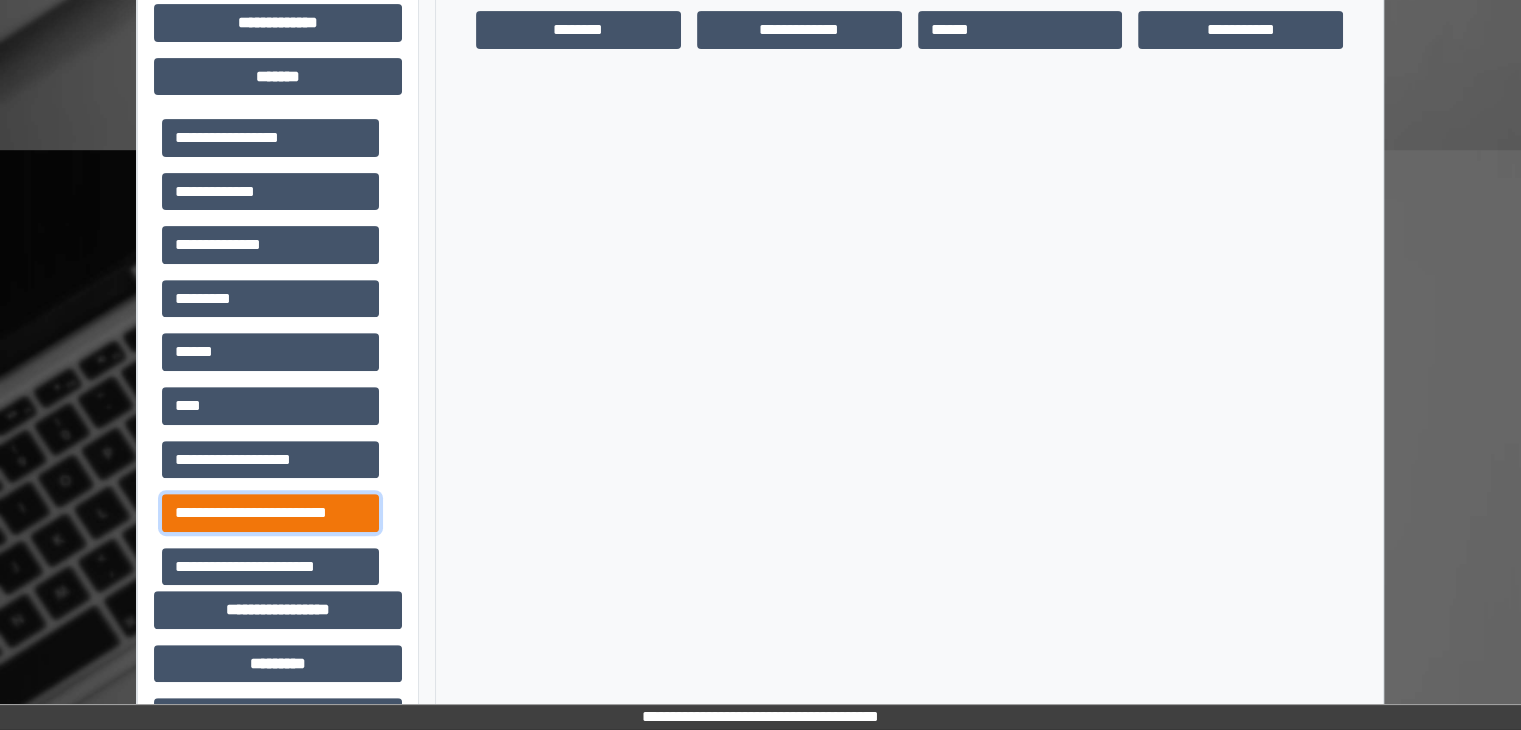 click on "**********" at bounding box center (270, 513) 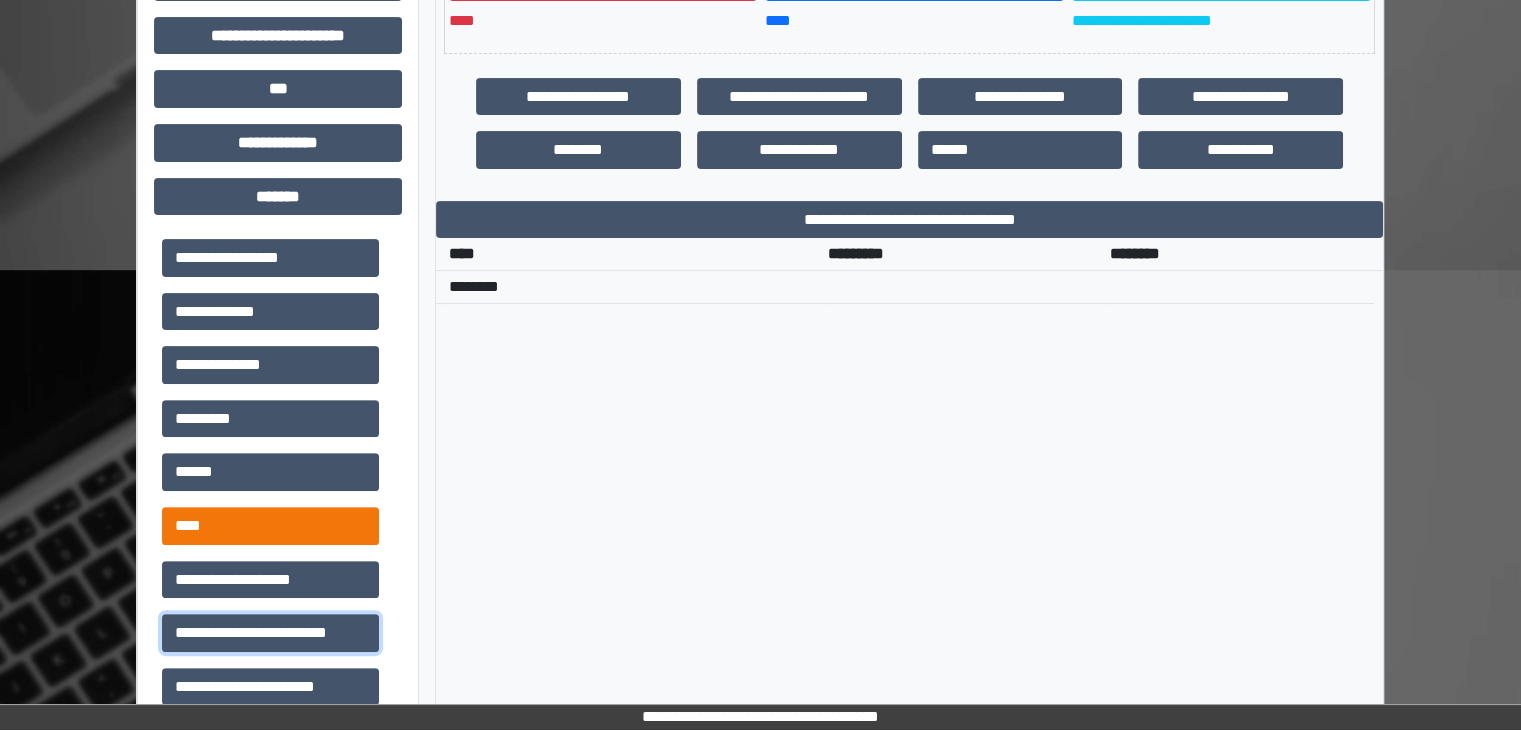 scroll, scrollTop: 700, scrollLeft: 0, axis: vertical 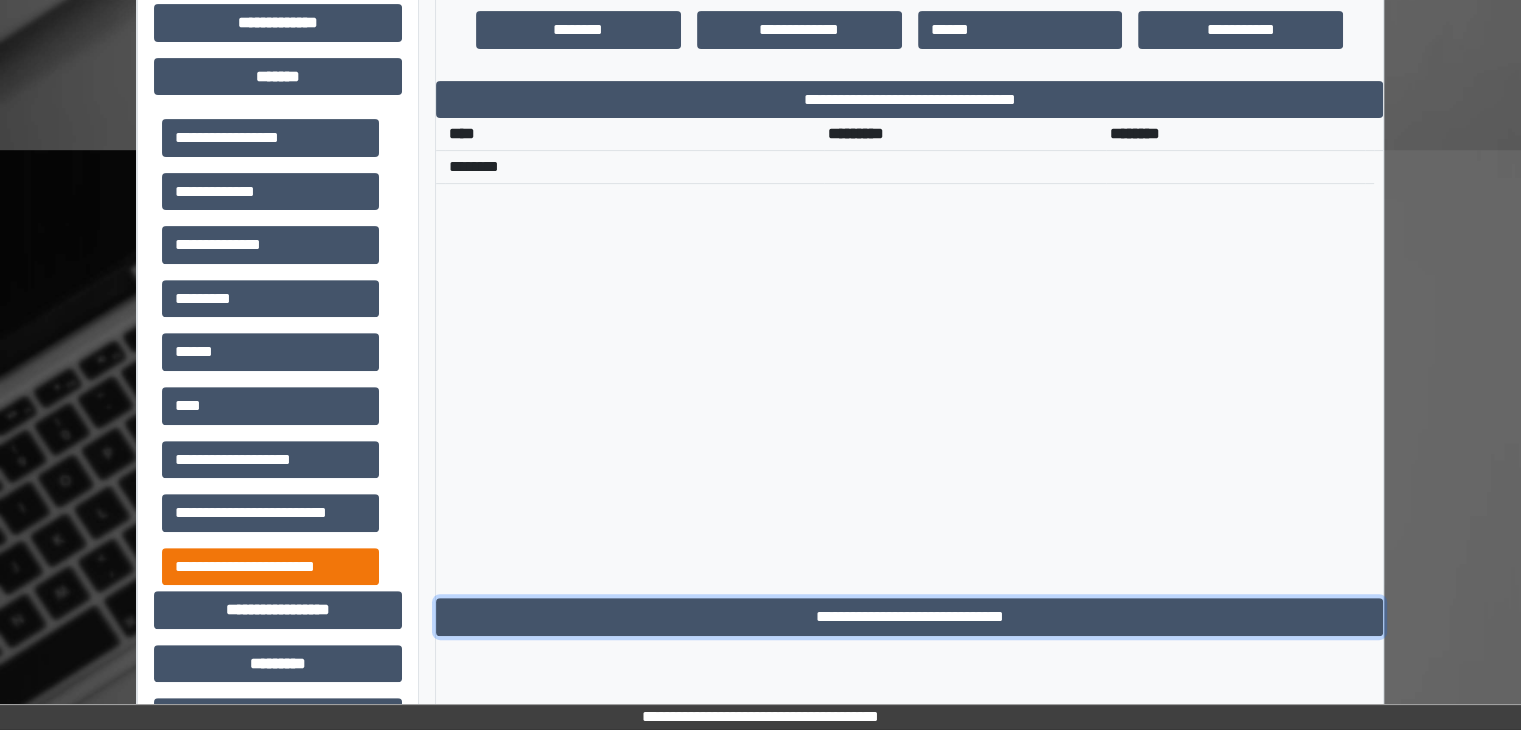 drag, startPoint x: 924, startPoint y: 612, endPoint x: 292, endPoint y: 559, distance: 634.21844 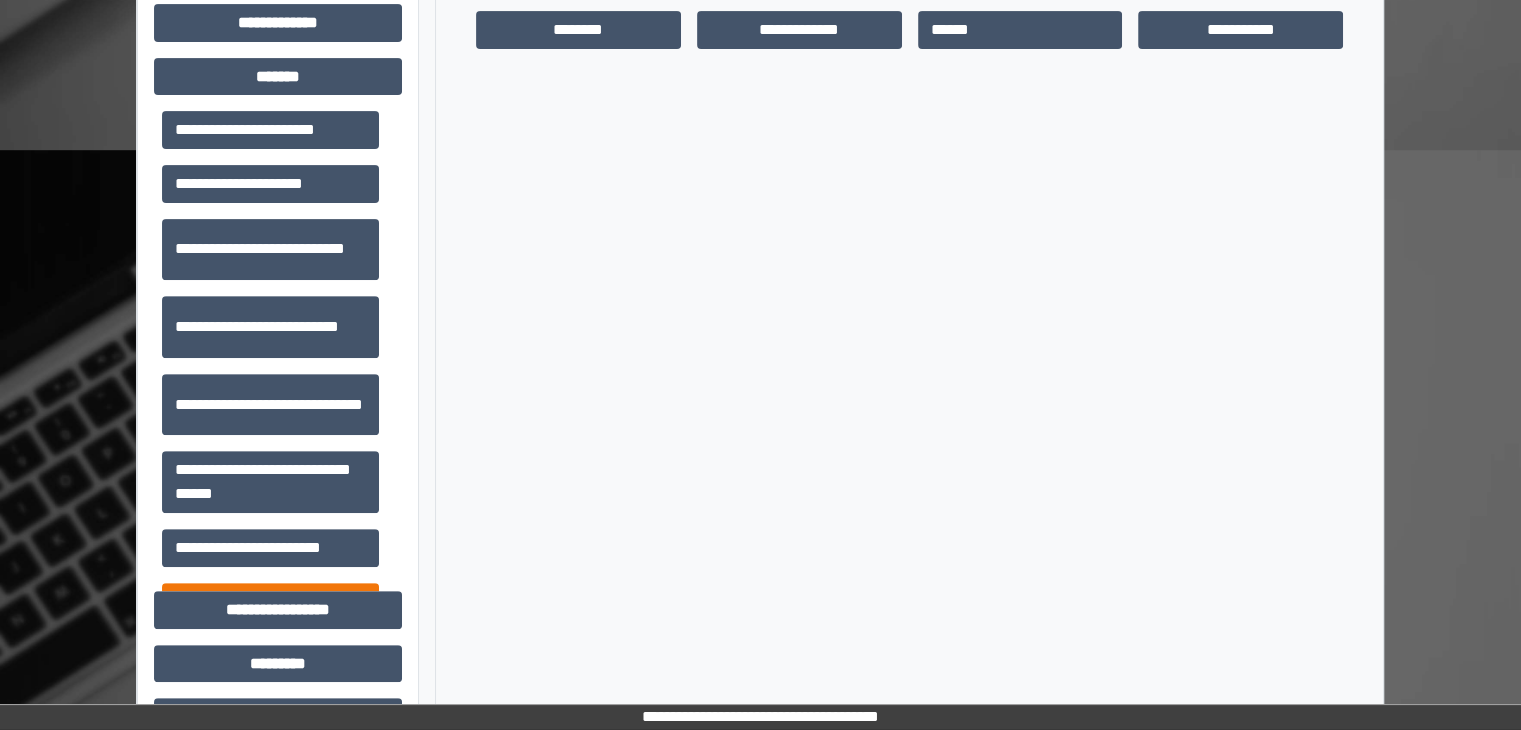 scroll, scrollTop: 600, scrollLeft: 0, axis: vertical 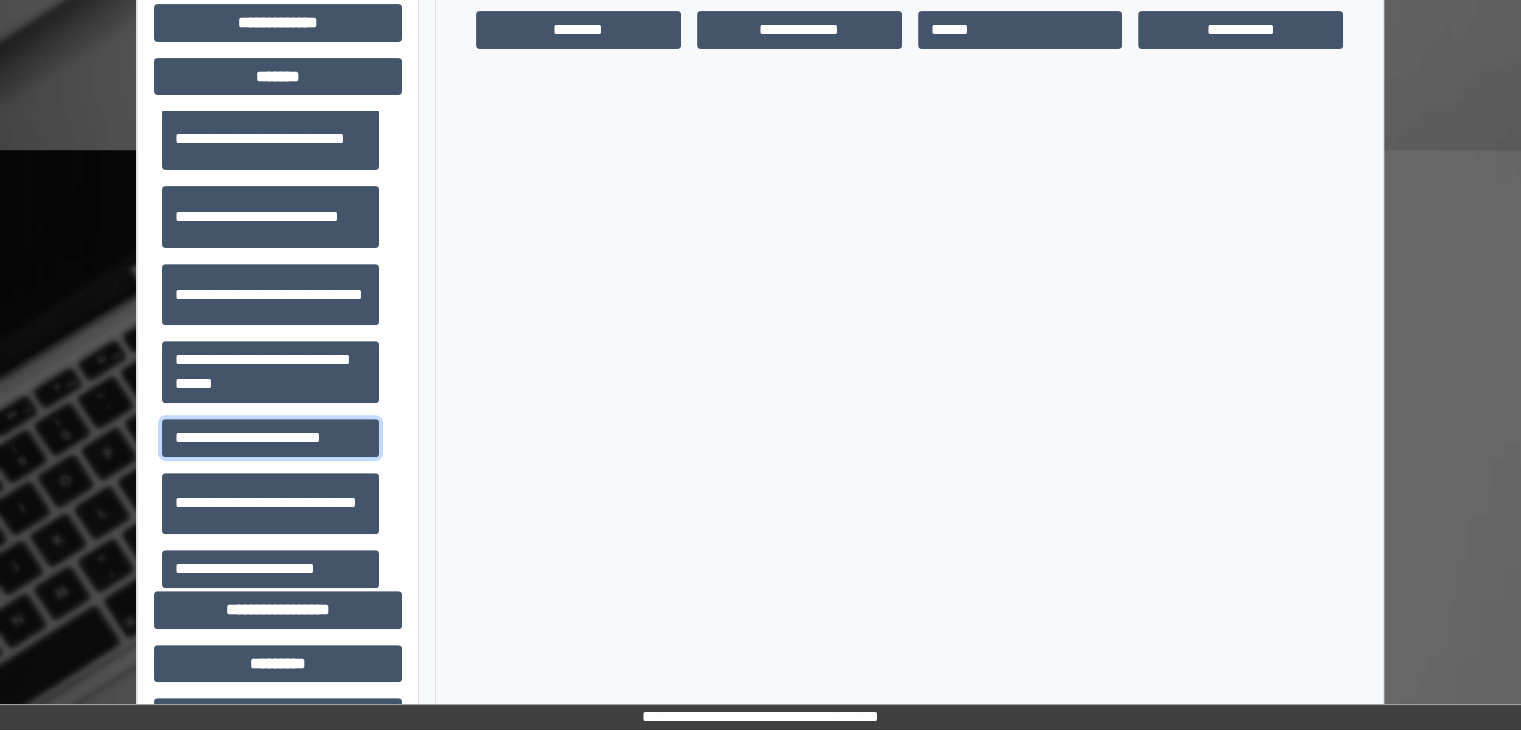 drag, startPoint x: 292, startPoint y: 437, endPoint x: 552, endPoint y: 479, distance: 263.37045 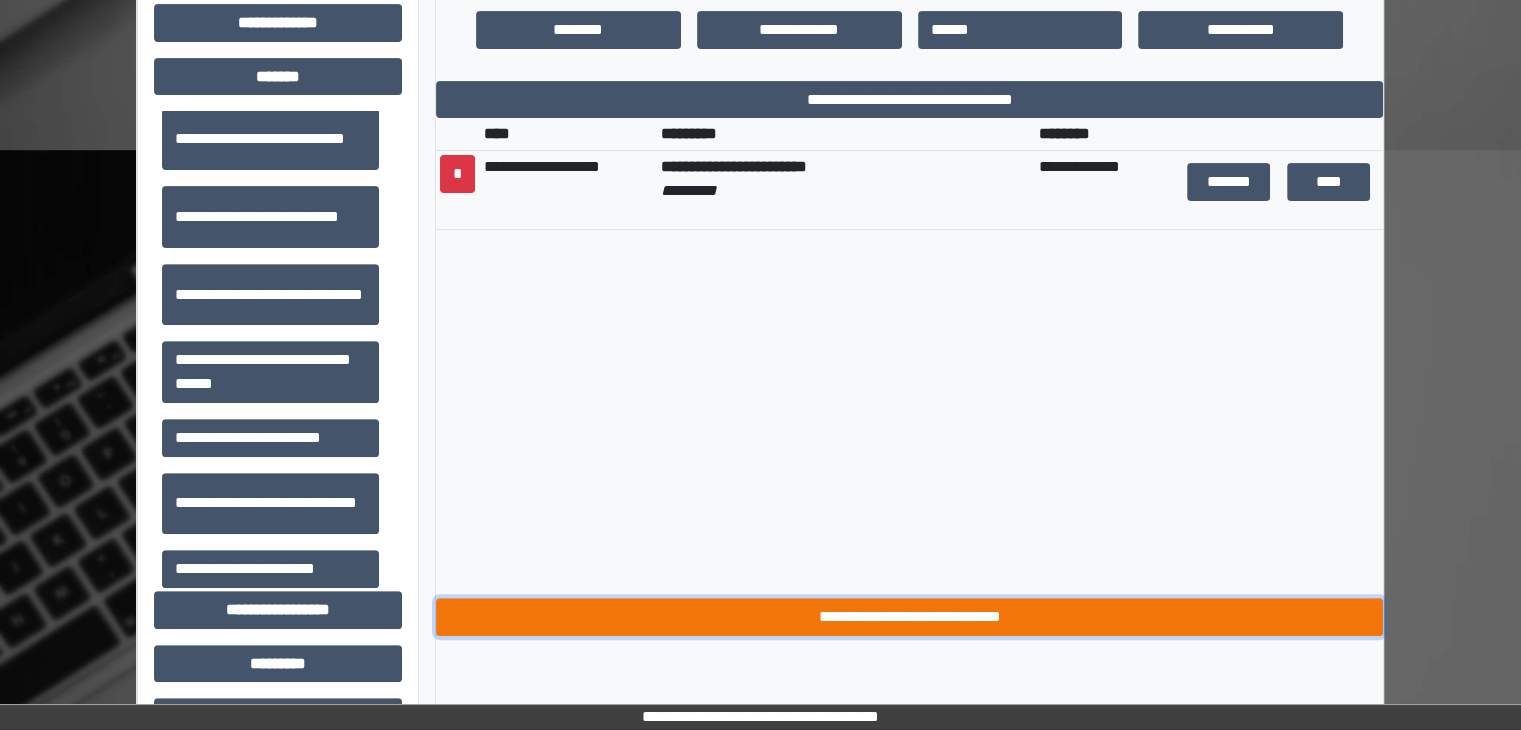 drag, startPoint x: 880, startPoint y: 619, endPoint x: 800, endPoint y: 542, distance: 111.03603 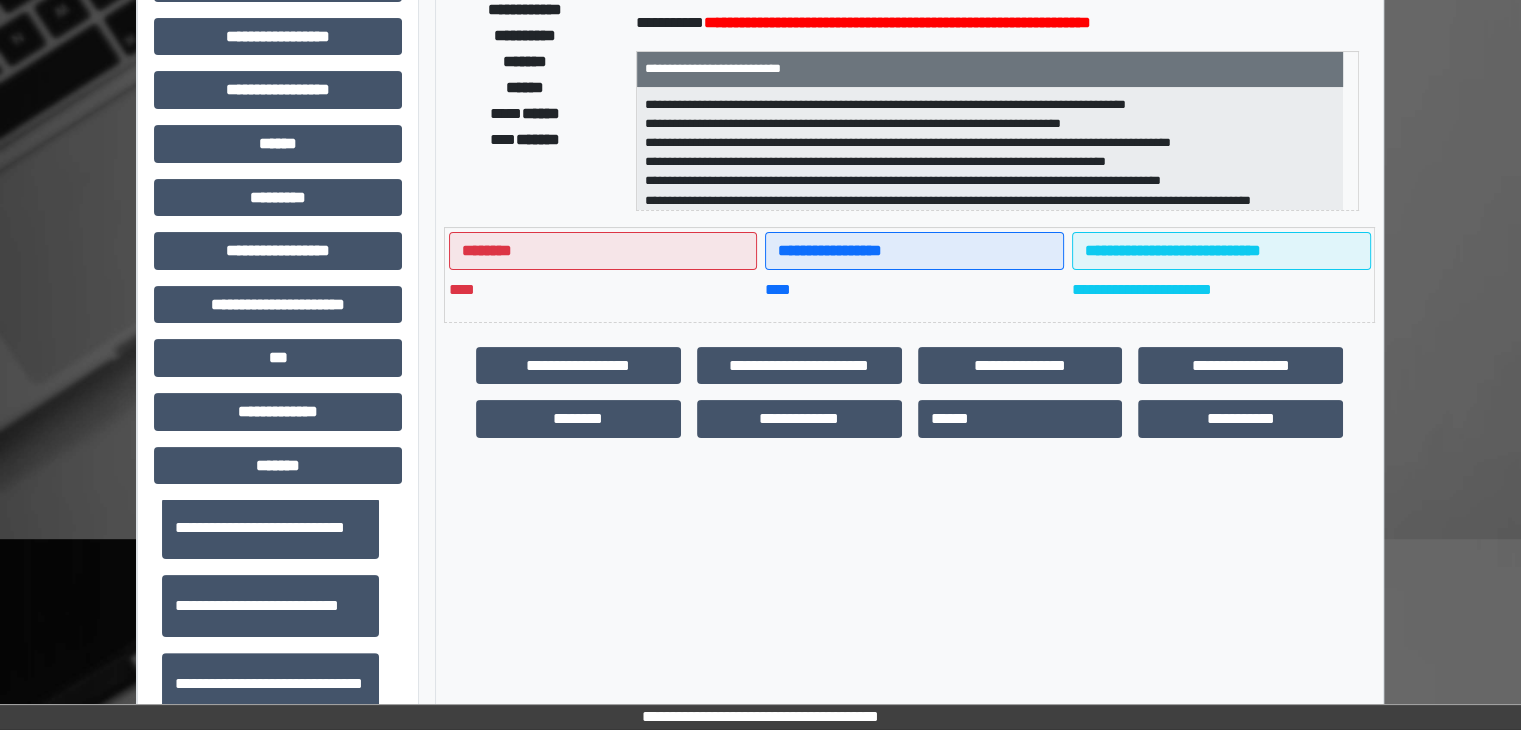 scroll, scrollTop: 0, scrollLeft: 0, axis: both 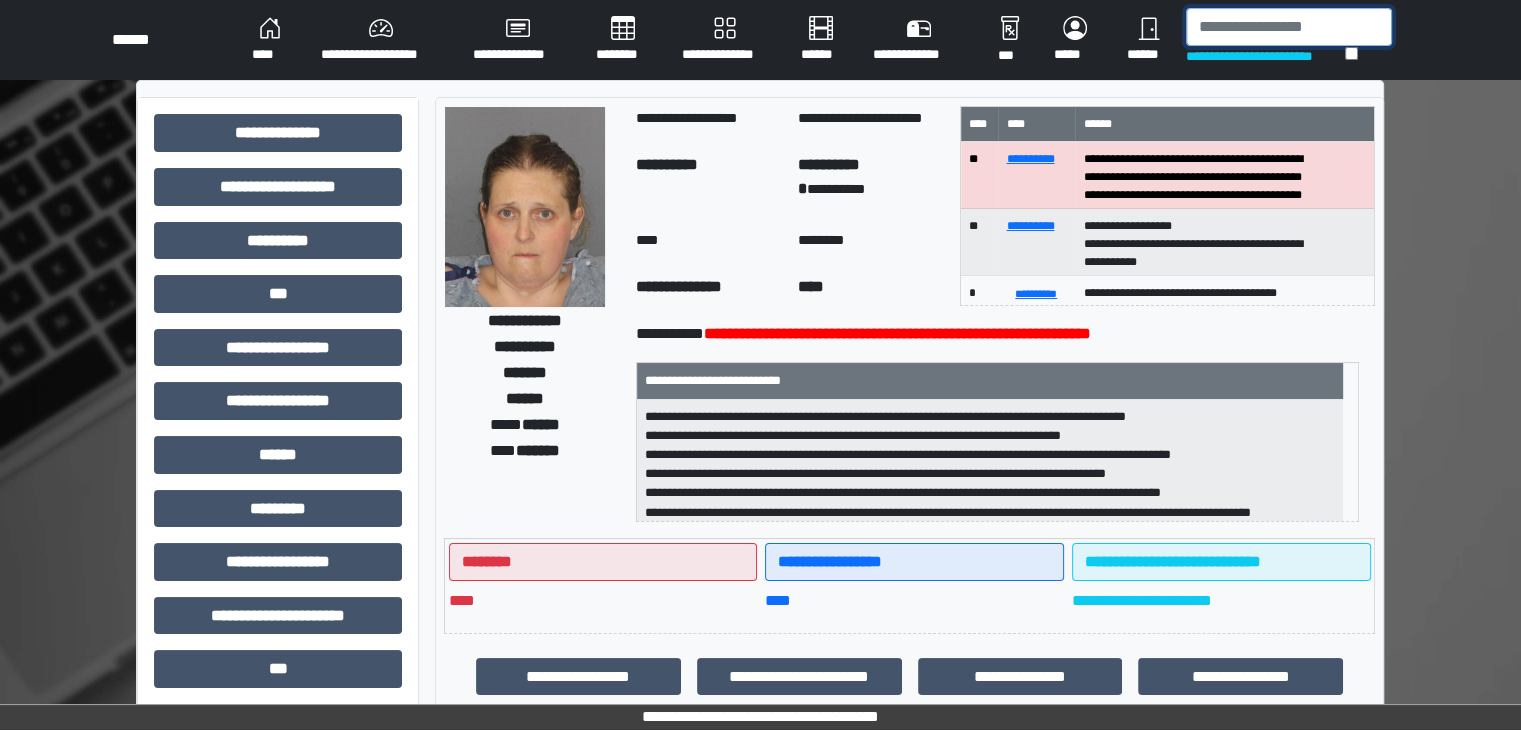 click at bounding box center (1289, 27) 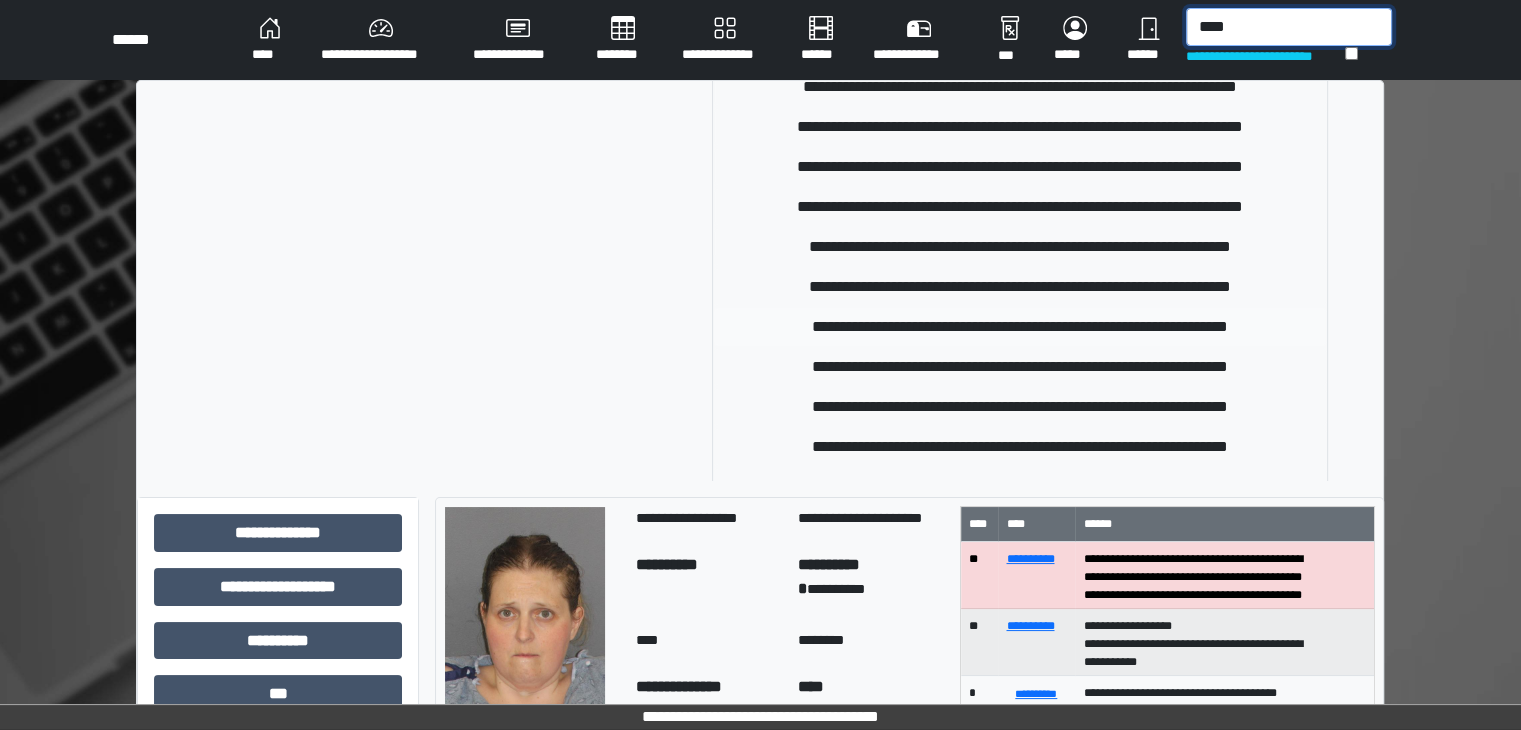 scroll, scrollTop: 200, scrollLeft: 0, axis: vertical 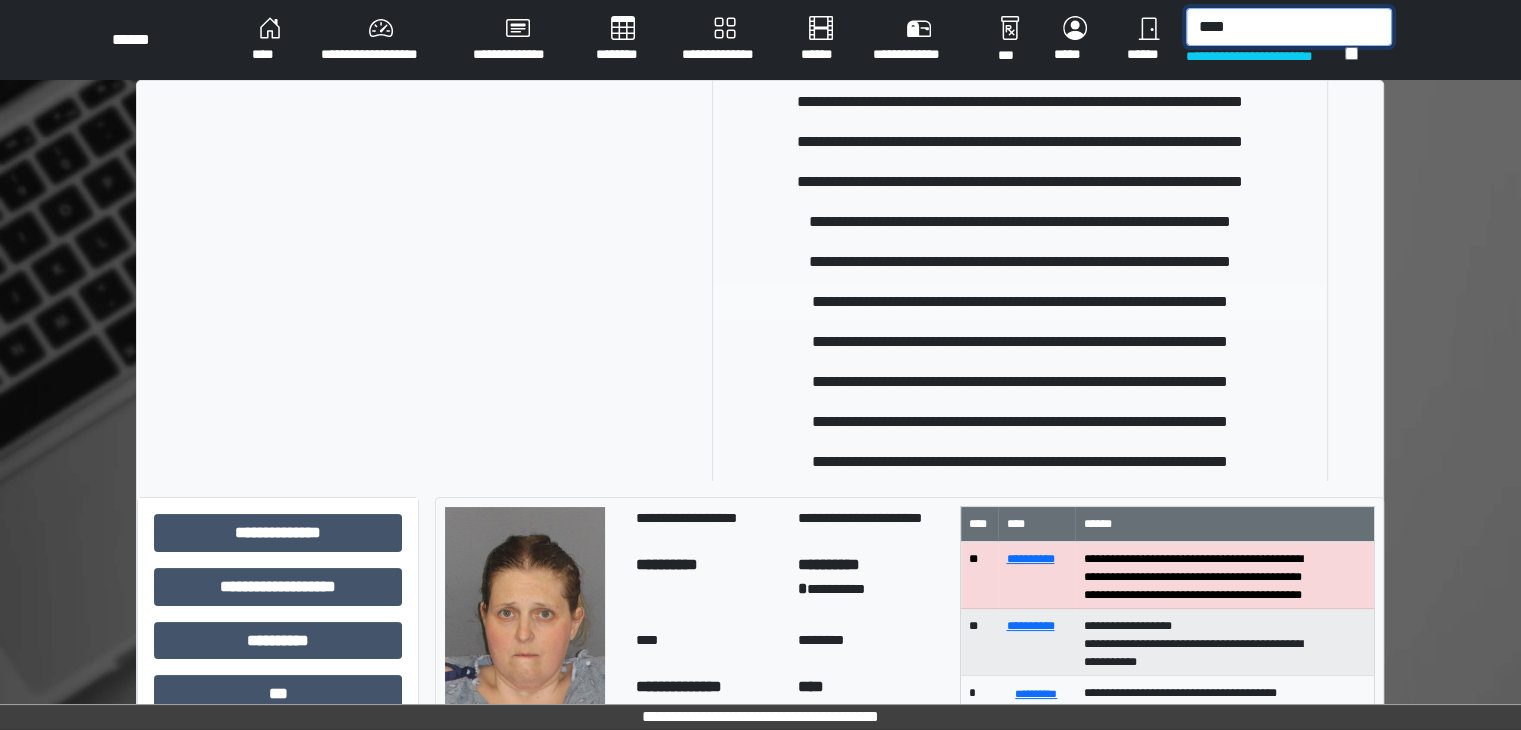type on "****" 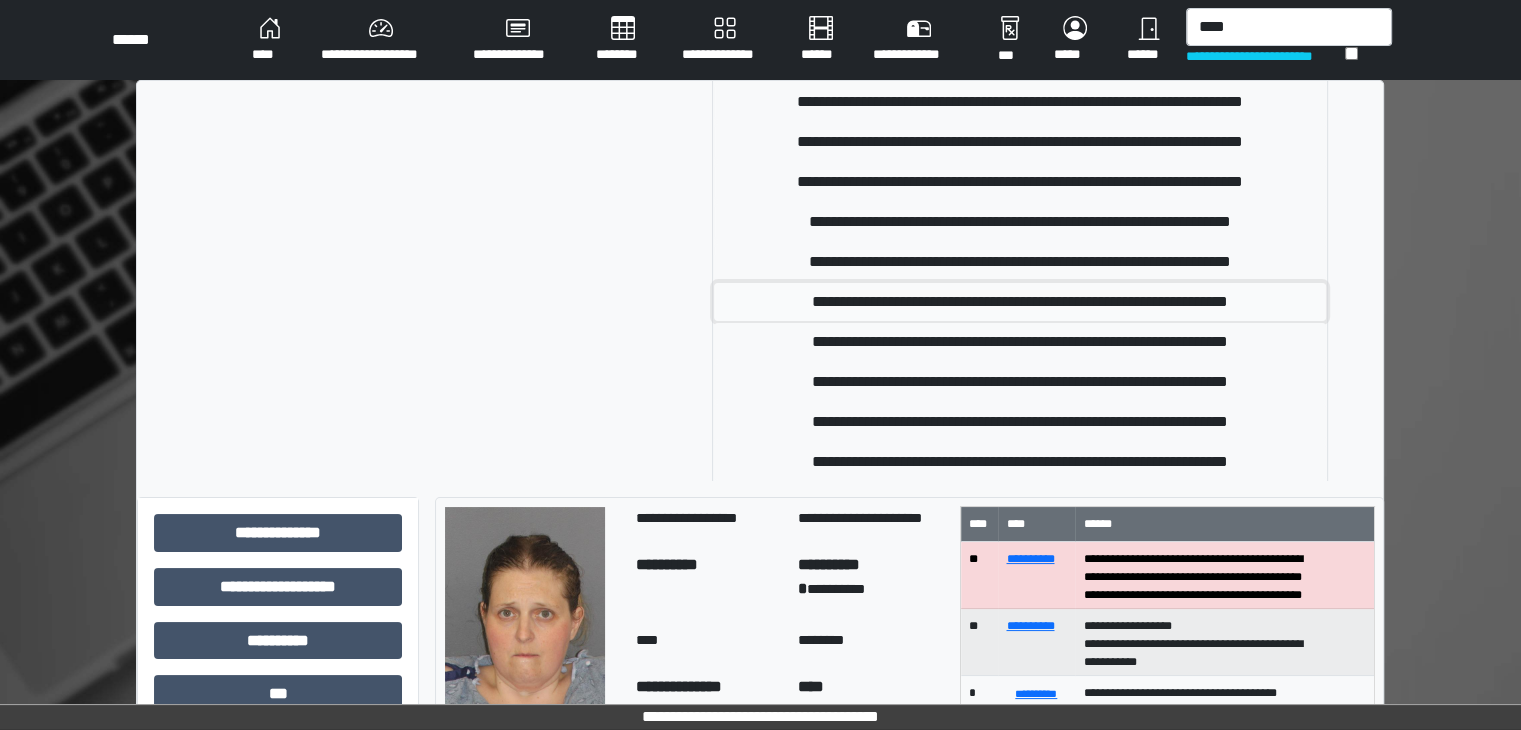 click on "**********" at bounding box center (1020, 302) 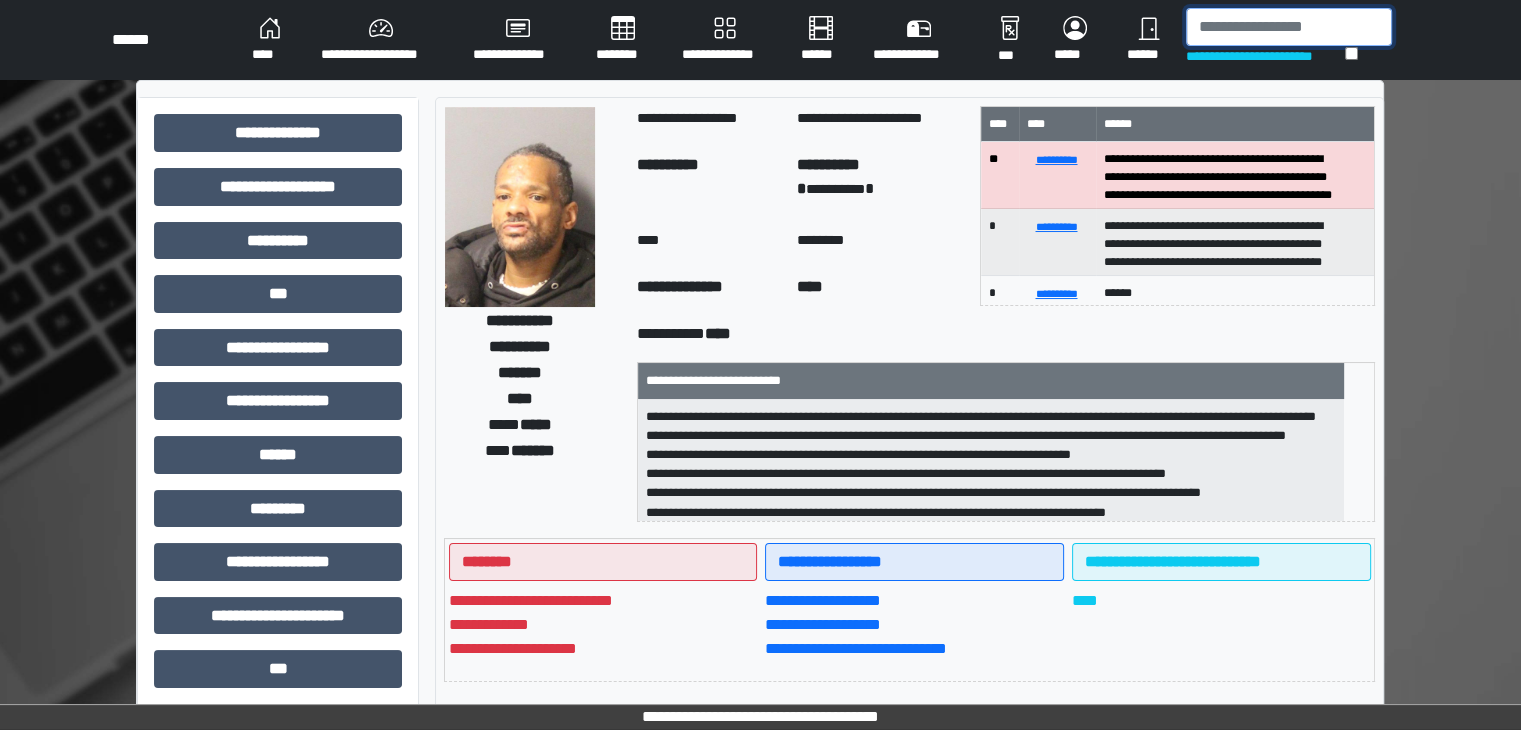click at bounding box center (1289, 27) 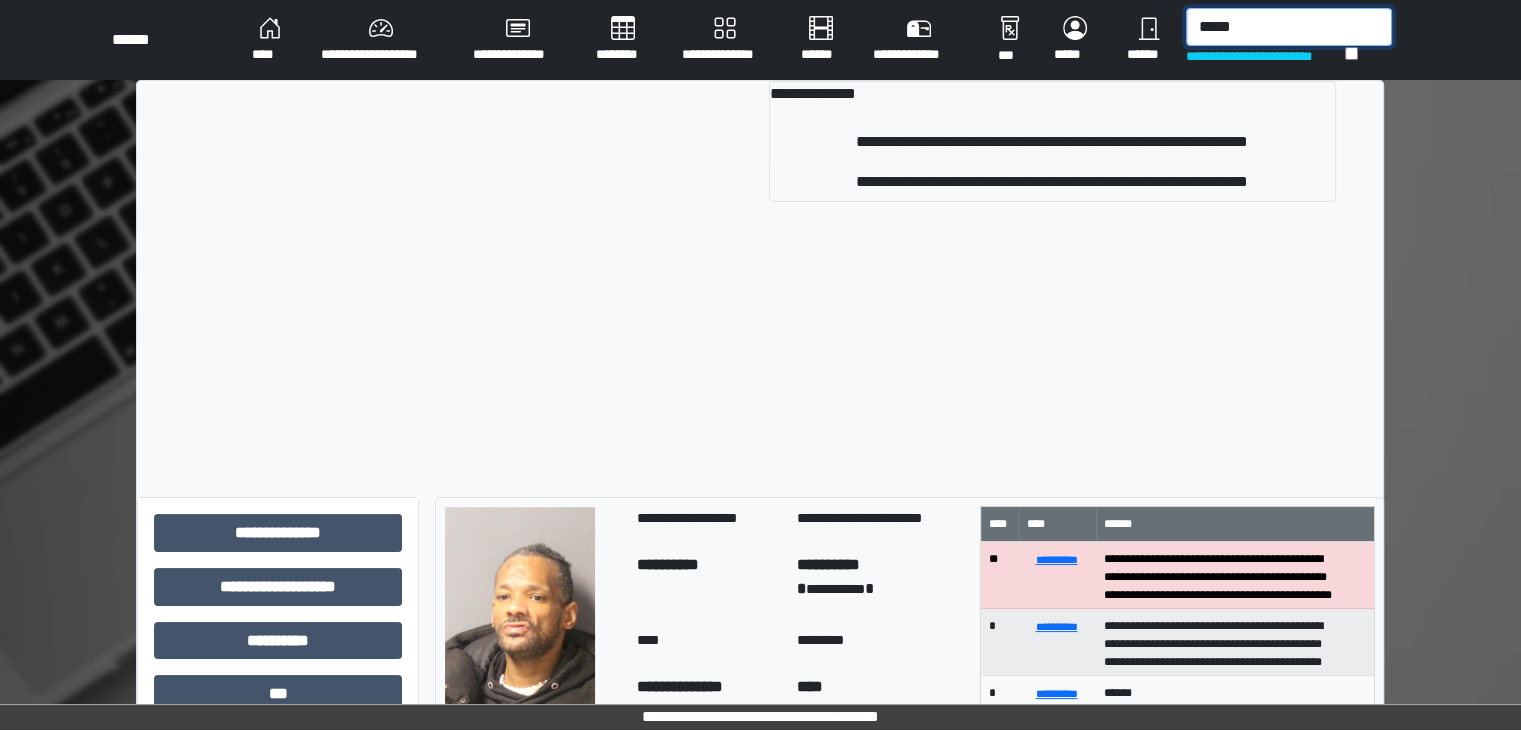 type on "*****" 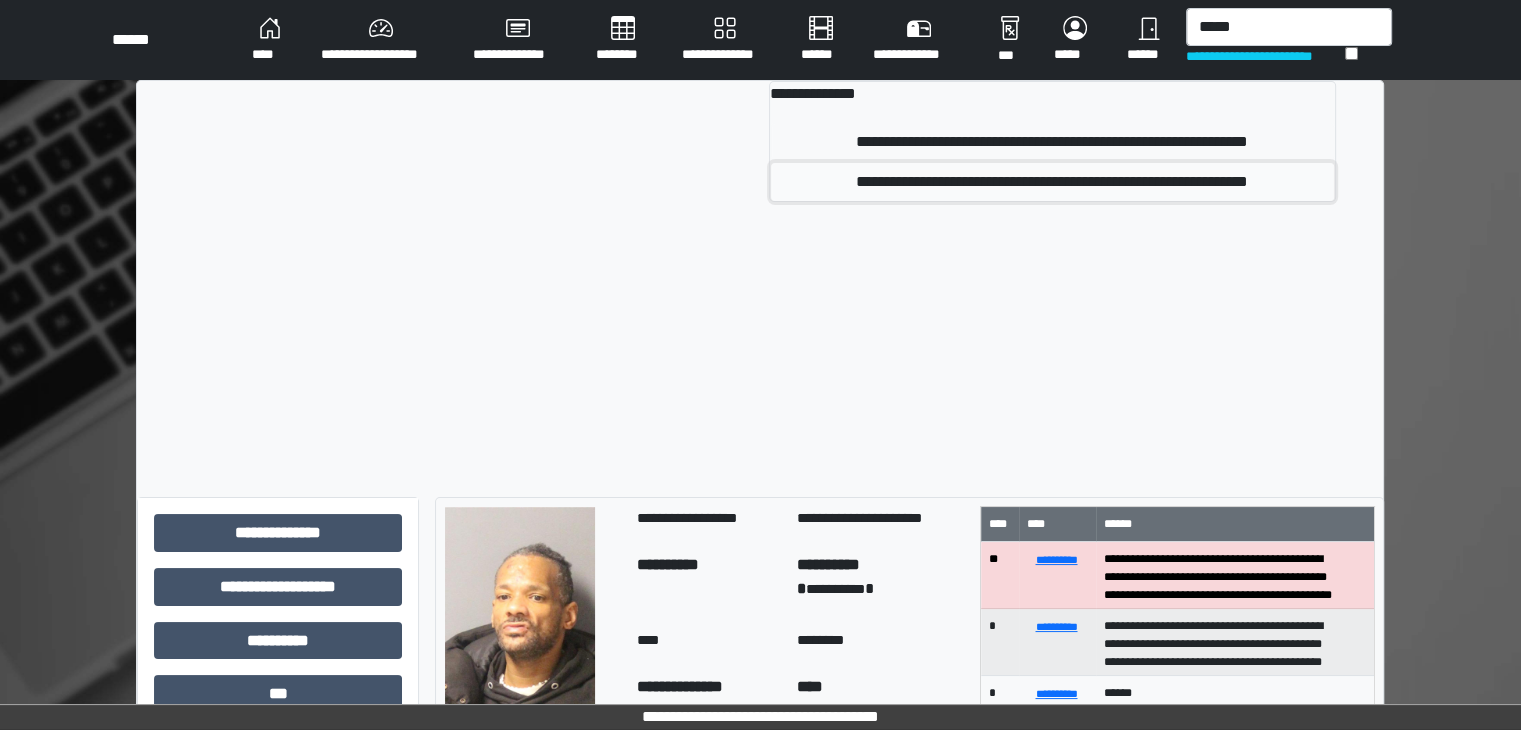 click on "**********" at bounding box center (1052, 182) 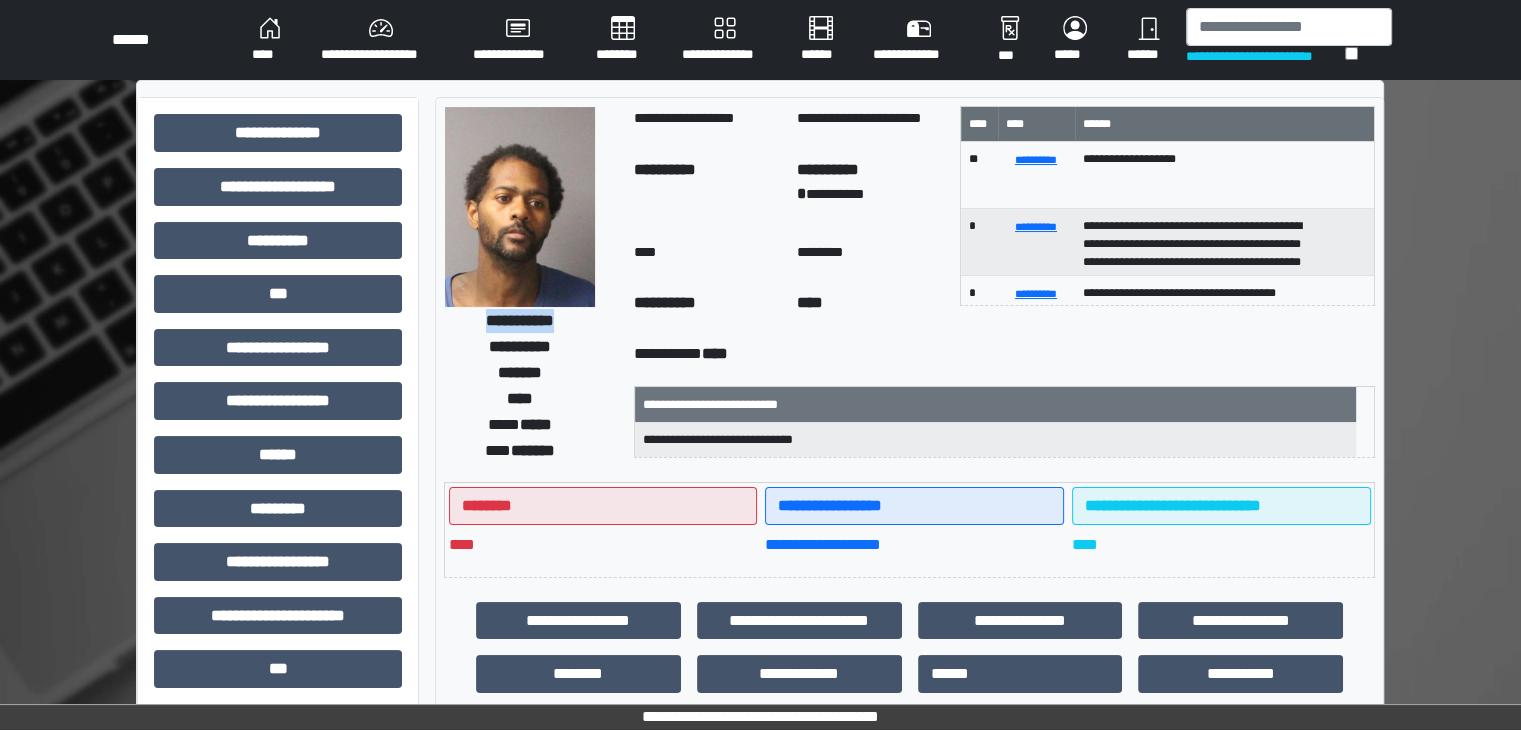 drag, startPoint x: 567, startPoint y: 318, endPoint x: 468, endPoint y: 321, distance: 99.04544 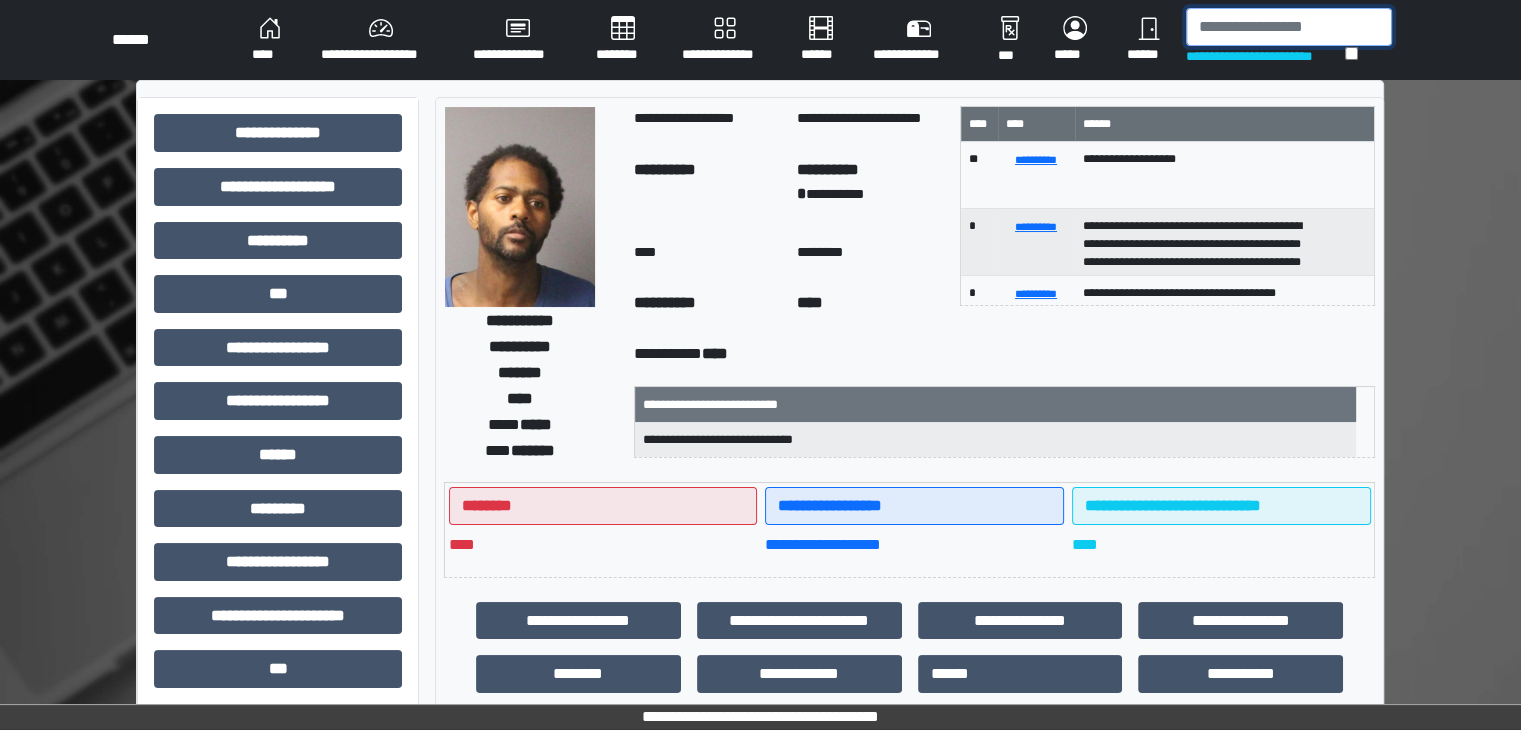 click at bounding box center (1289, 27) 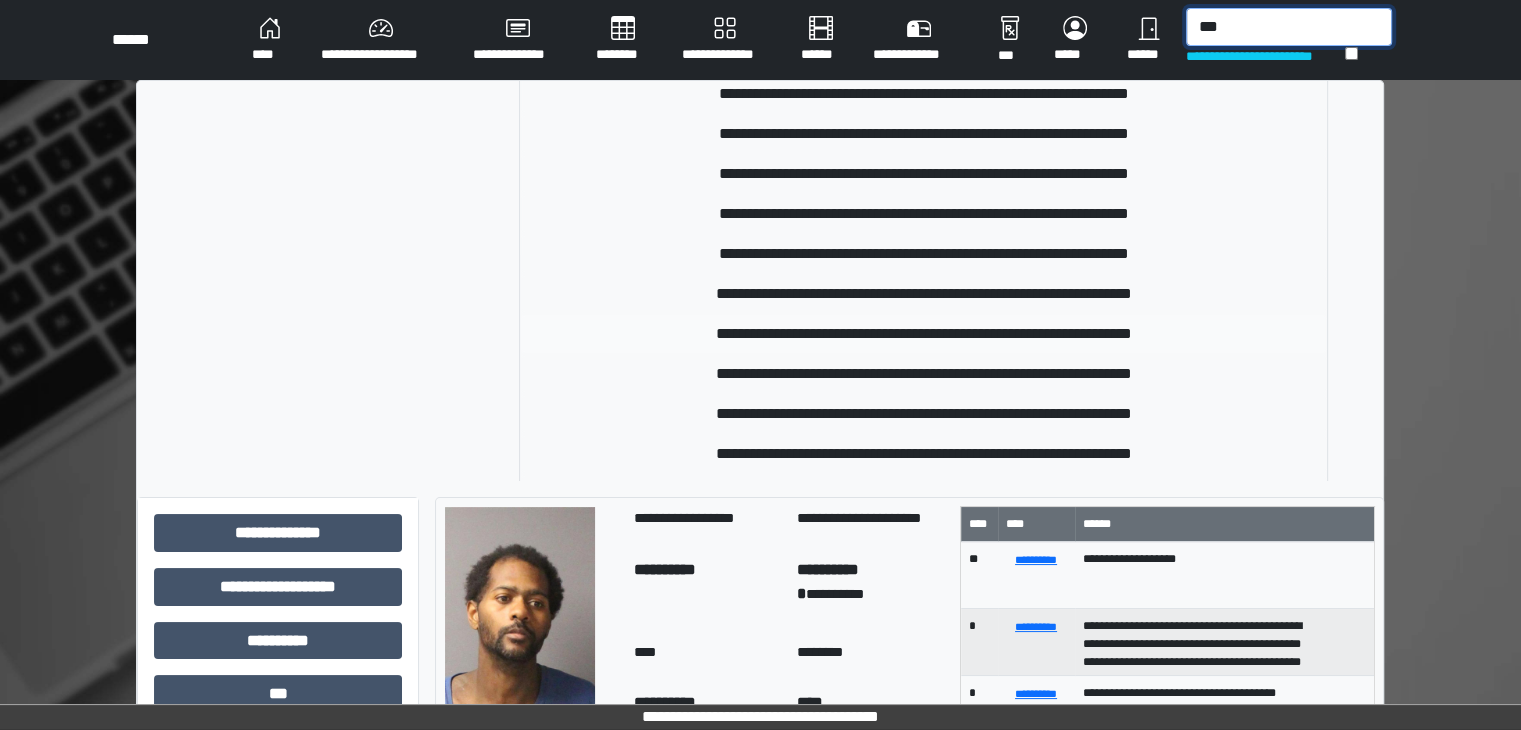 scroll, scrollTop: 370, scrollLeft: 0, axis: vertical 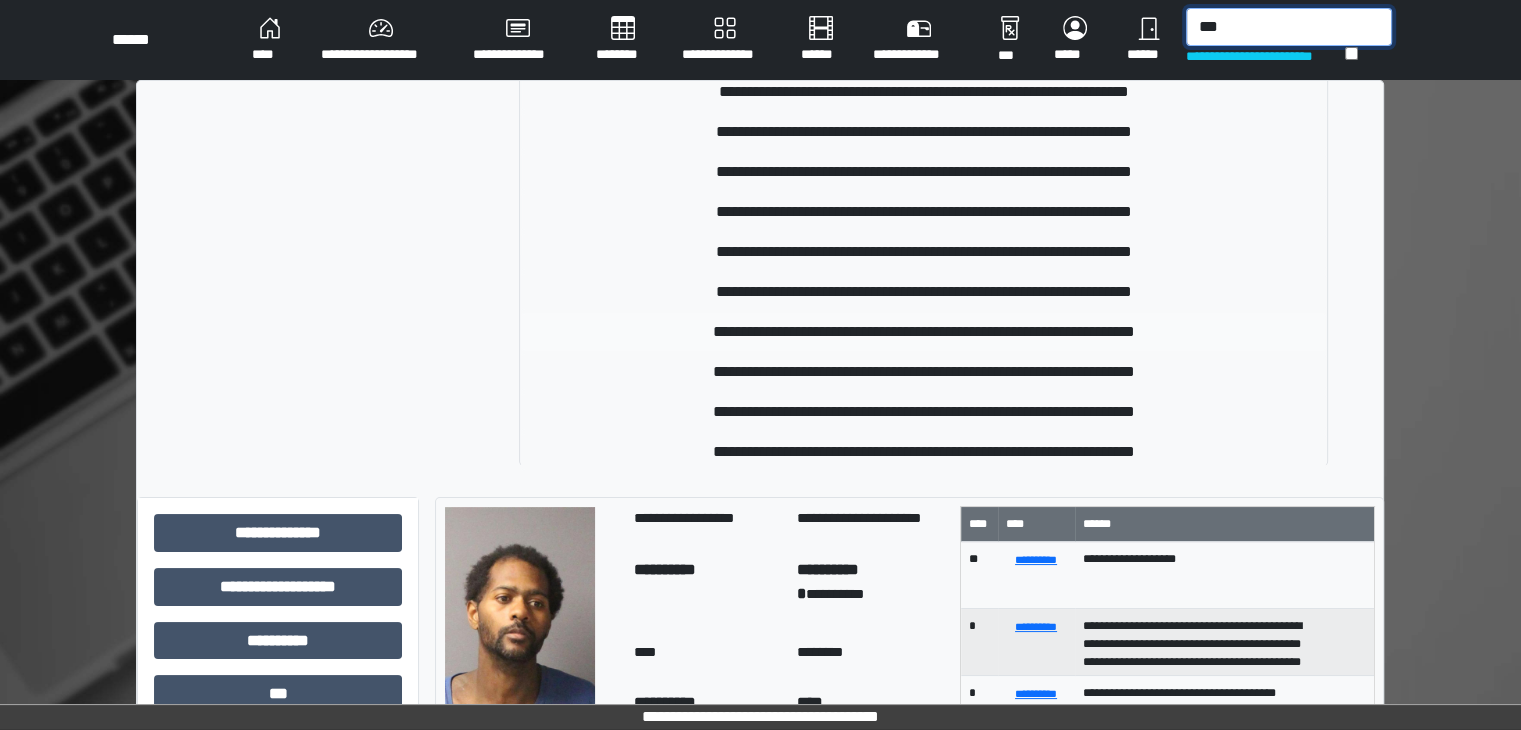 type on "***" 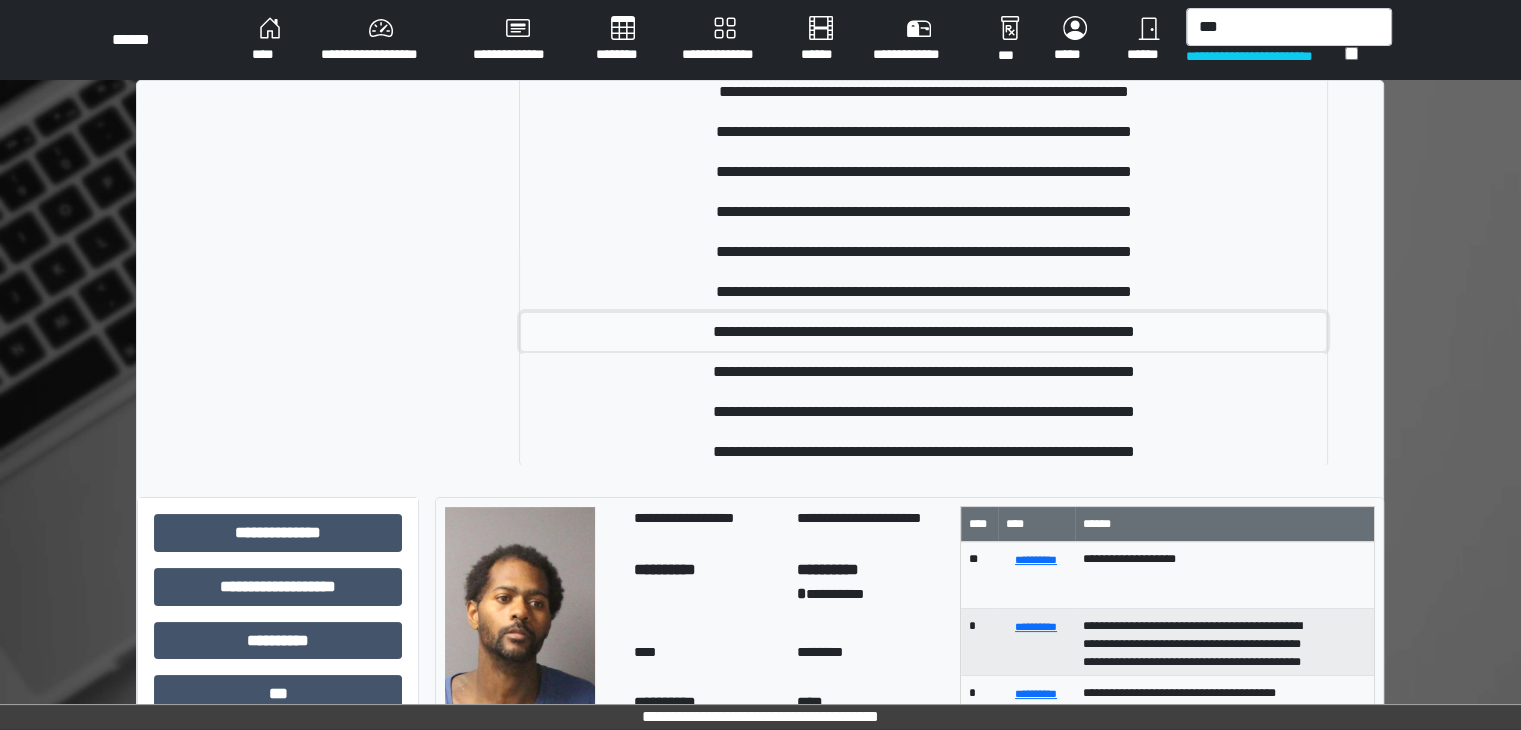 click on "**********" at bounding box center (923, 332) 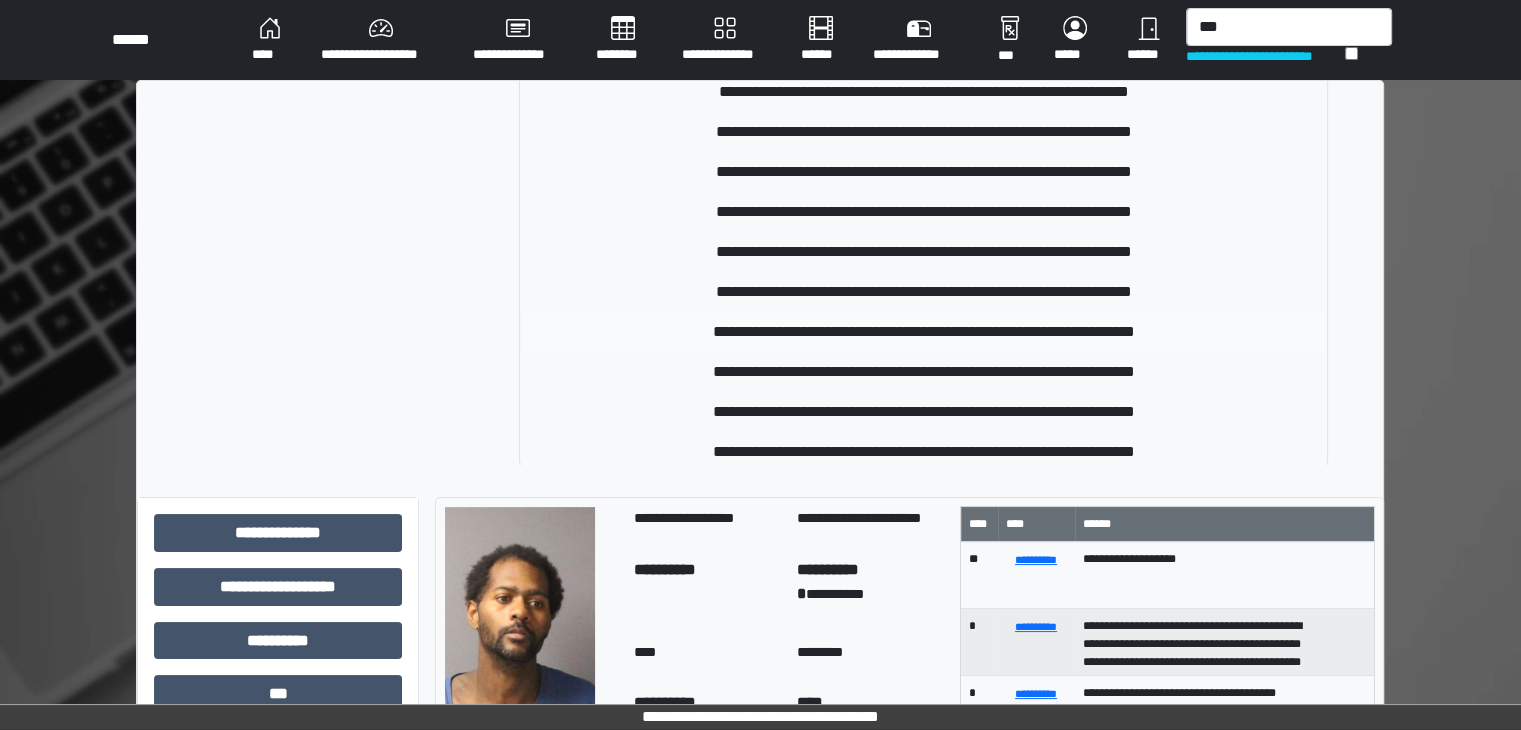 type 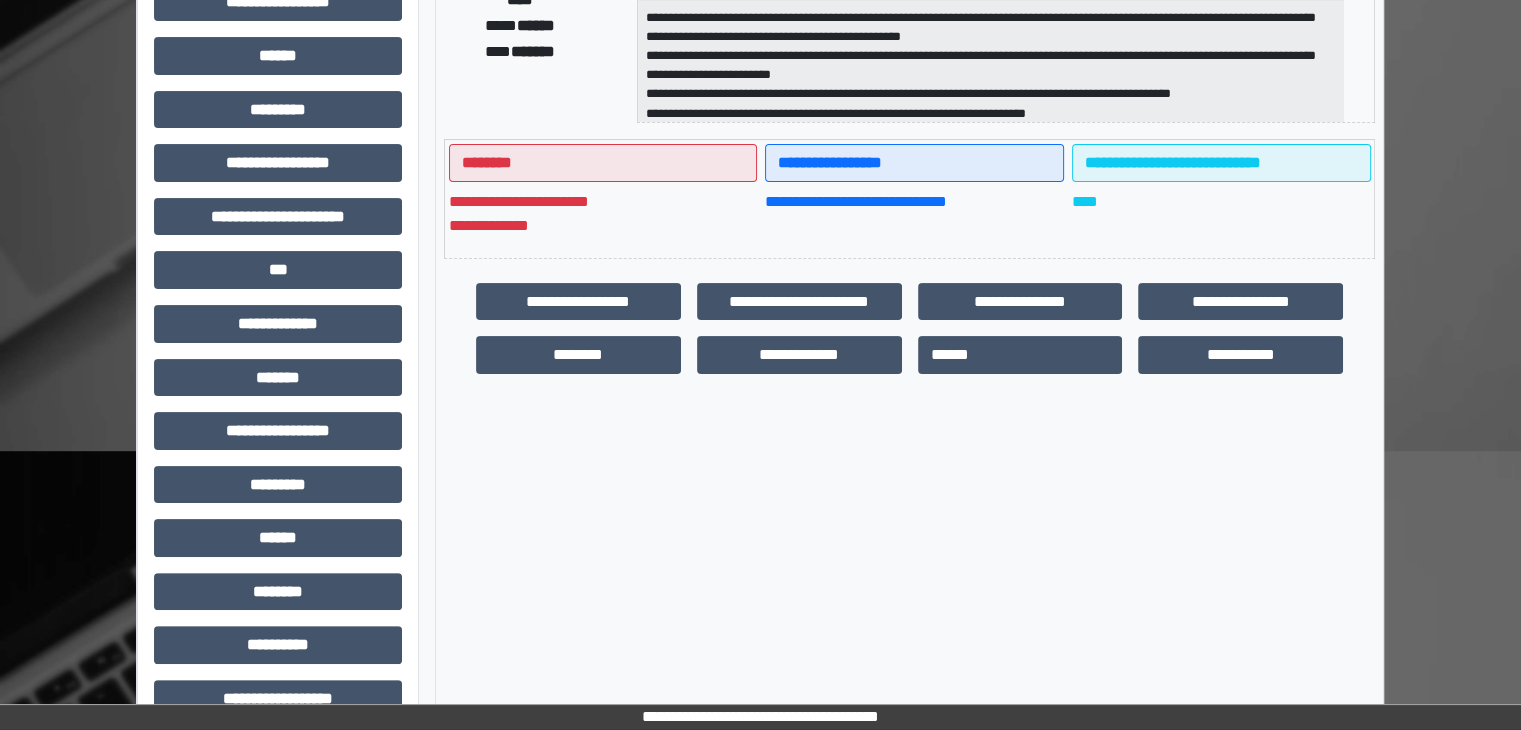 scroll, scrollTop: 400, scrollLeft: 0, axis: vertical 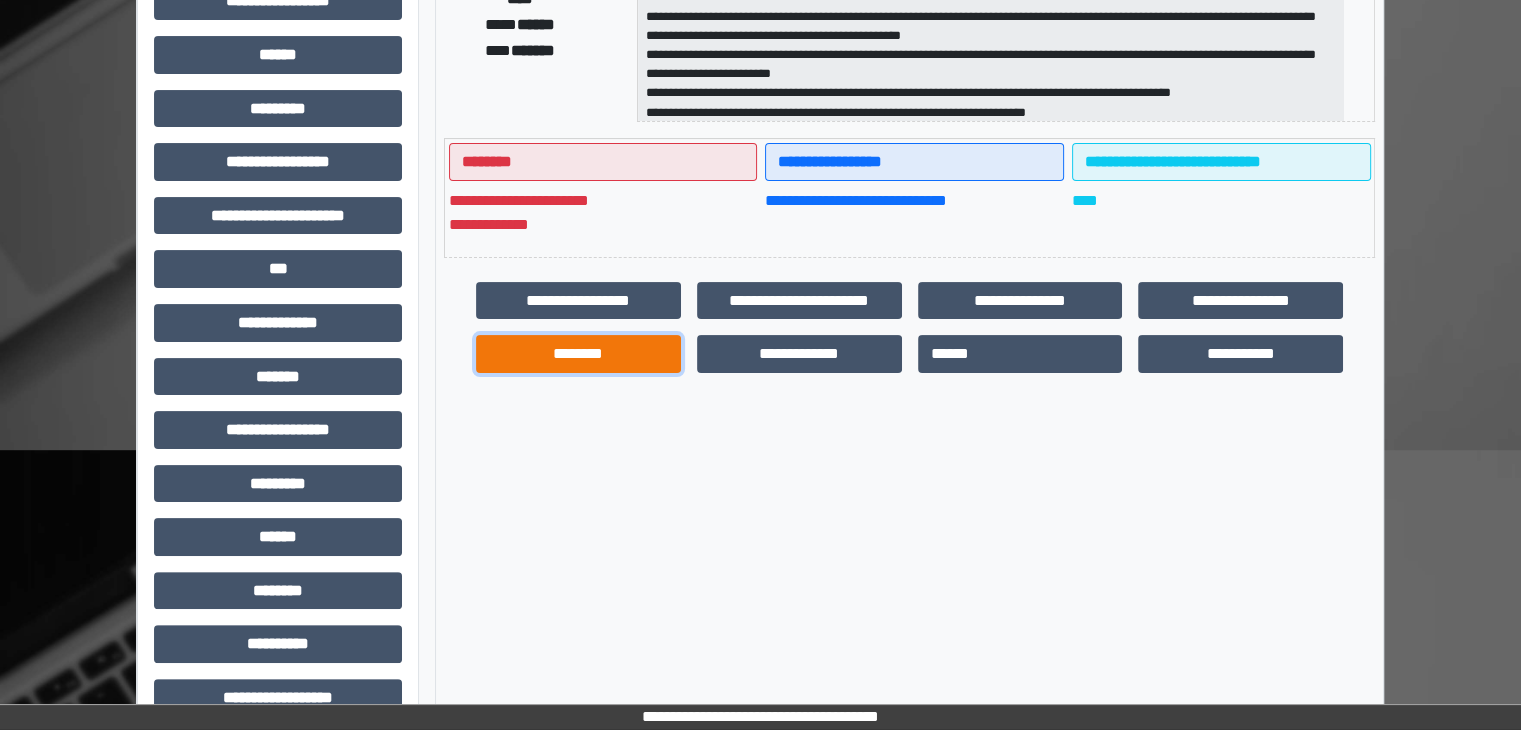 click on "********" at bounding box center [578, 354] 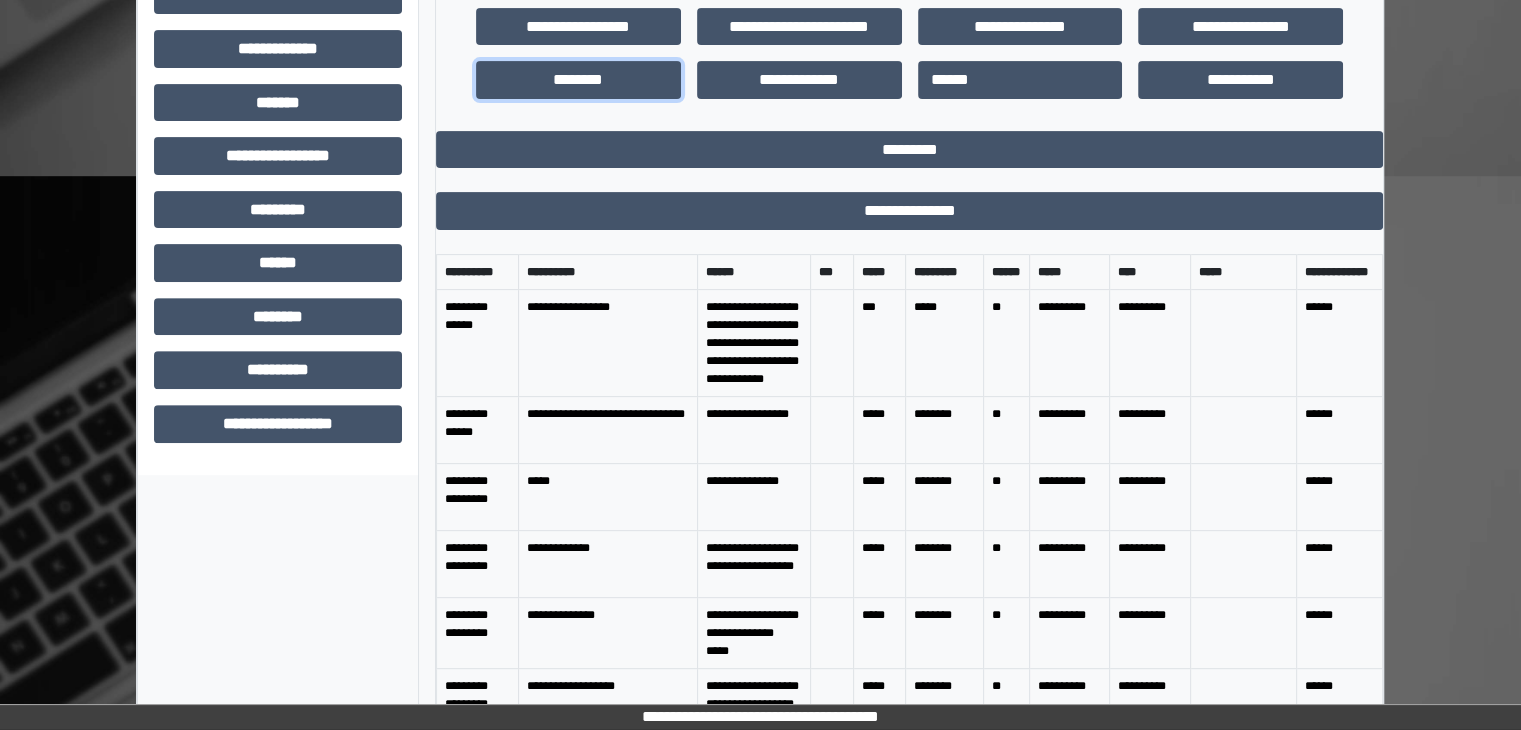 scroll, scrollTop: 696, scrollLeft: 0, axis: vertical 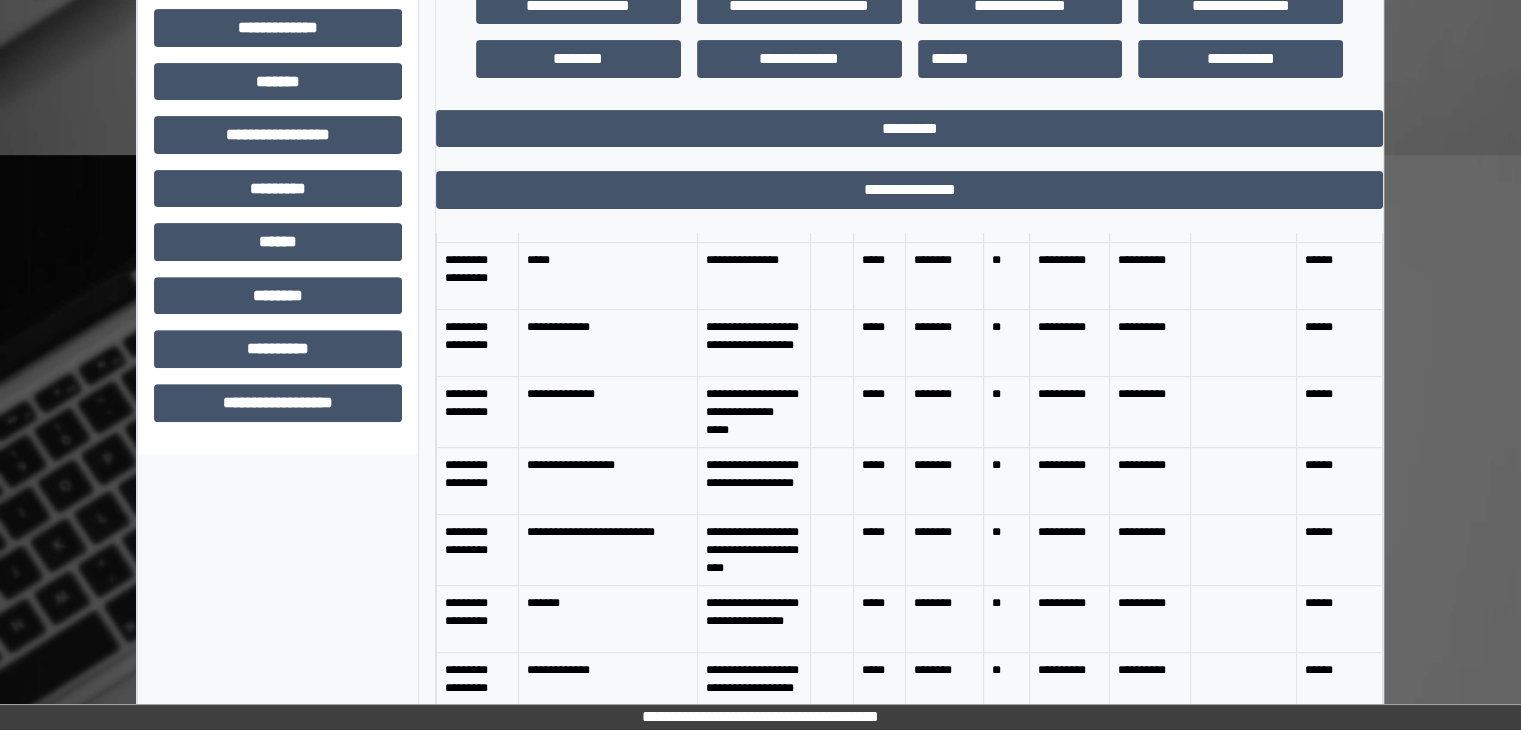 drag, startPoint x: 697, startPoint y: 700, endPoint x: 484, endPoint y: 776, distance: 226.1526 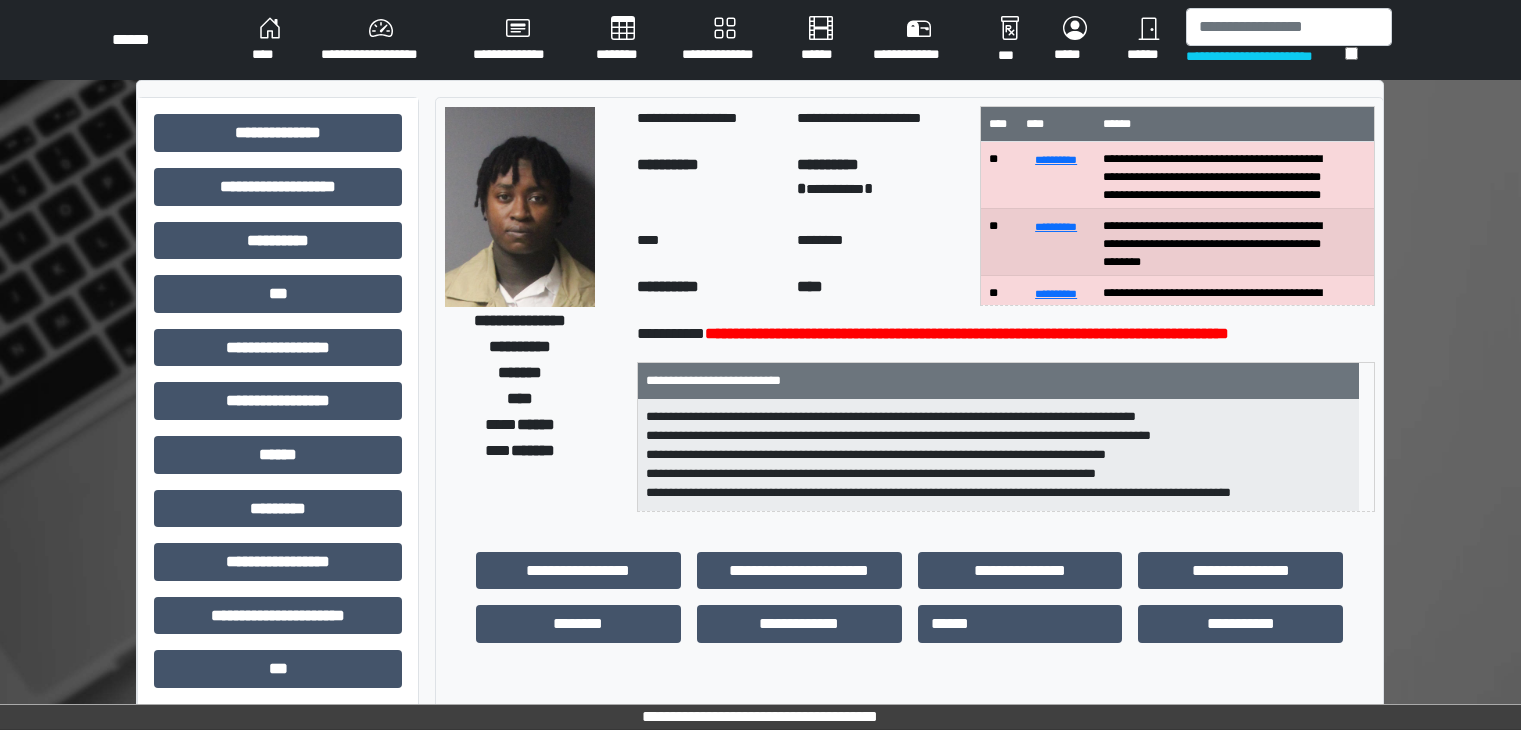scroll, scrollTop: 0, scrollLeft: 0, axis: both 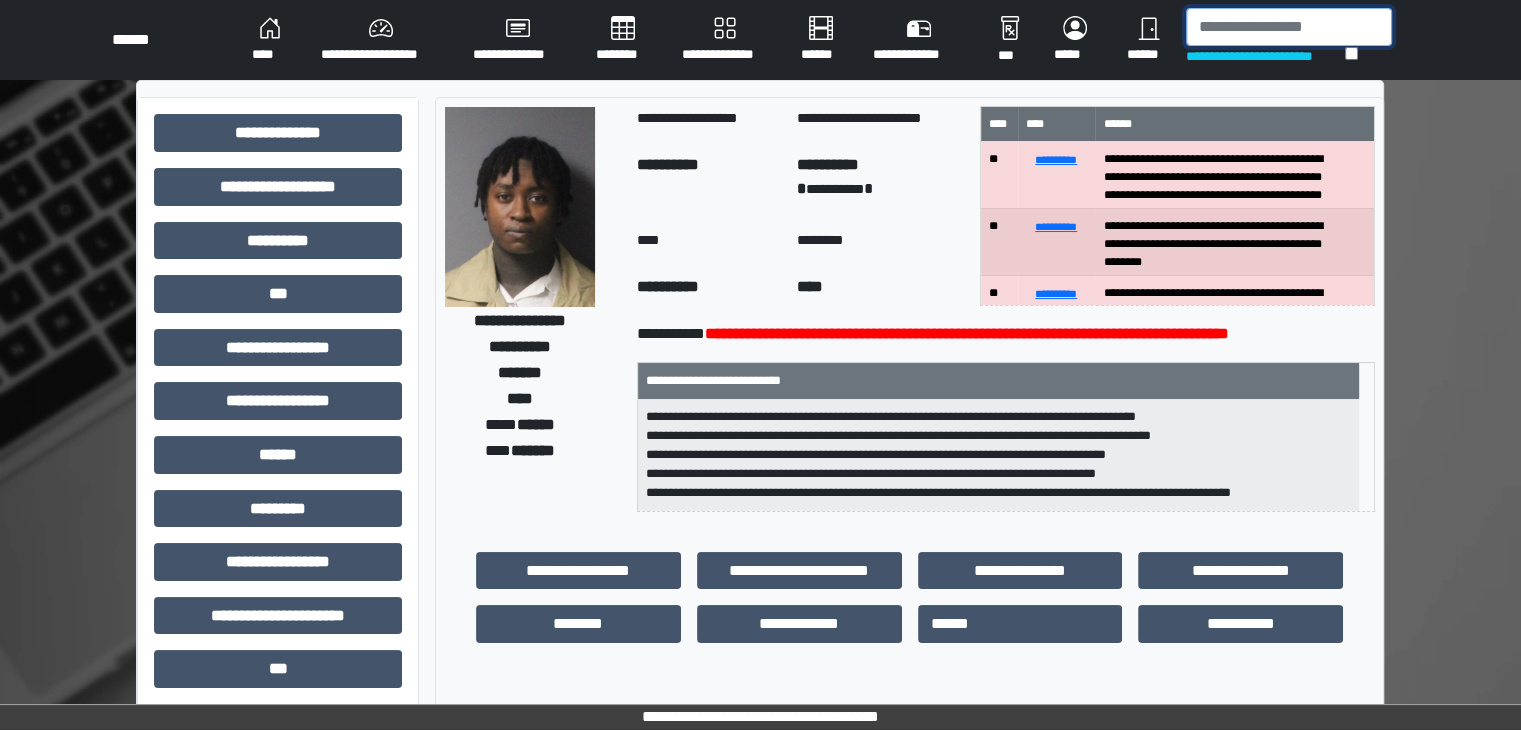 click at bounding box center [1289, 27] 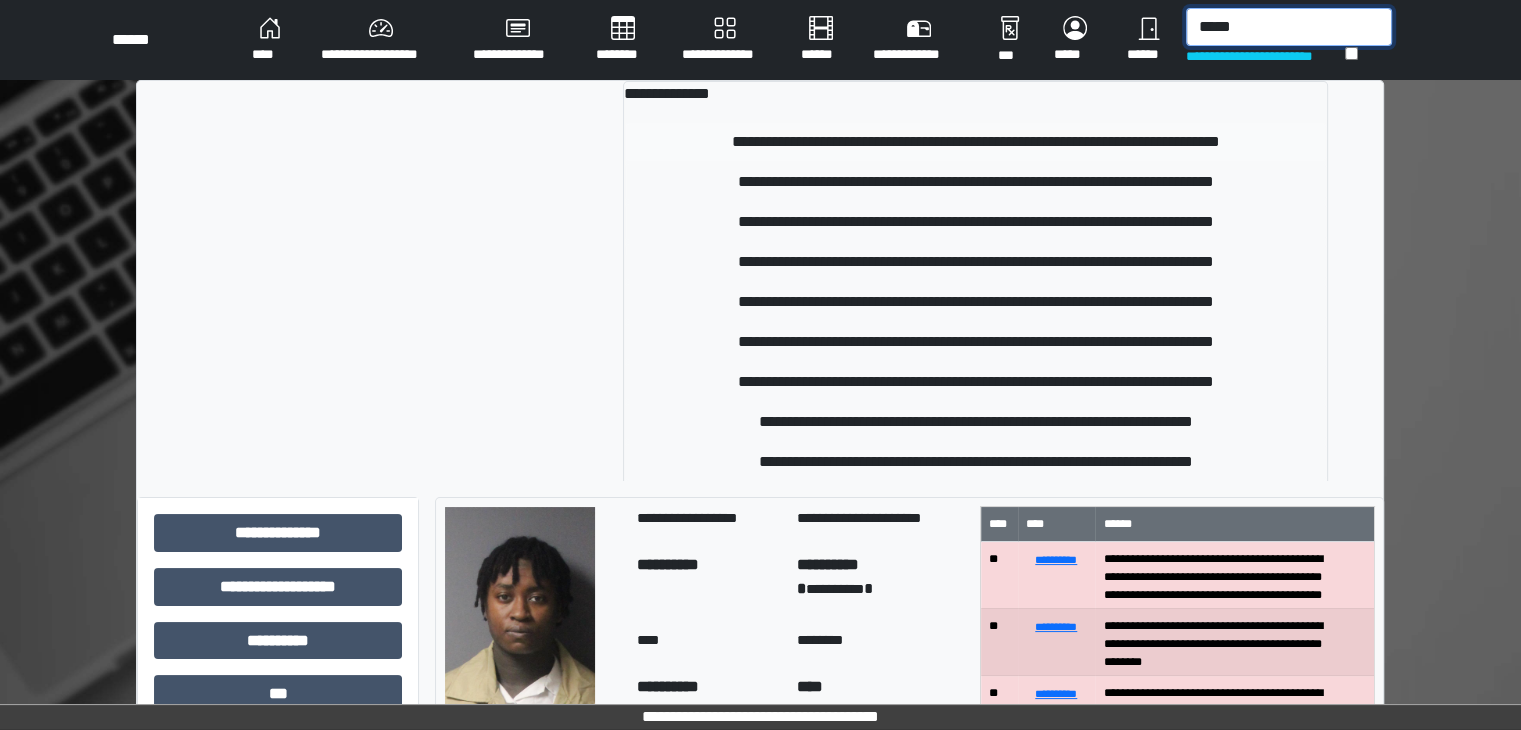 type on "*****" 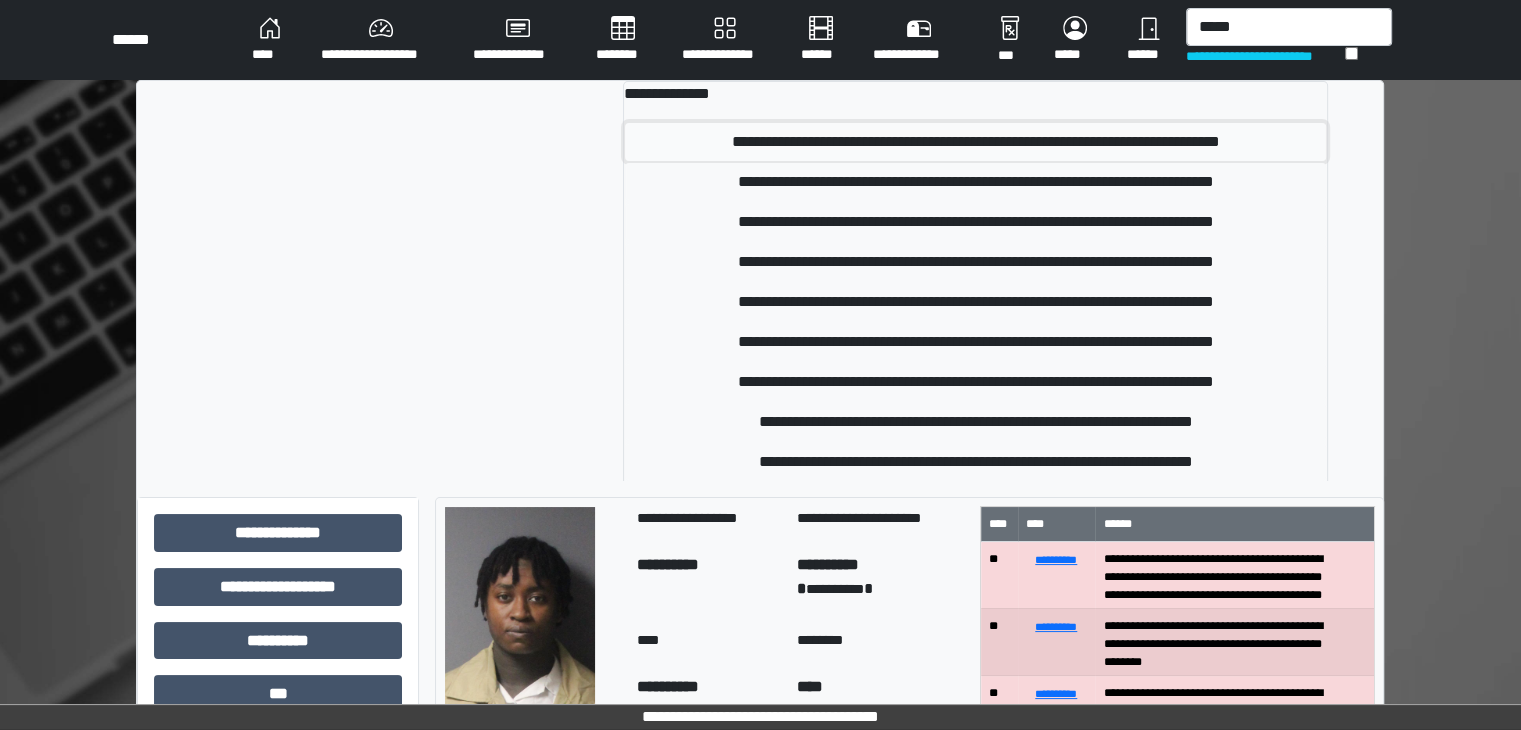 click on "**********" at bounding box center (975, 142) 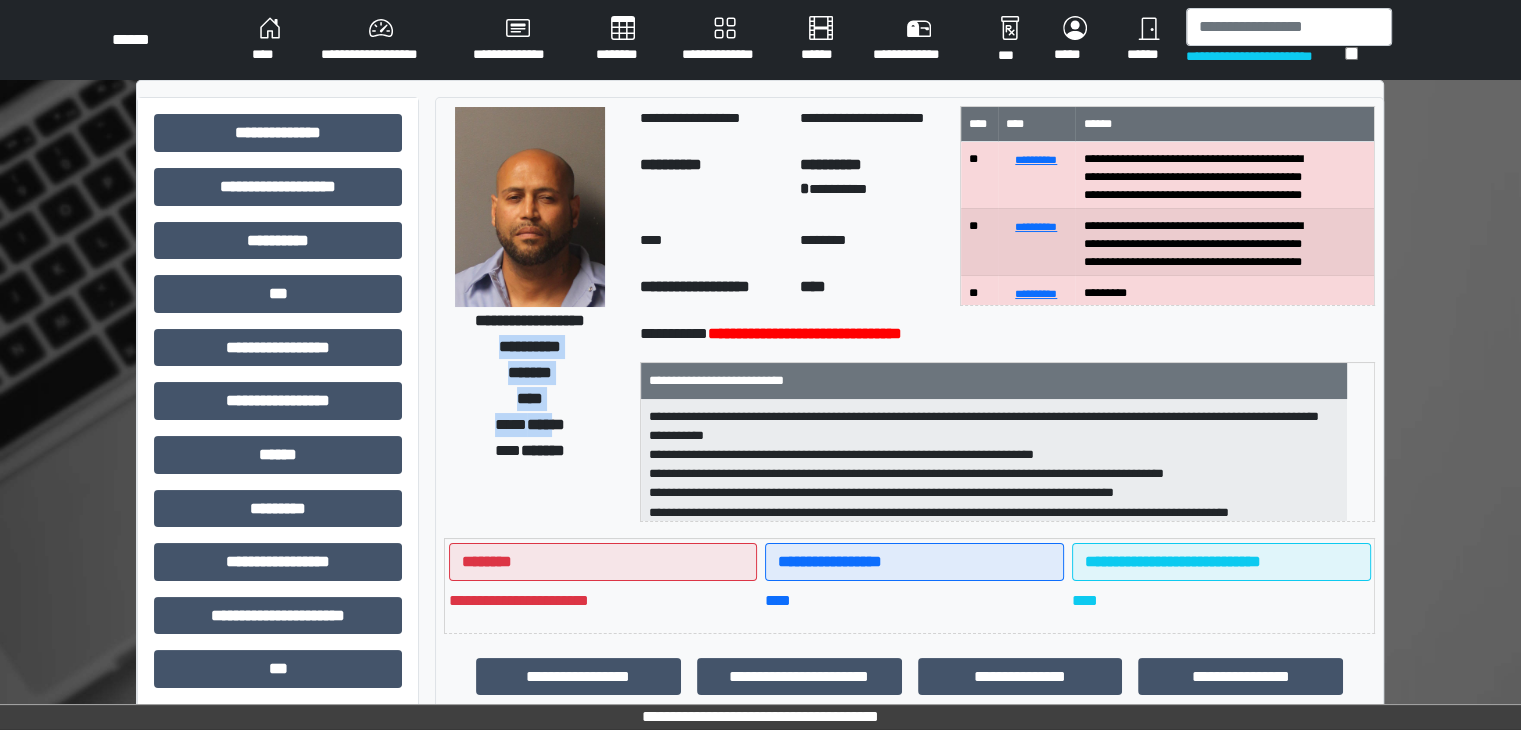 drag, startPoint x: 484, startPoint y: 346, endPoint x: 552, endPoint y: 417, distance: 98.31073 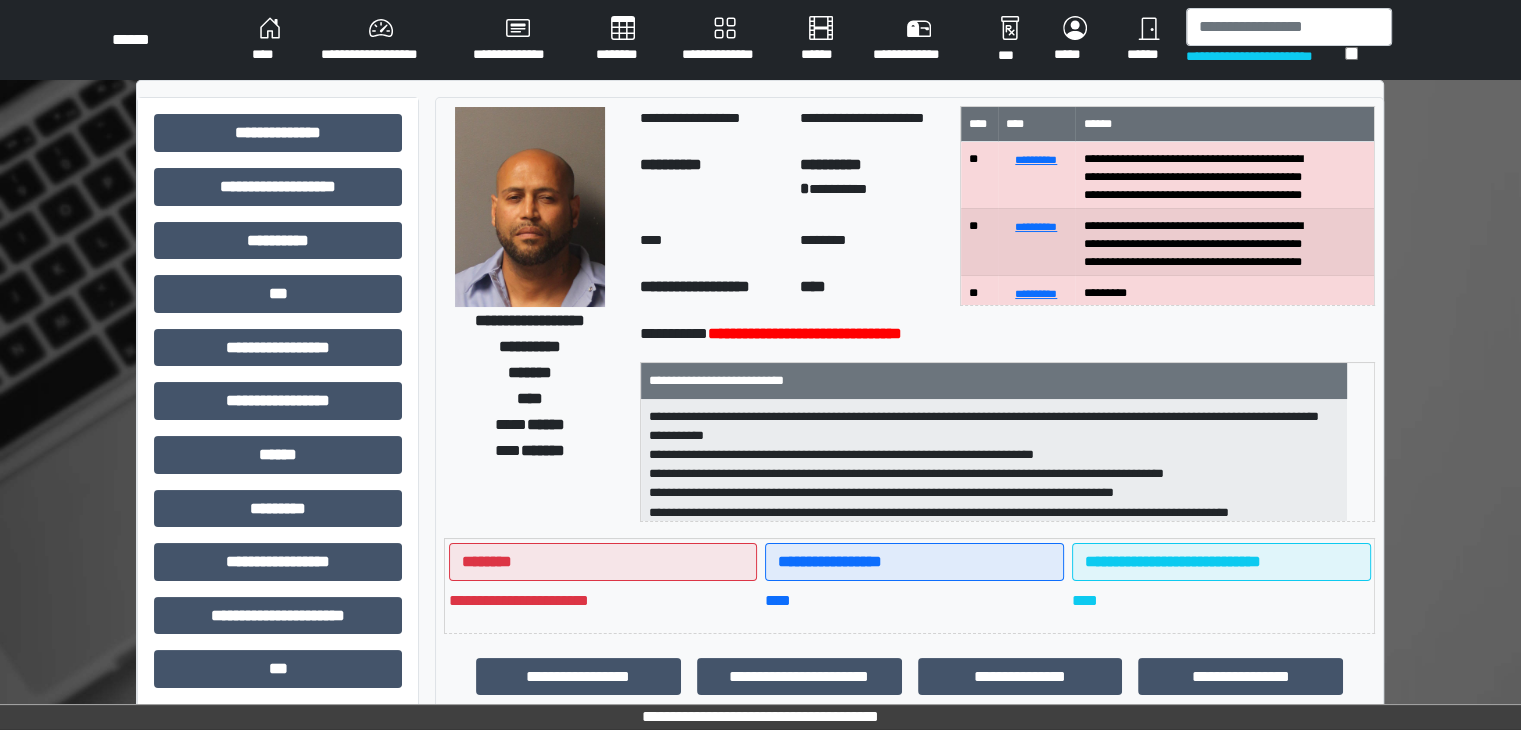 drag, startPoint x: 620, startPoint y: 387, endPoint x: 484, endPoint y: 301, distance: 160.90991 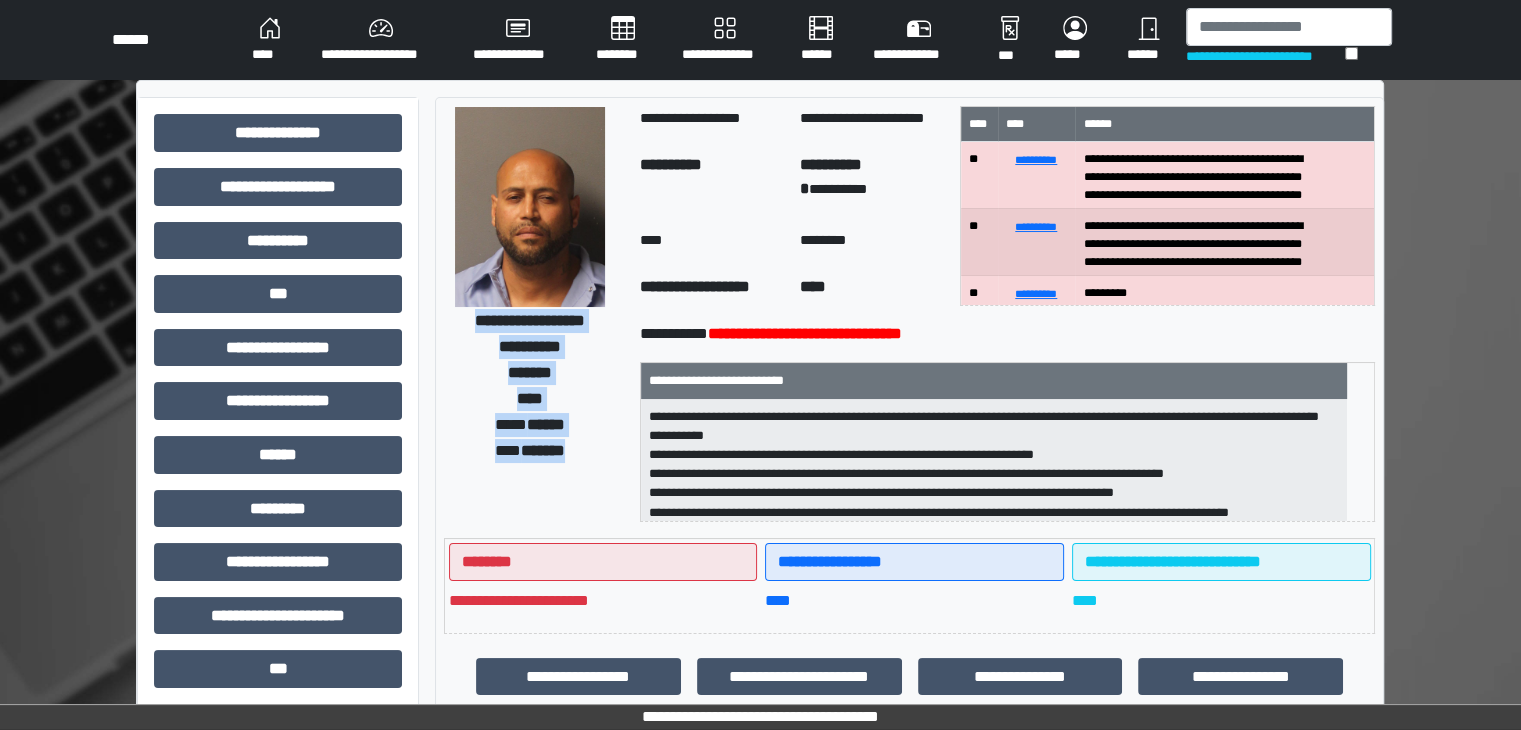 drag, startPoint x: 445, startPoint y: 313, endPoint x: 590, endPoint y: 453, distance: 201.55644 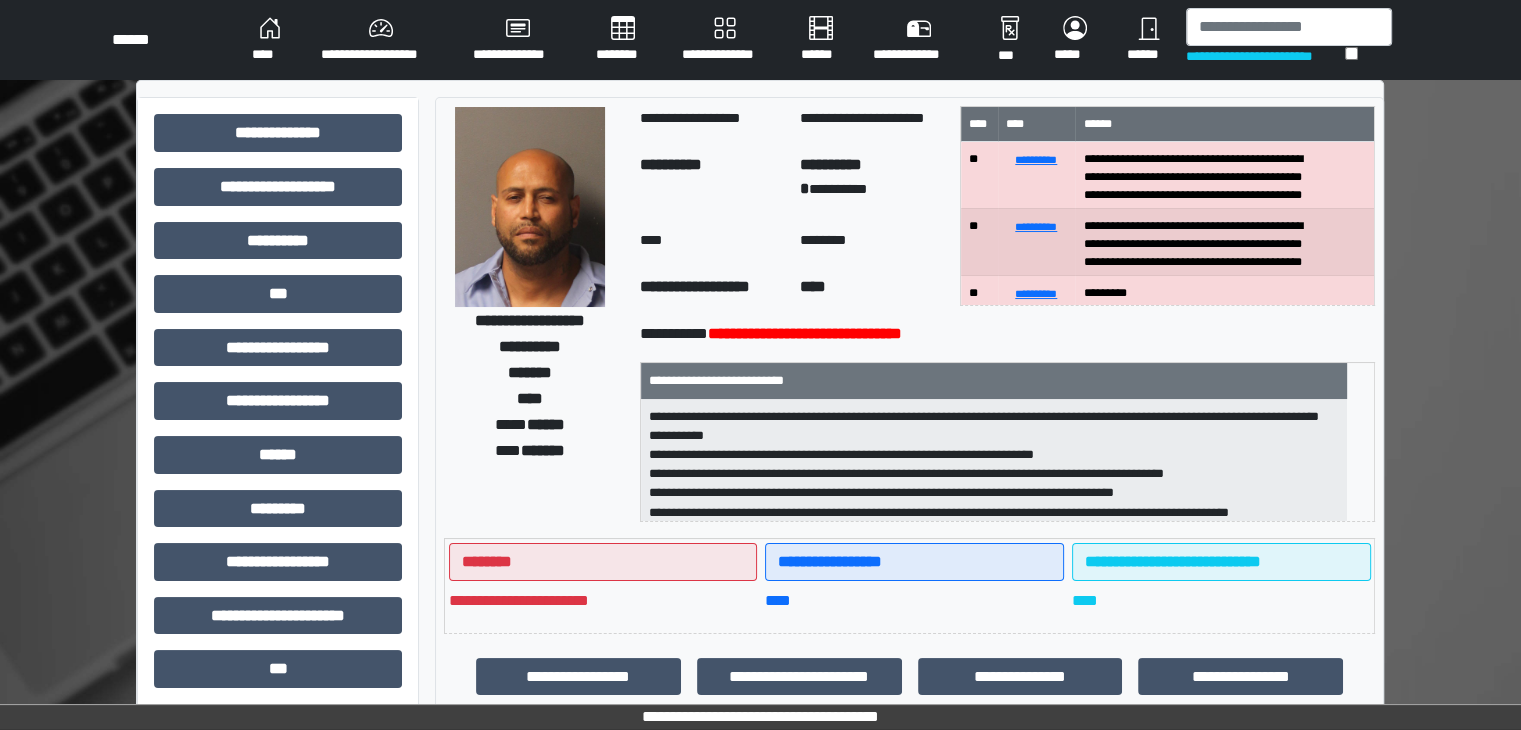 click on "********" at bounding box center (872, 243) 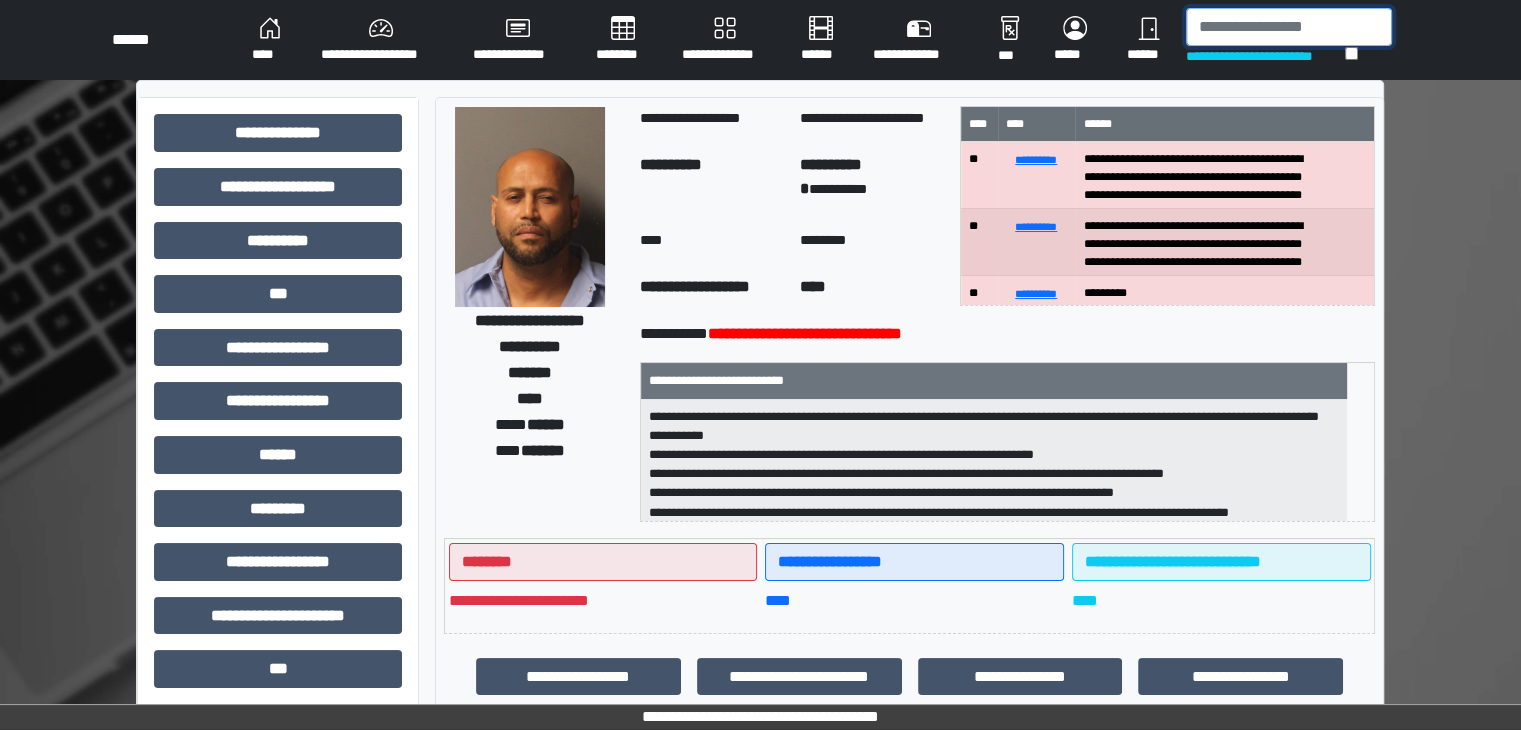click at bounding box center (1289, 27) 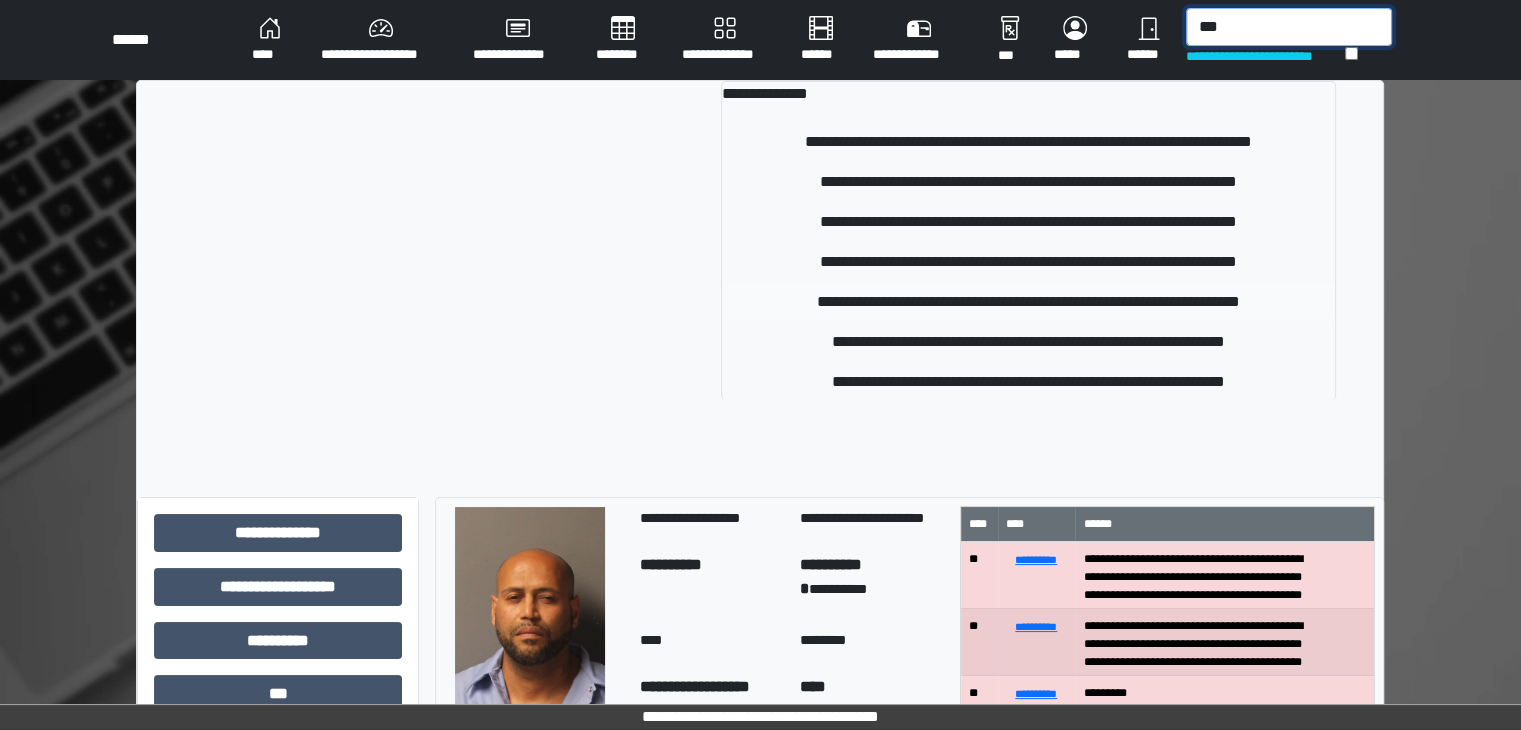 type on "***" 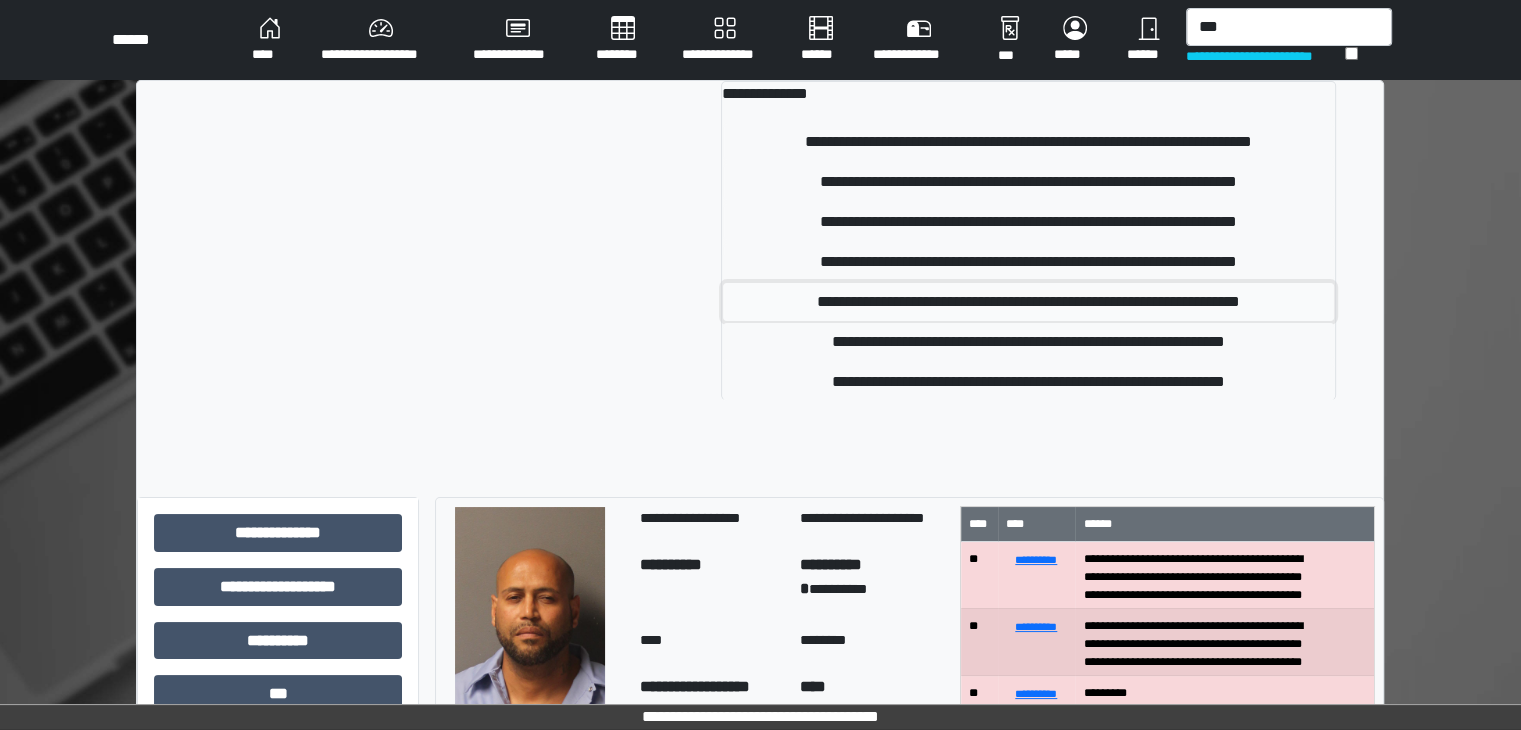 click on "**********" at bounding box center [1028, 302] 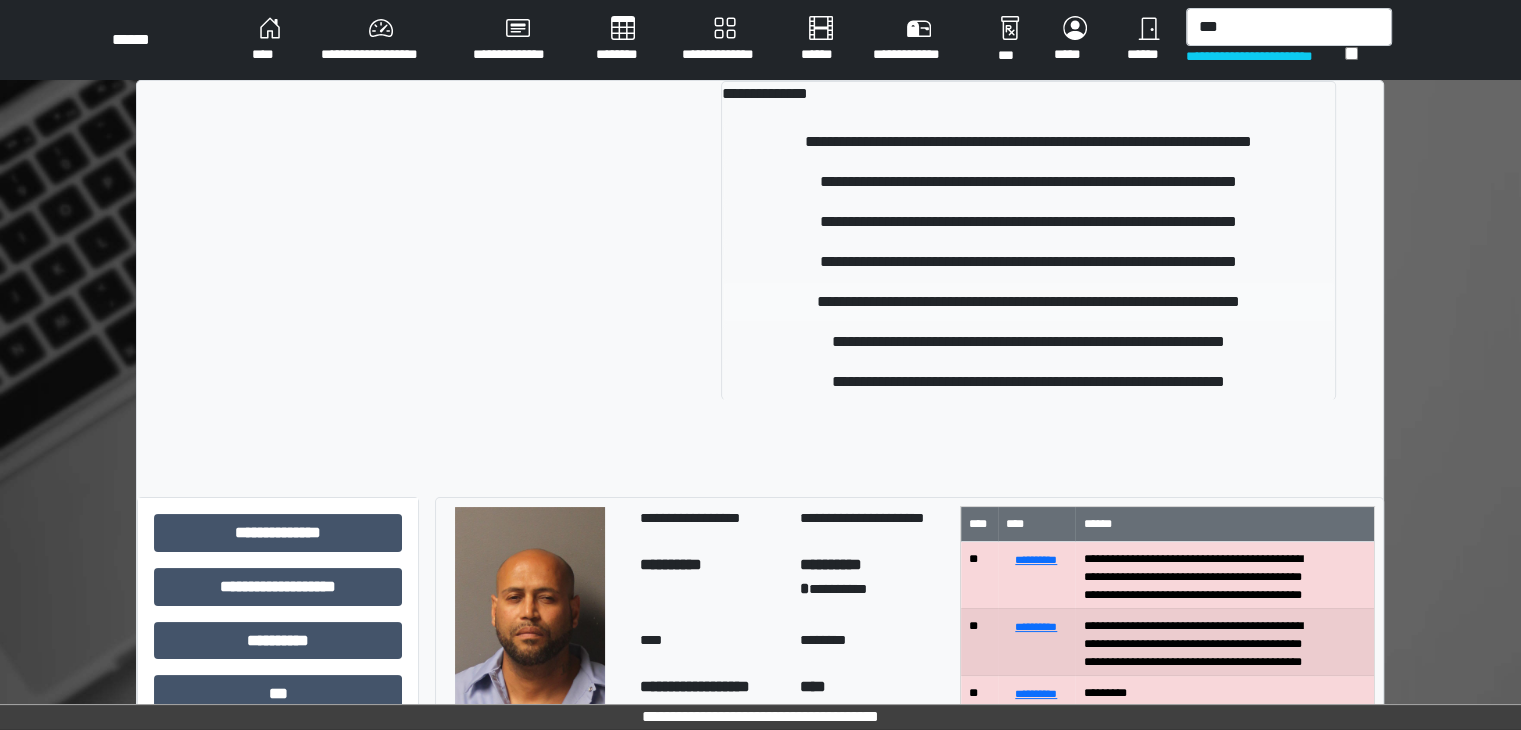 type 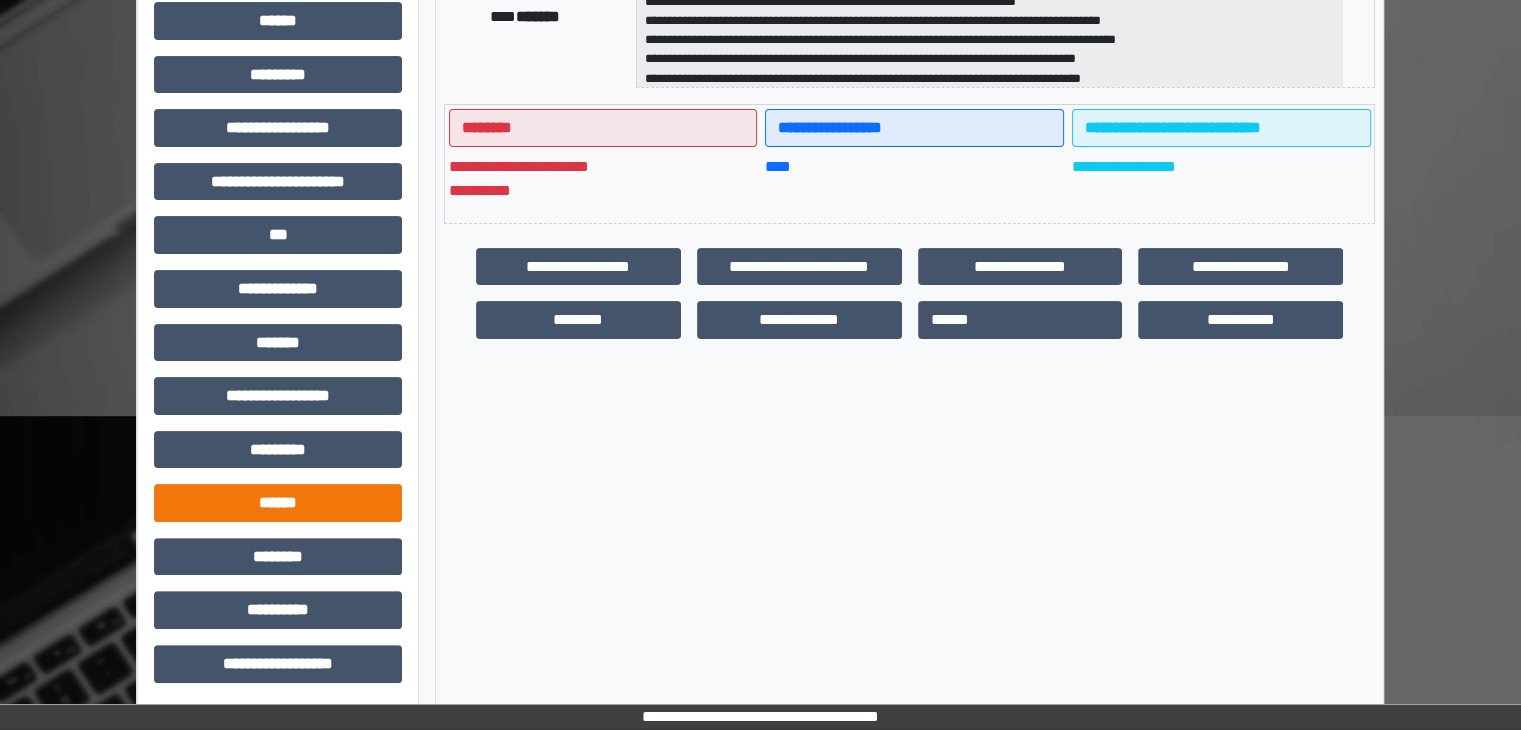 scroll, scrollTop: 436, scrollLeft: 0, axis: vertical 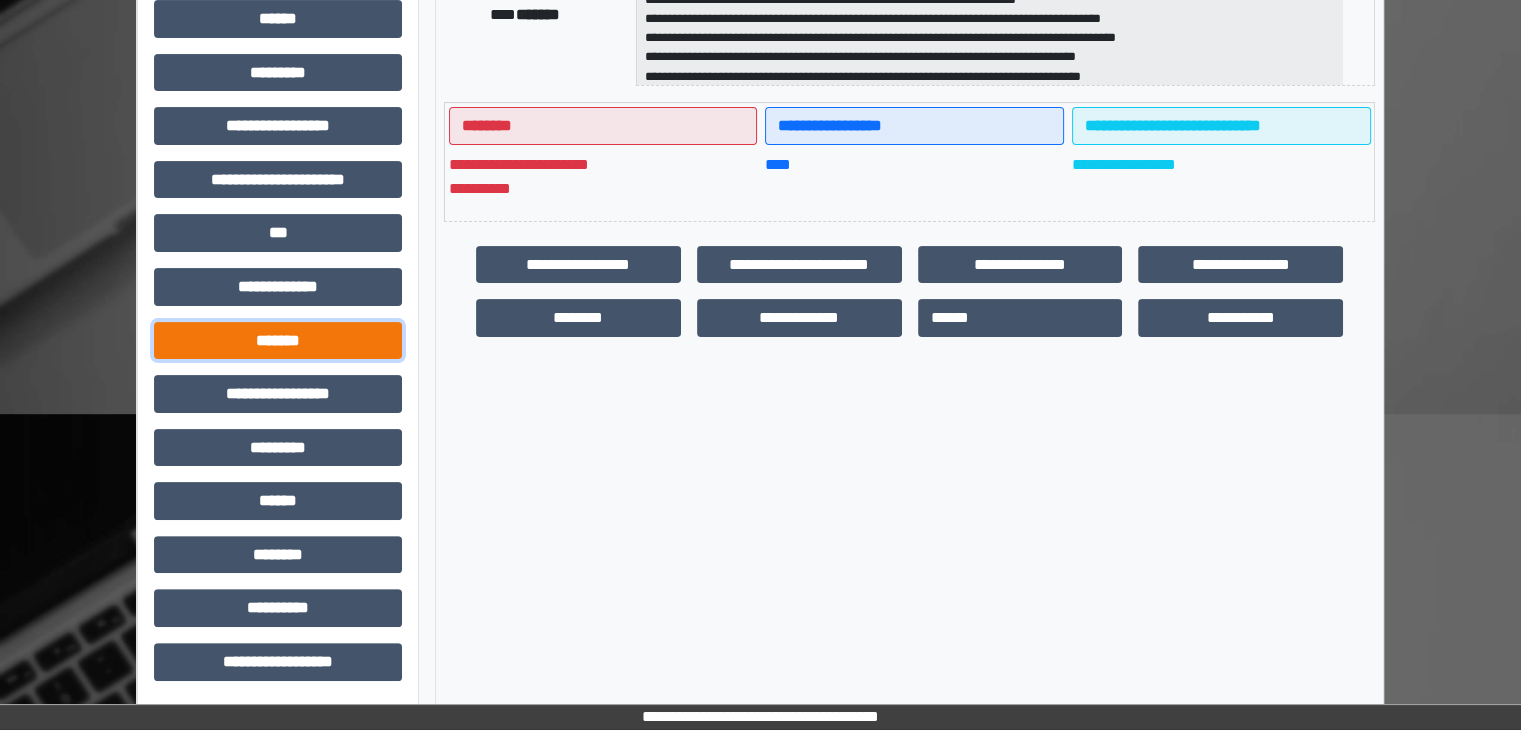 click on "*******" at bounding box center (278, 341) 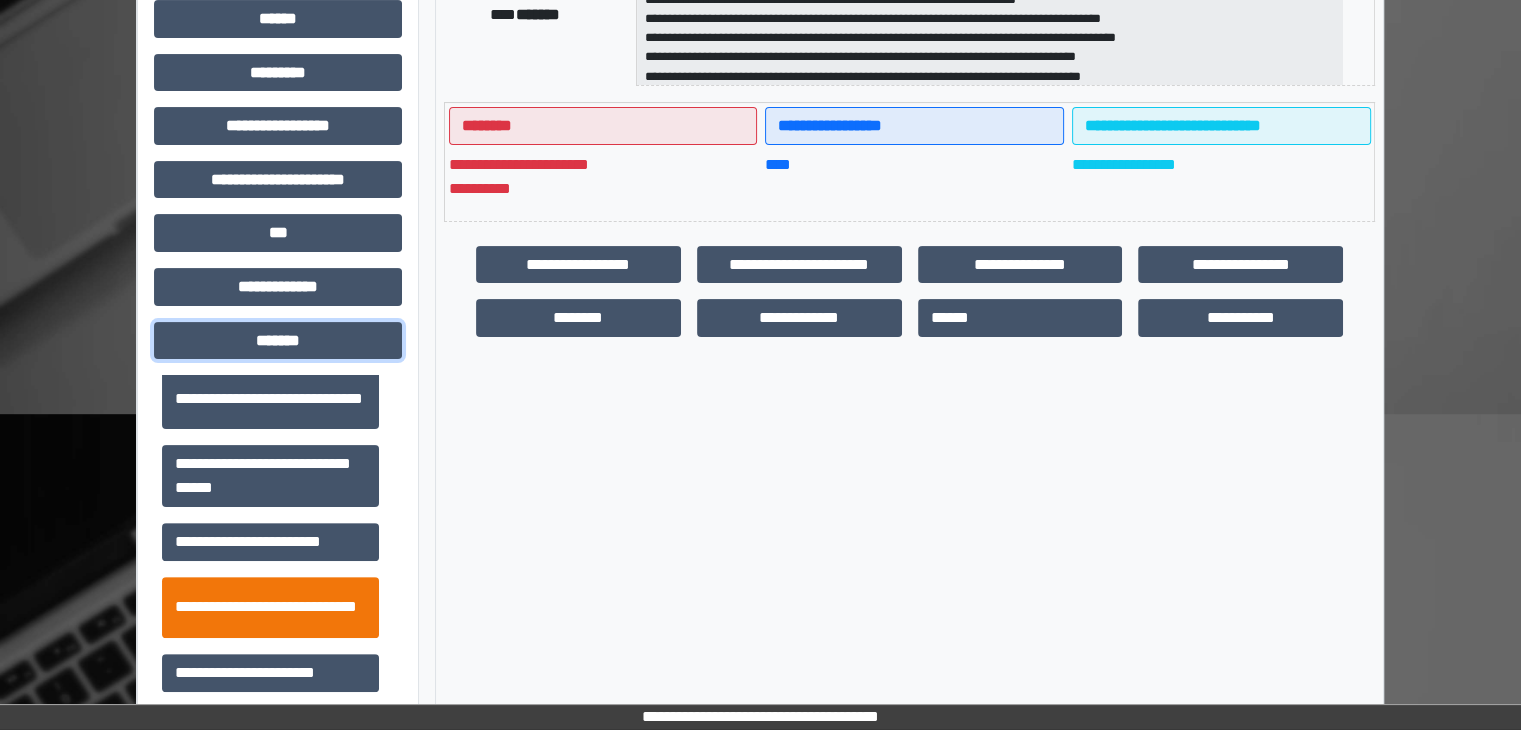 scroll, scrollTop: 800, scrollLeft: 0, axis: vertical 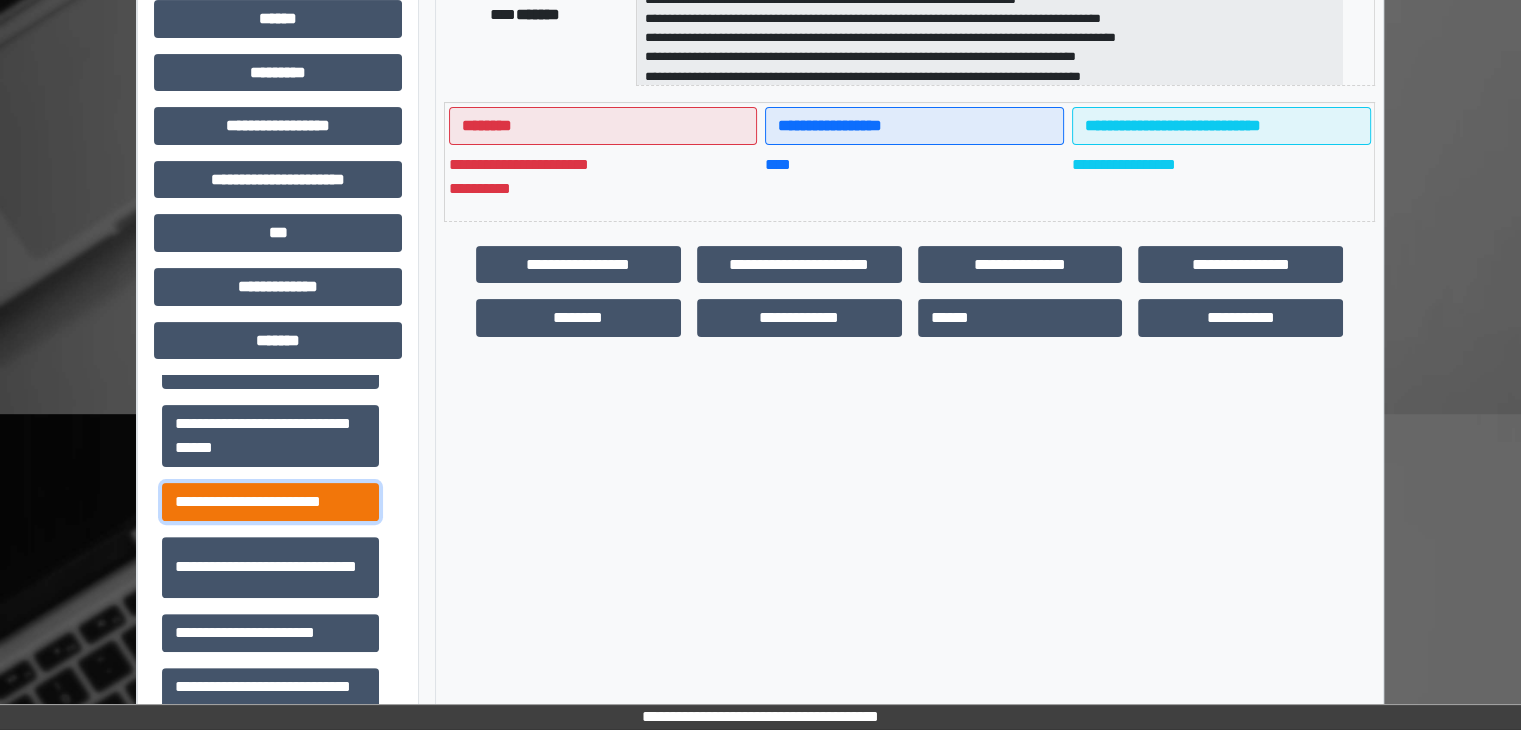 click on "**********" at bounding box center [270, 502] 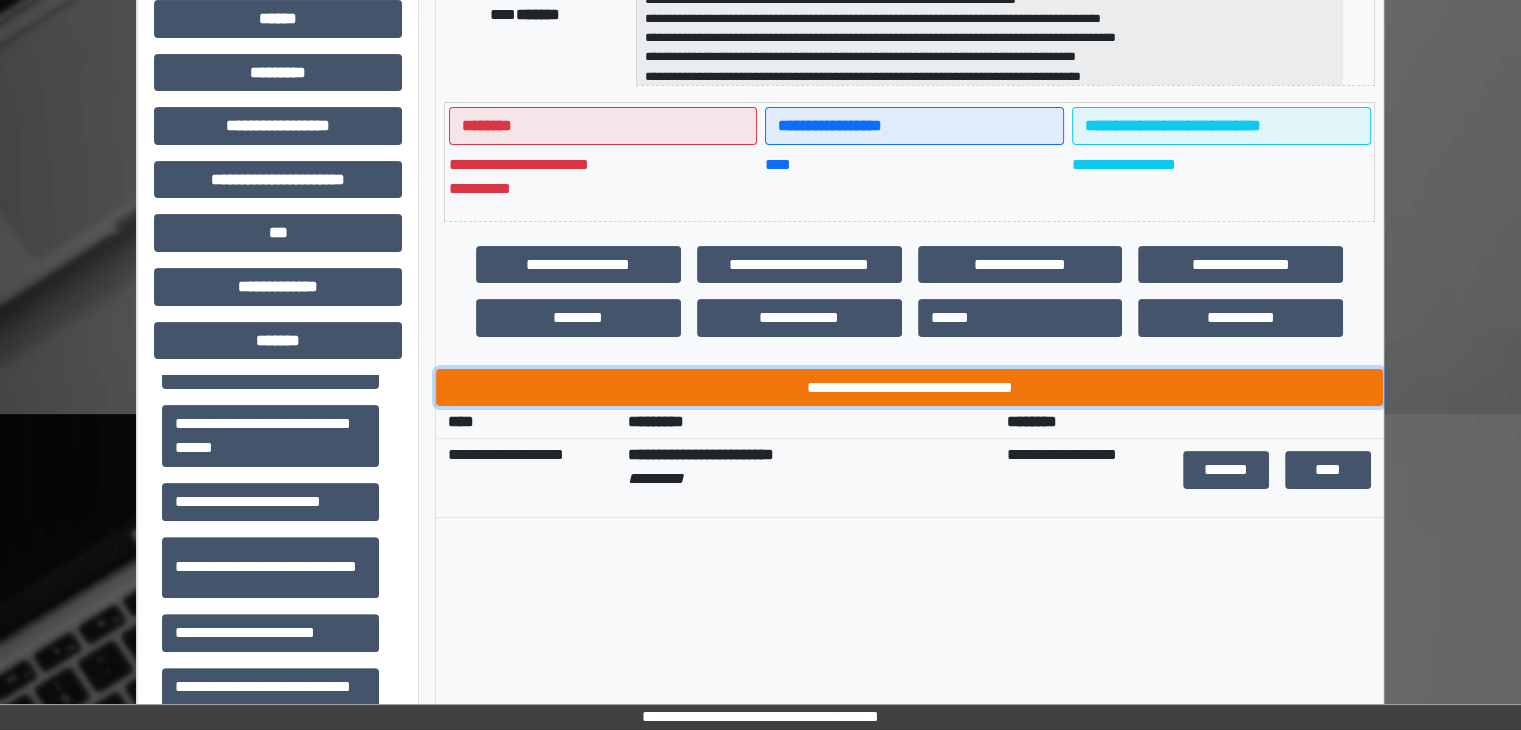 click on "**********" at bounding box center (909, 388) 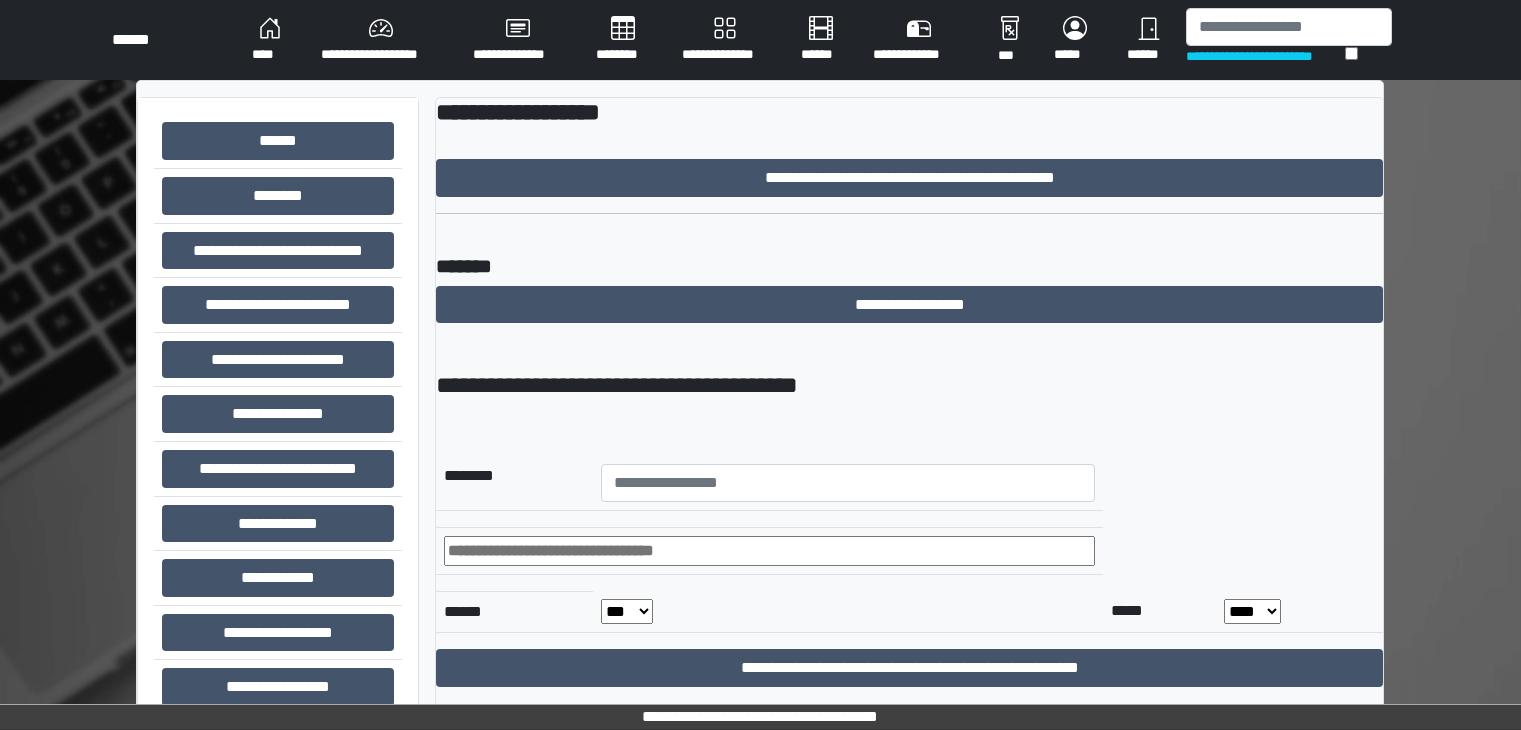 scroll, scrollTop: 0, scrollLeft: 0, axis: both 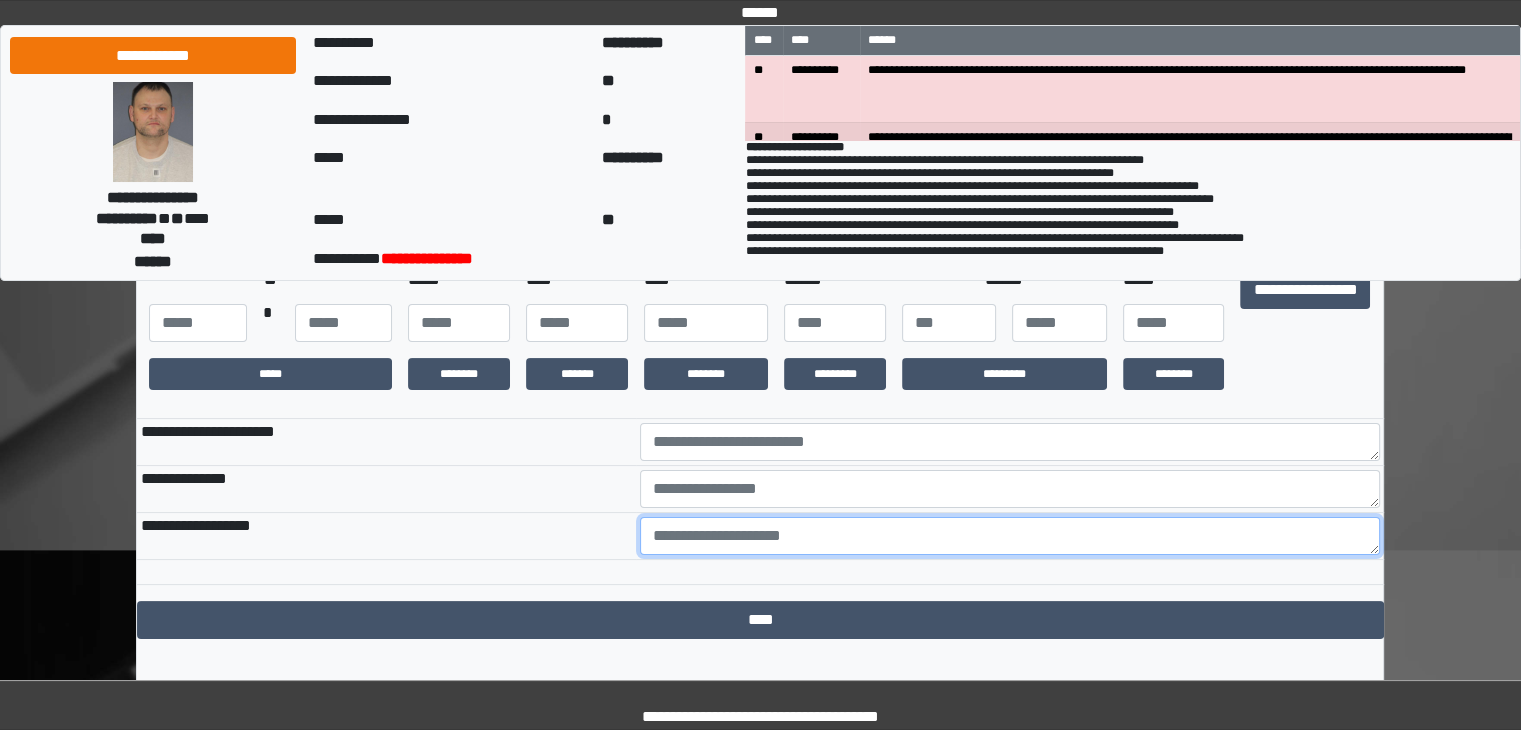 click at bounding box center (1010, 536) 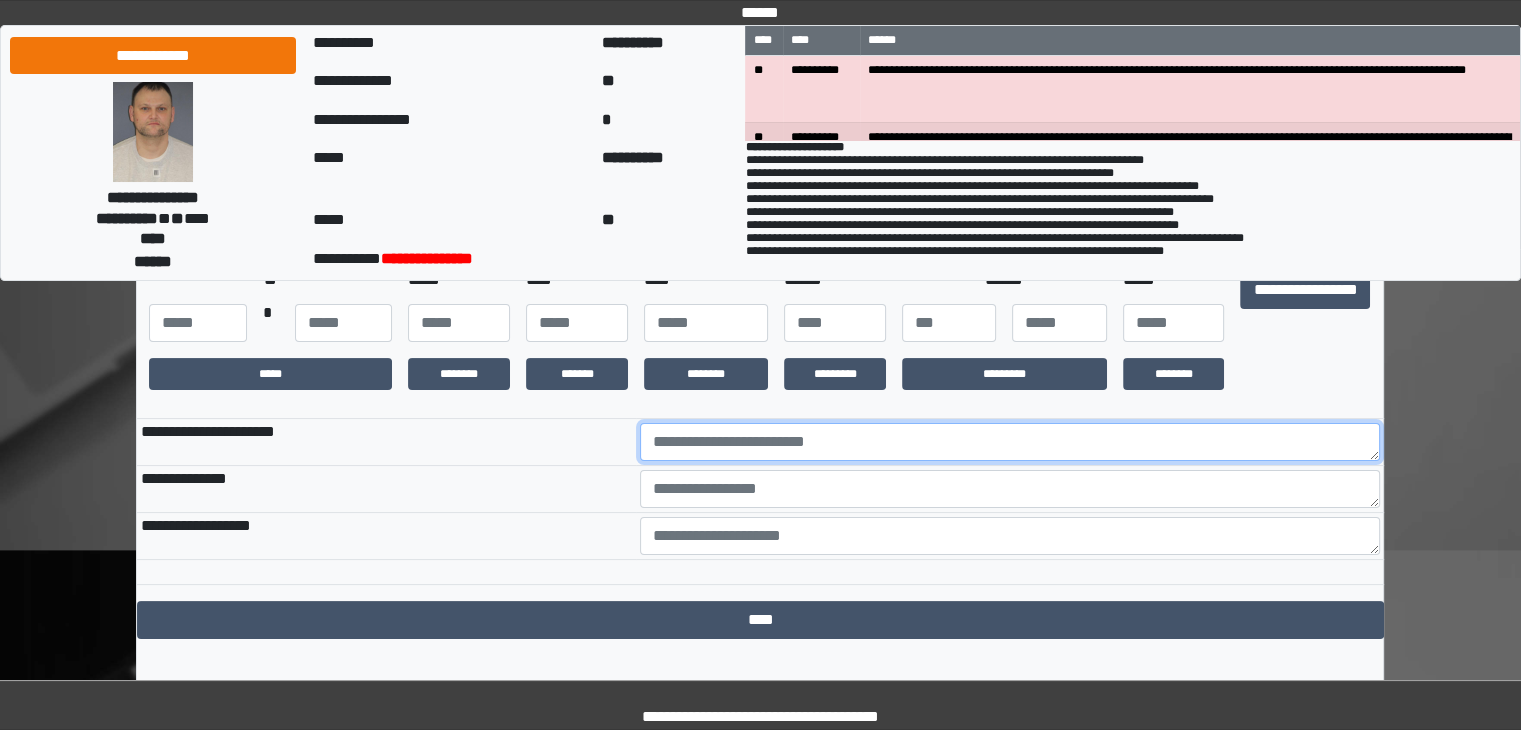 click at bounding box center (1010, 442) 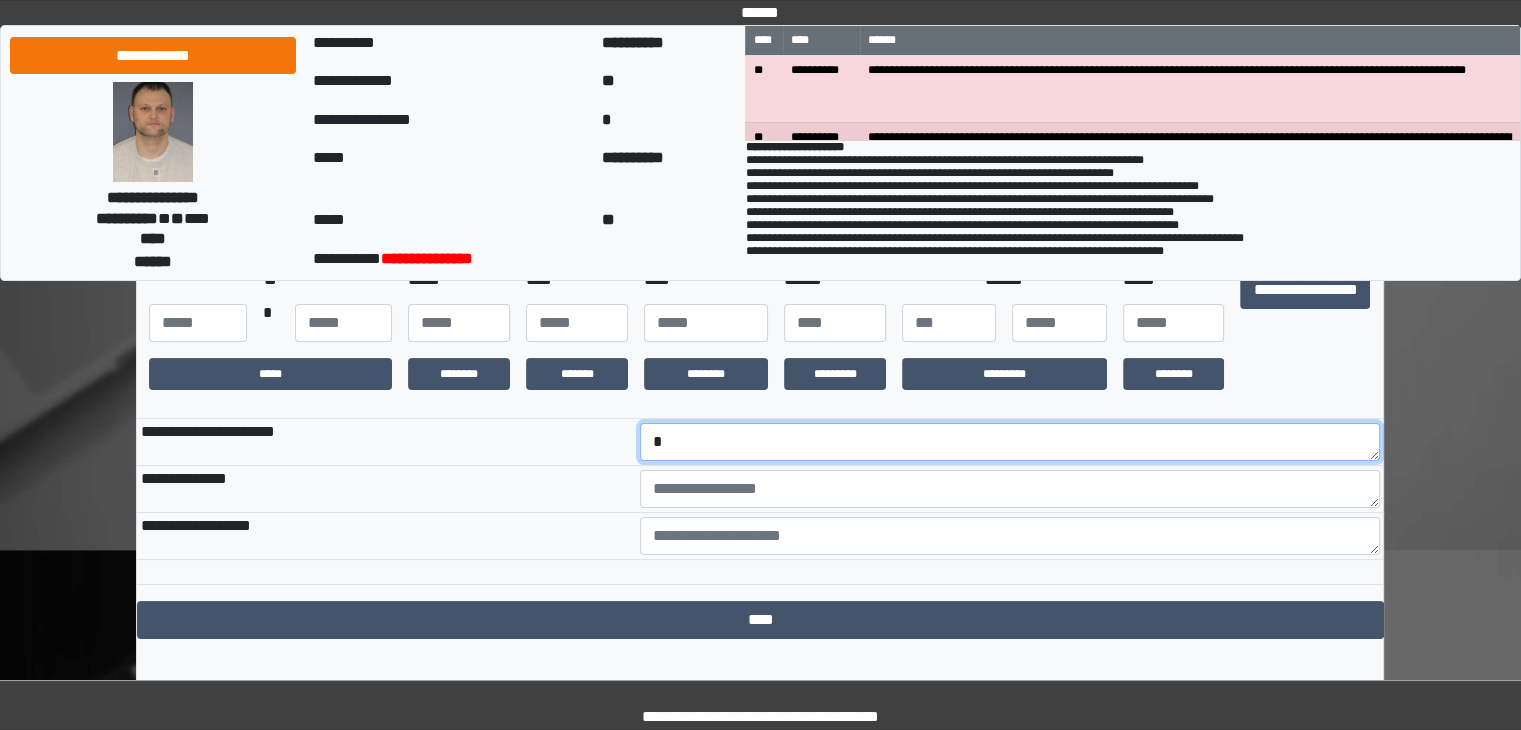 type on "*" 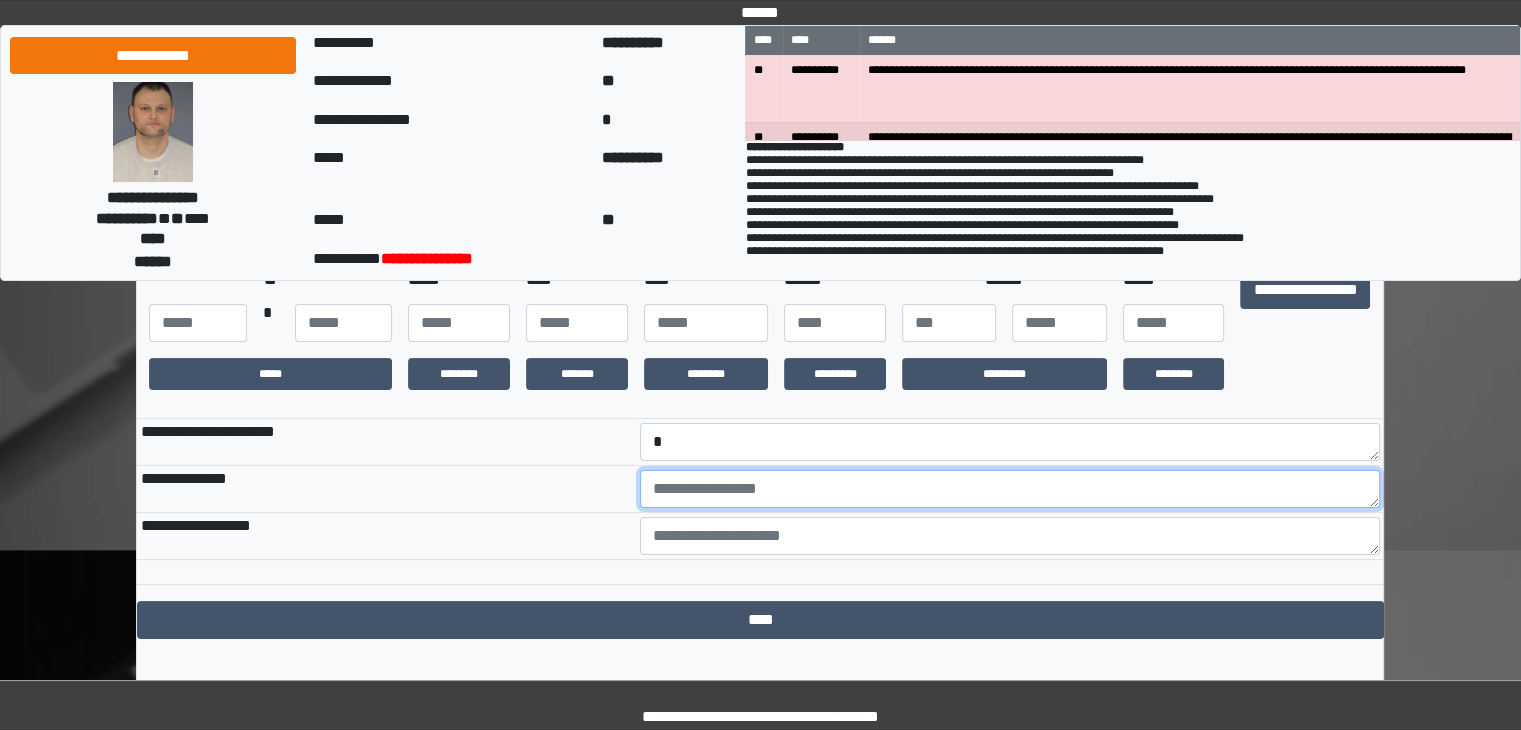 click at bounding box center [1010, 489] 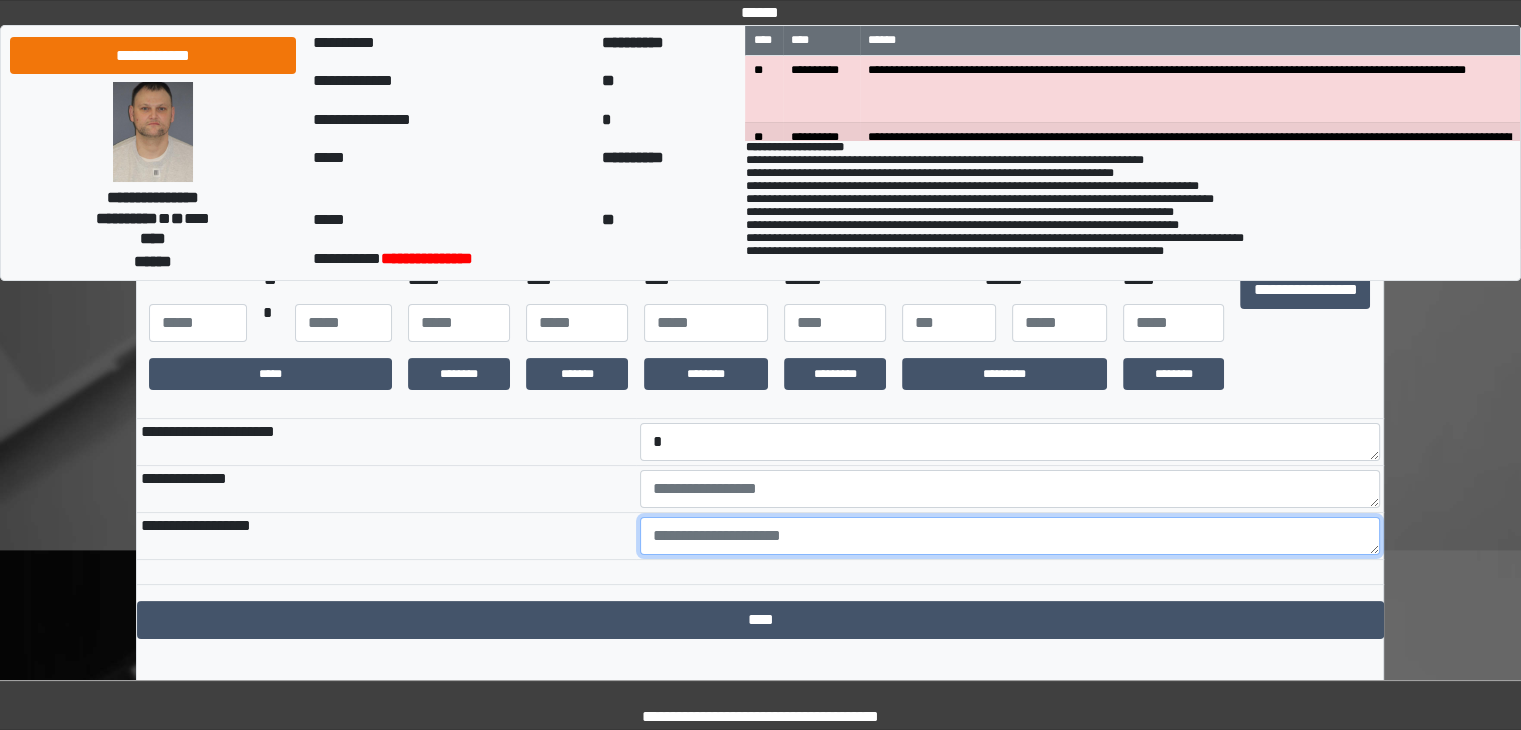 click at bounding box center (1010, 536) 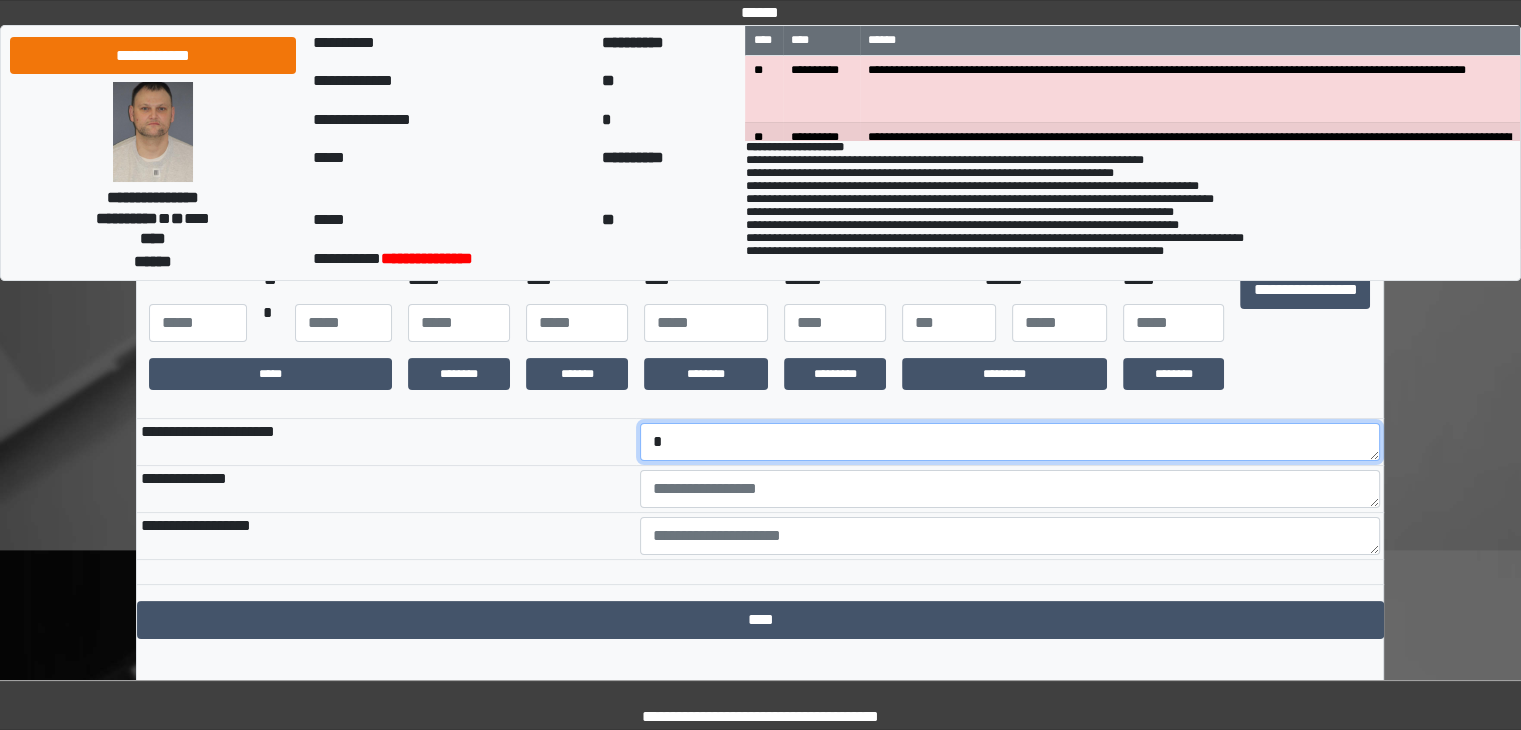 click on "*" at bounding box center [1010, 442] 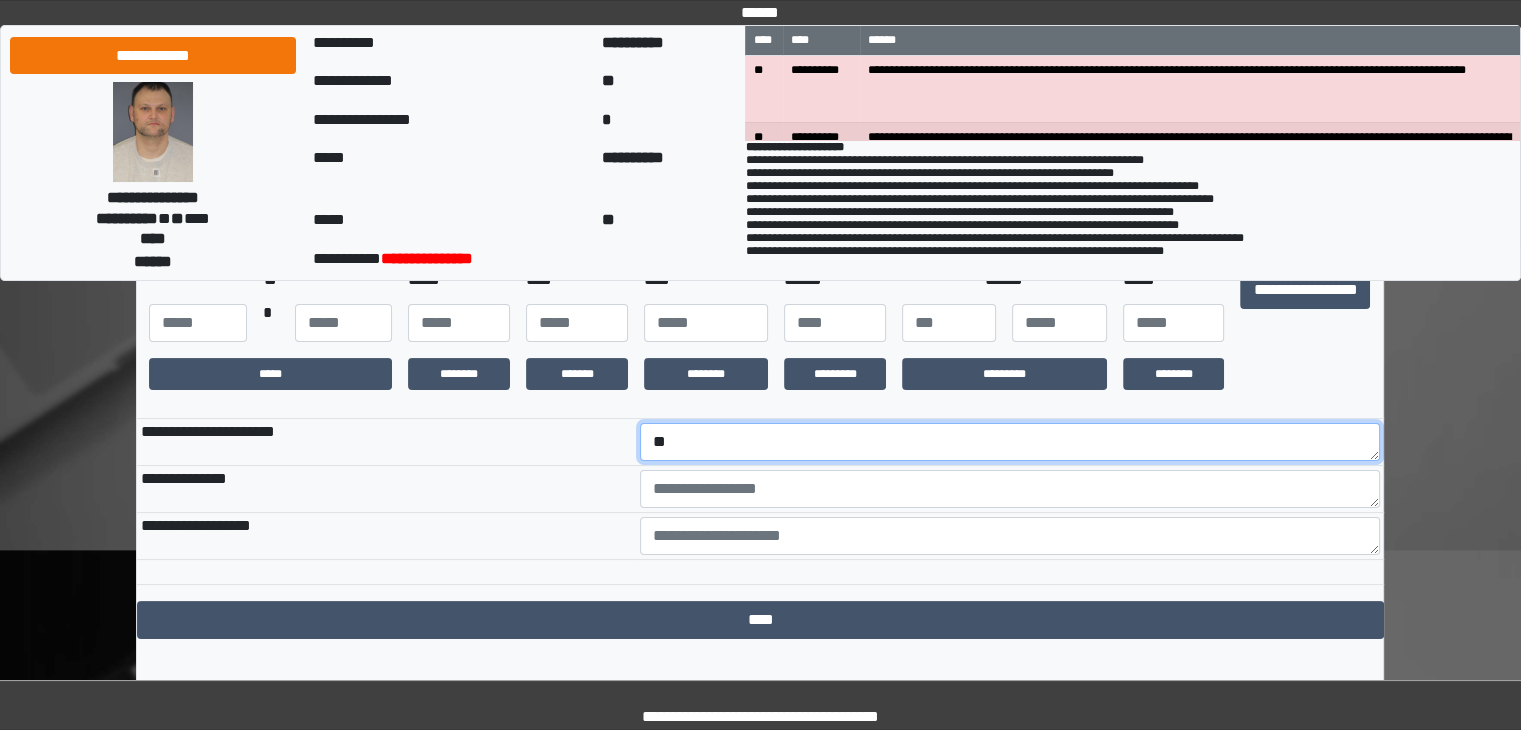 type on "*" 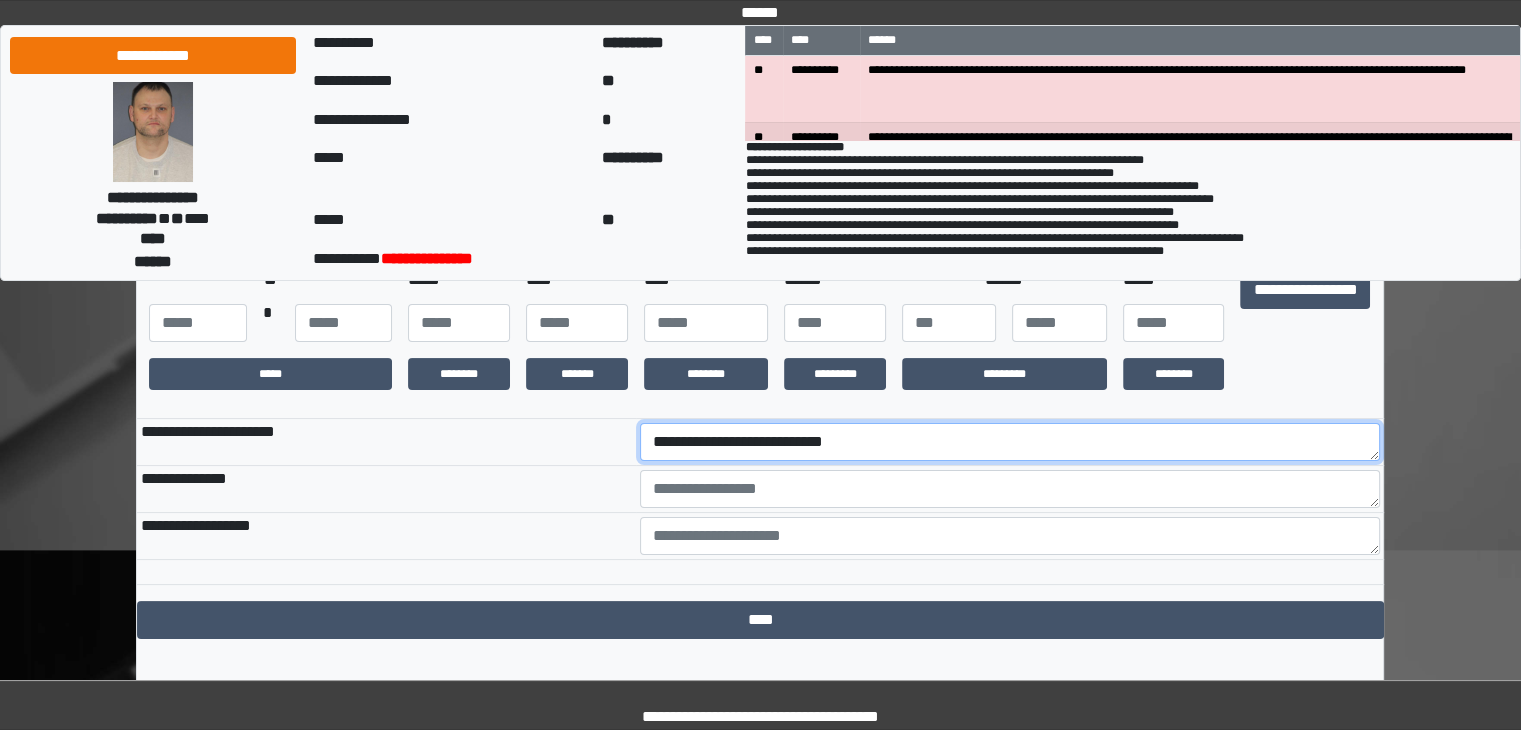 type on "**********" 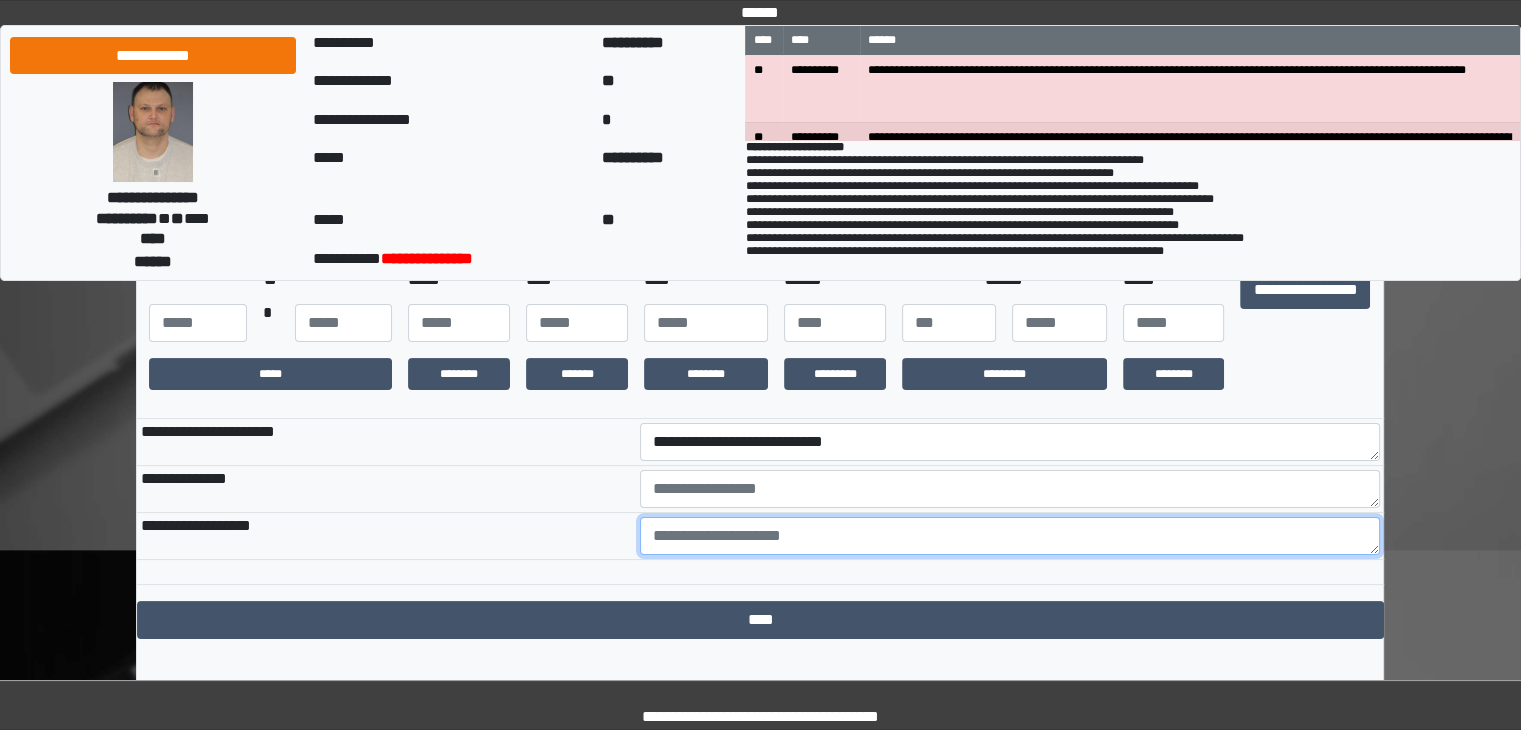 click at bounding box center [1010, 536] 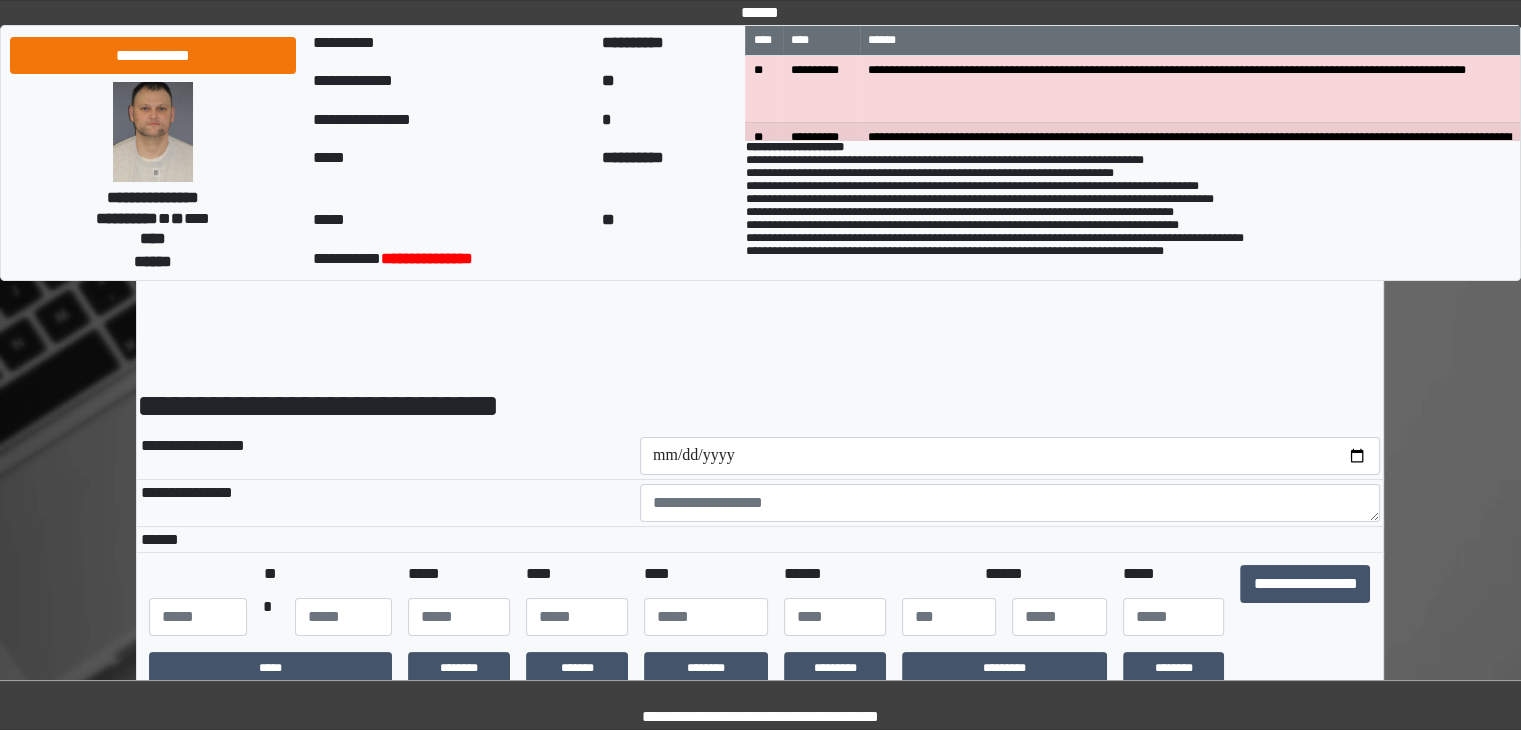 scroll, scrollTop: 0, scrollLeft: 0, axis: both 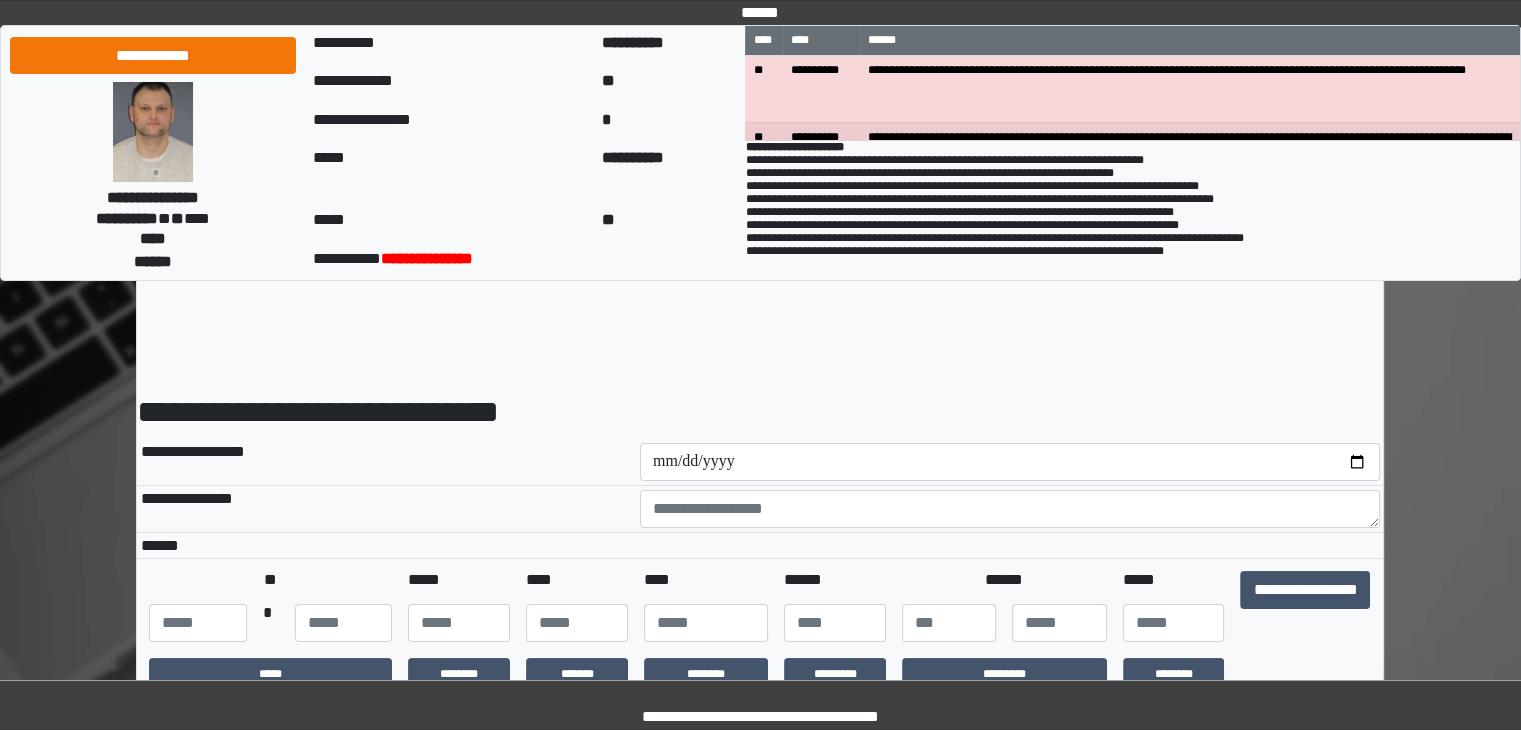 type on "**********" 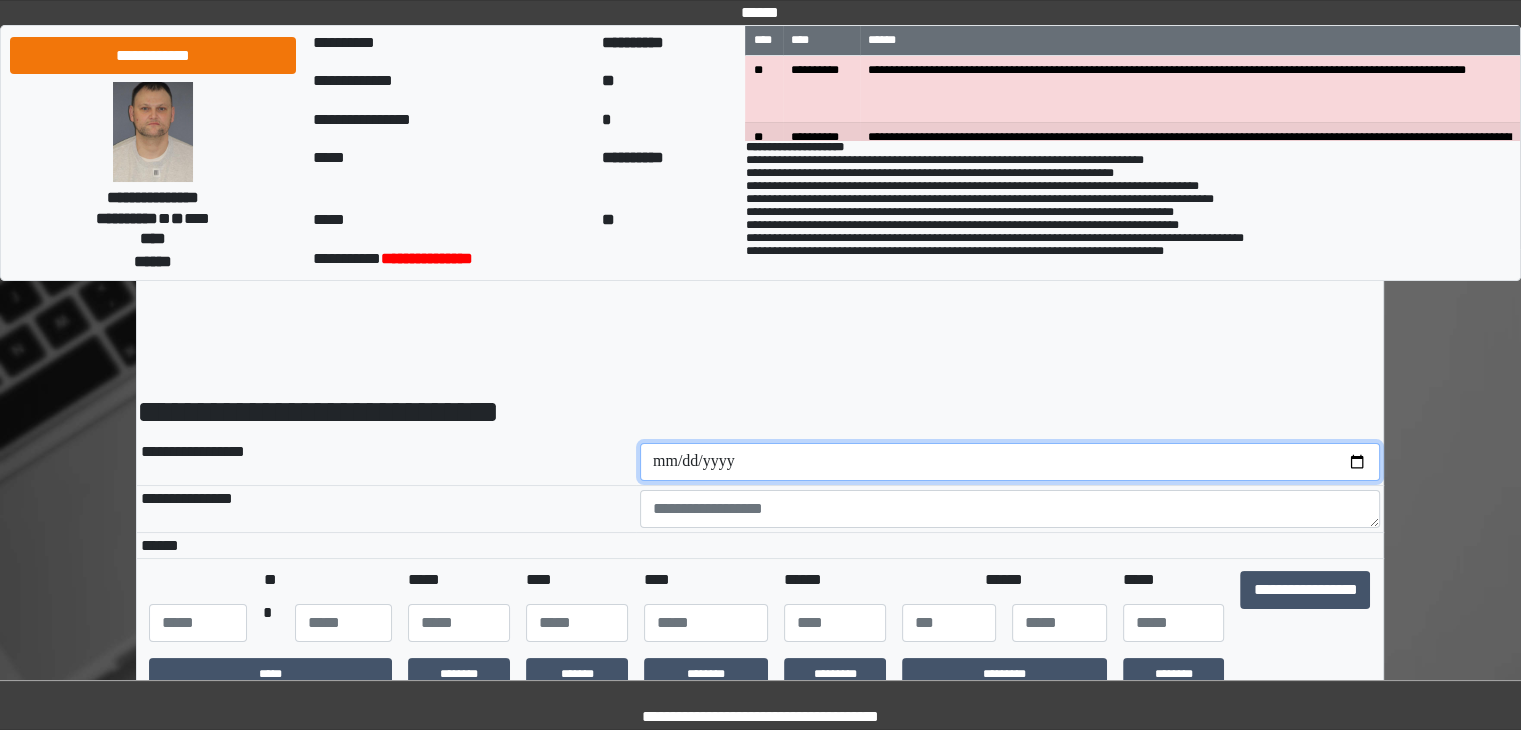 click at bounding box center [1010, 462] 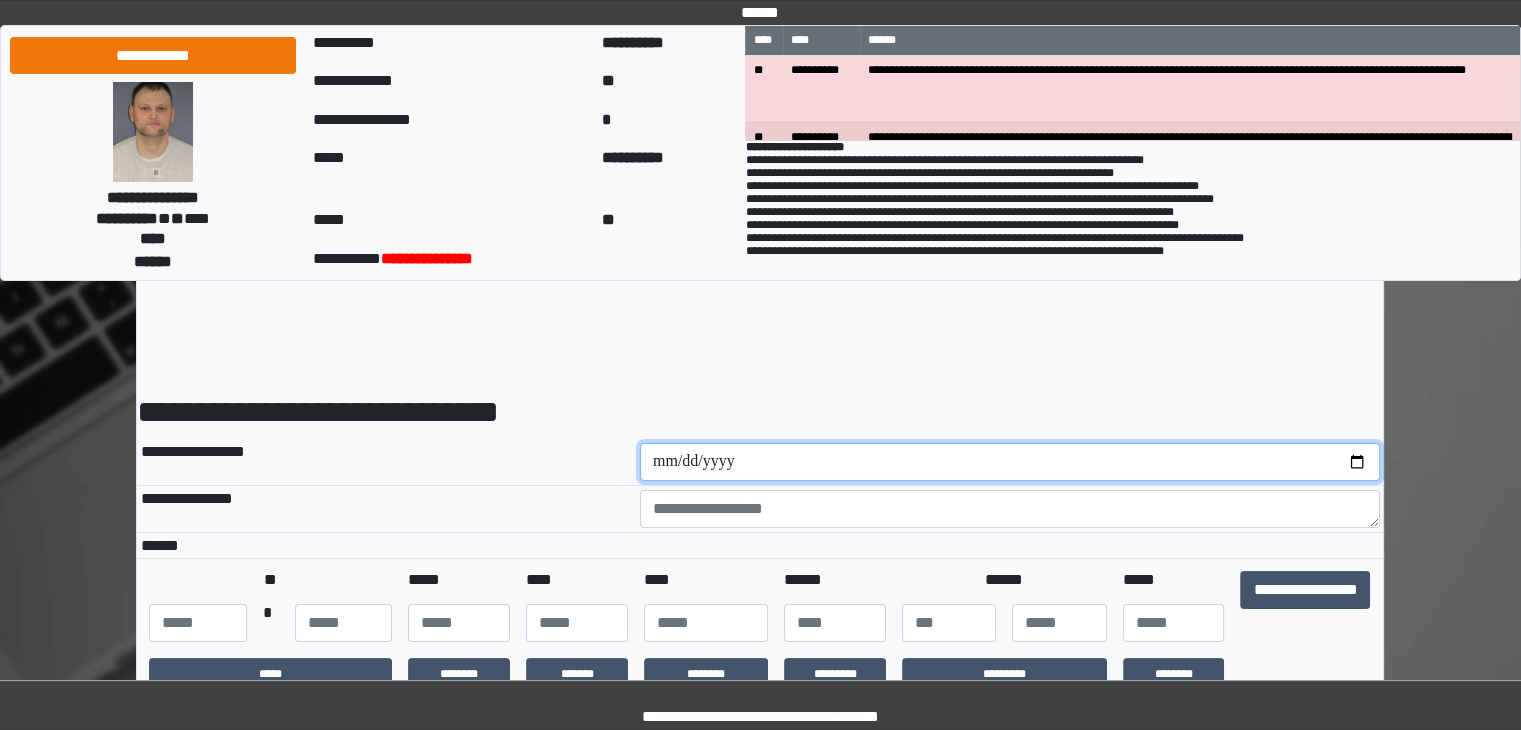 type on "**********" 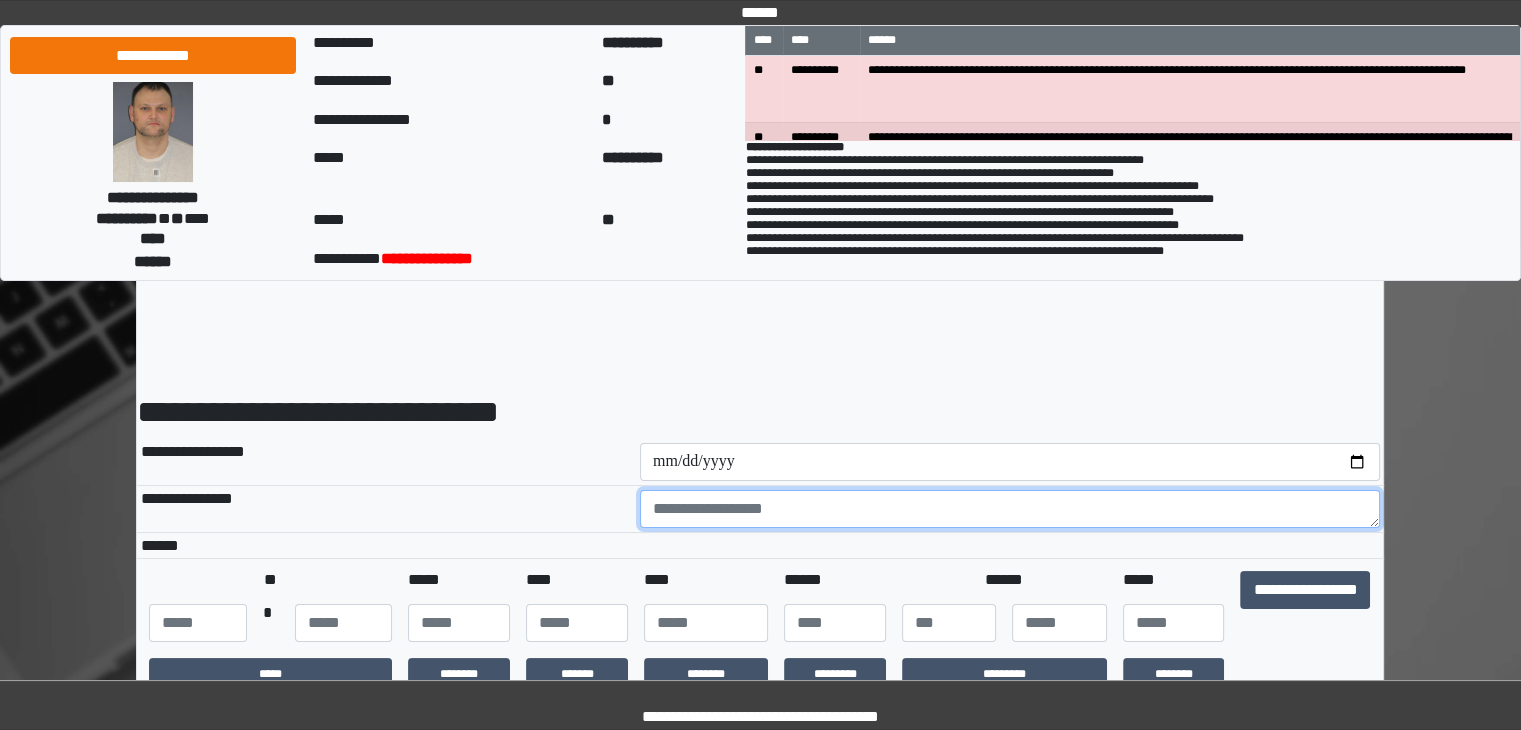 click at bounding box center [1010, 509] 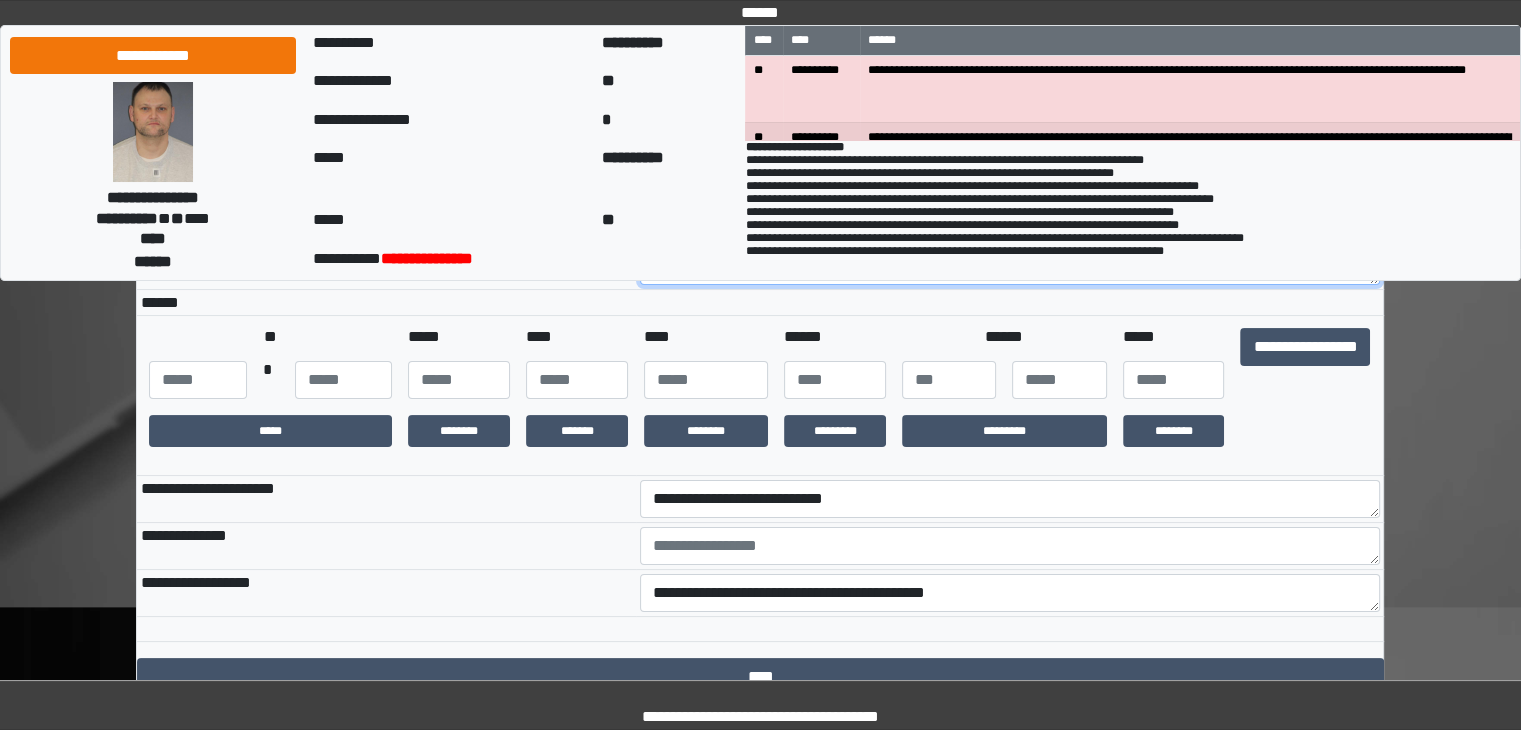scroll, scrollTop: 300, scrollLeft: 0, axis: vertical 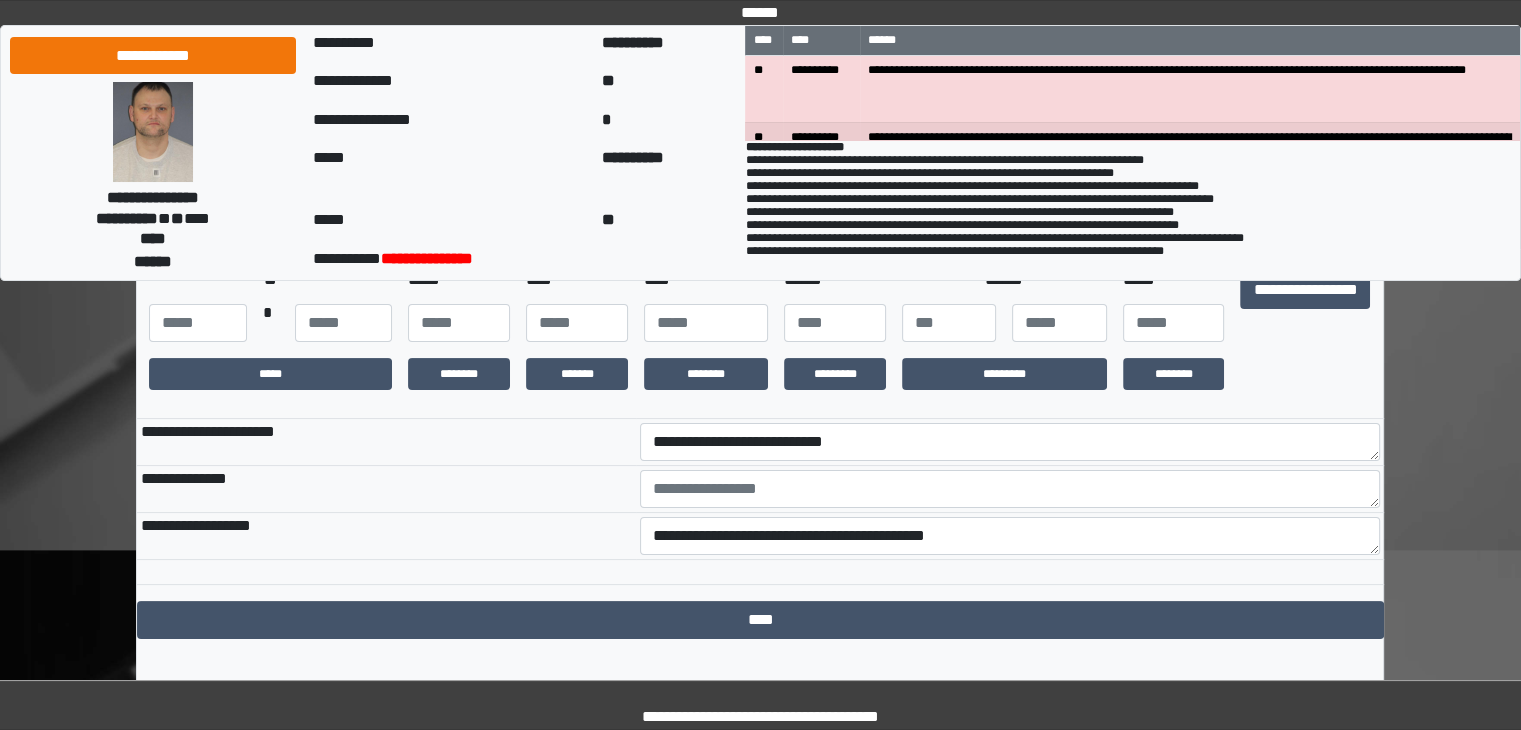 type on "****" 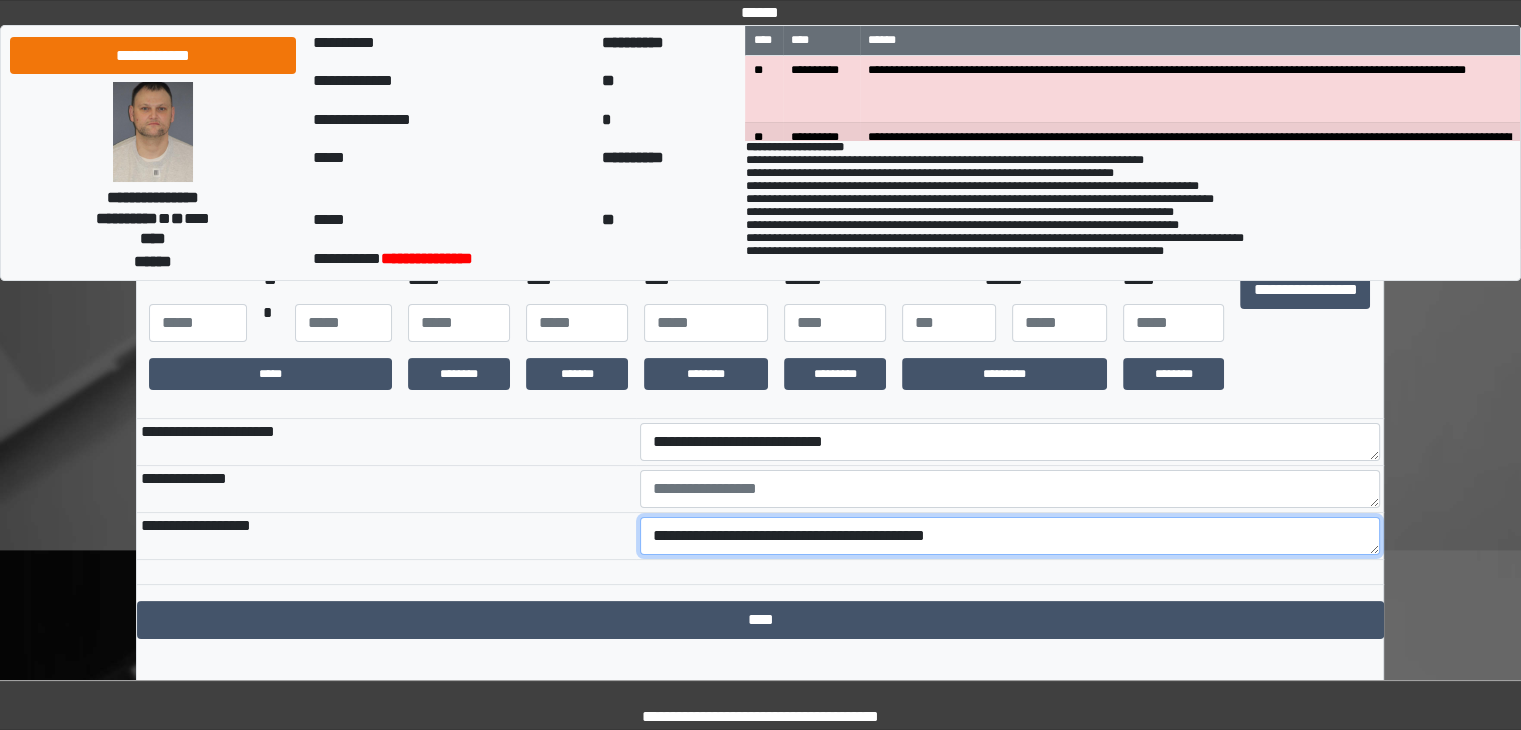 click on "**********" at bounding box center [1010, 536] 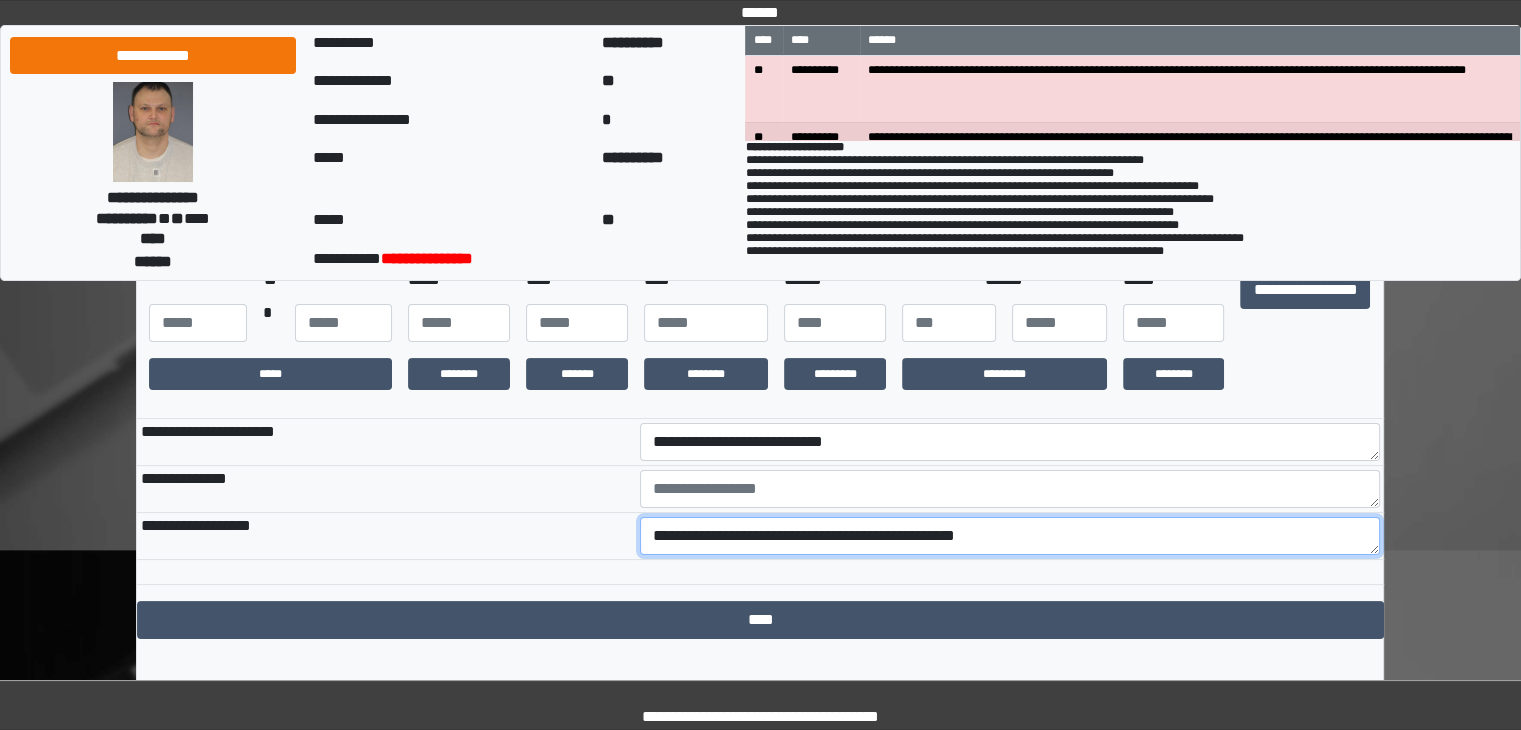 click on "**********" at bounding box center (1010, 536) 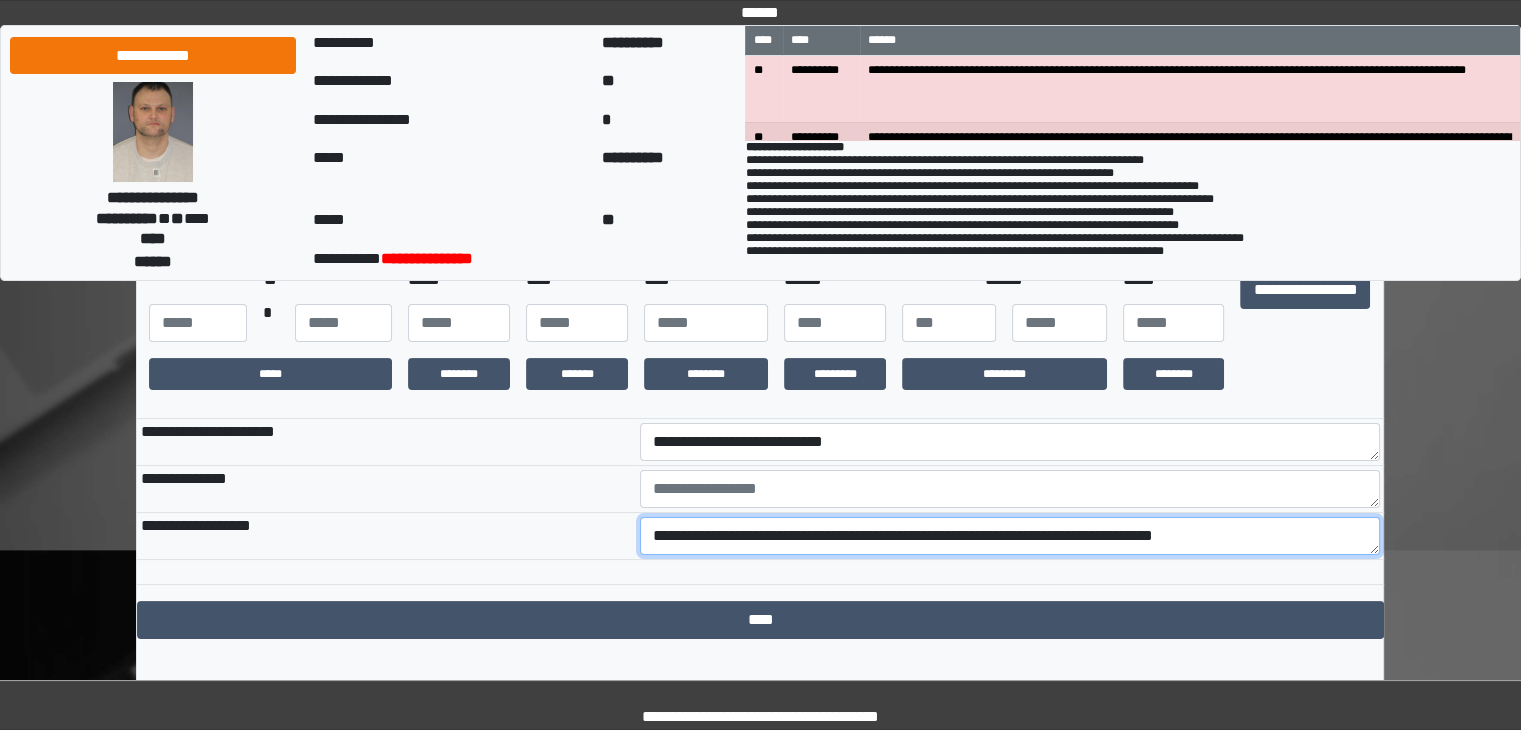 click on "**********" at bounding box center [1010, 536] 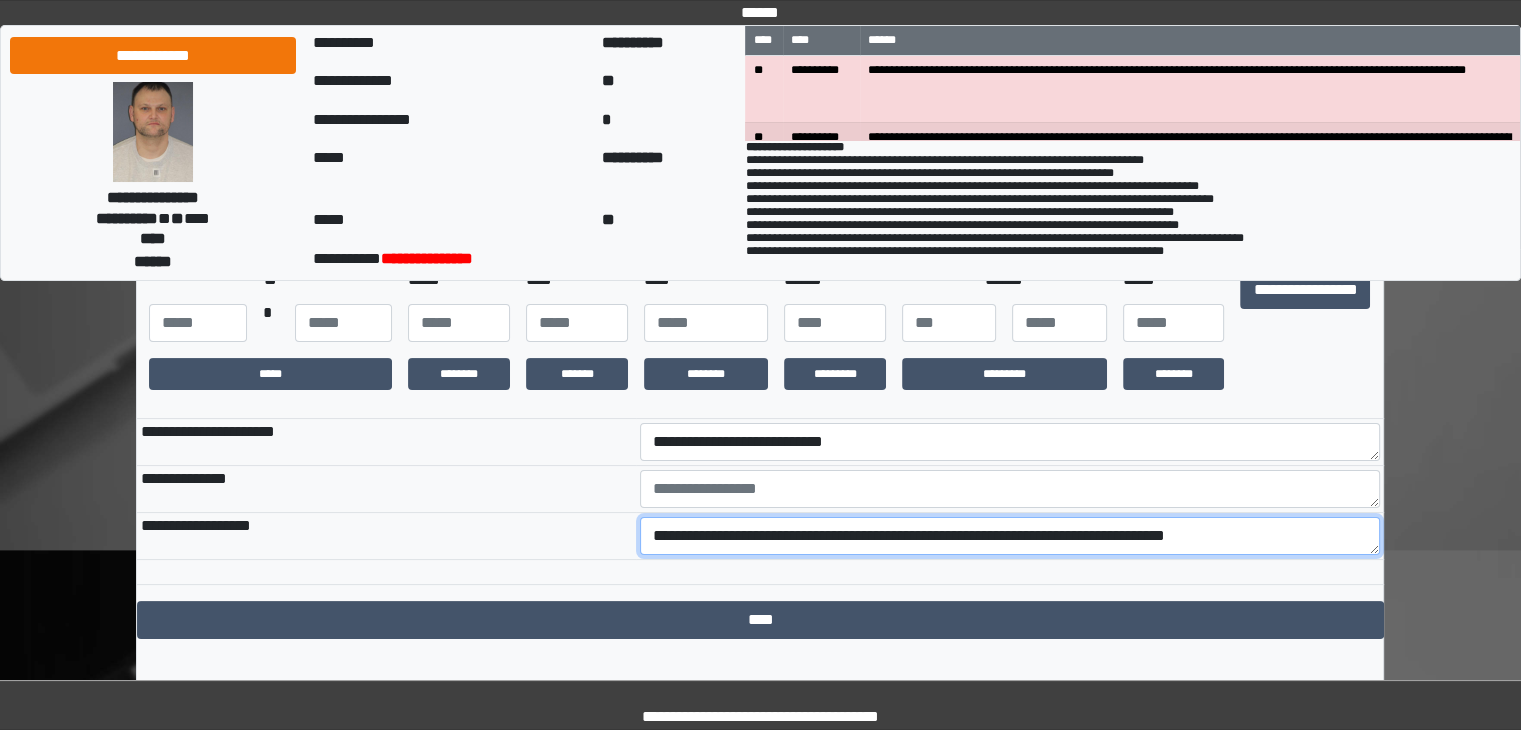 click on "**********" at bounding box center (1010, 536) 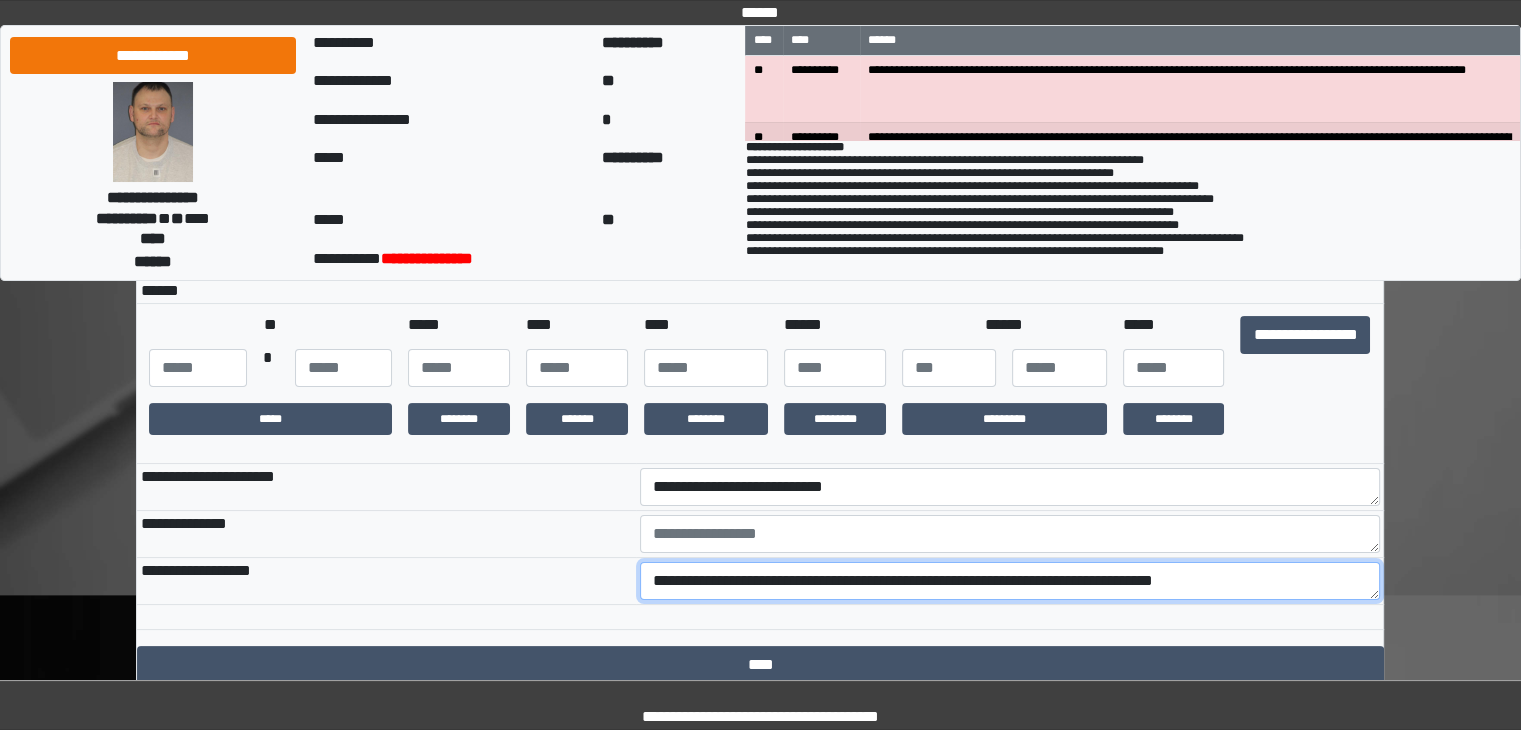 scroll, scrollTop: 100, scrollLeft: 0, axis: vertical 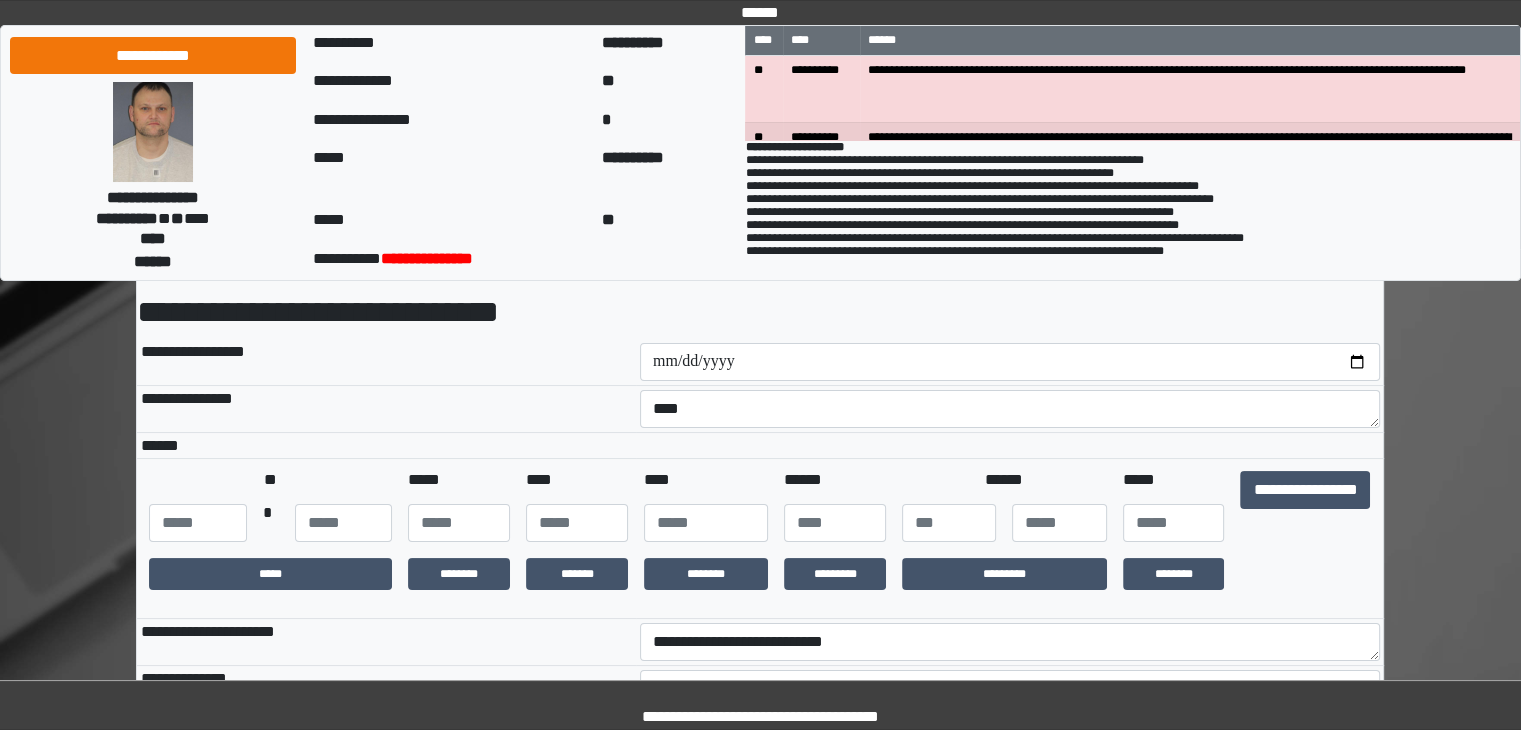 type on "**********" 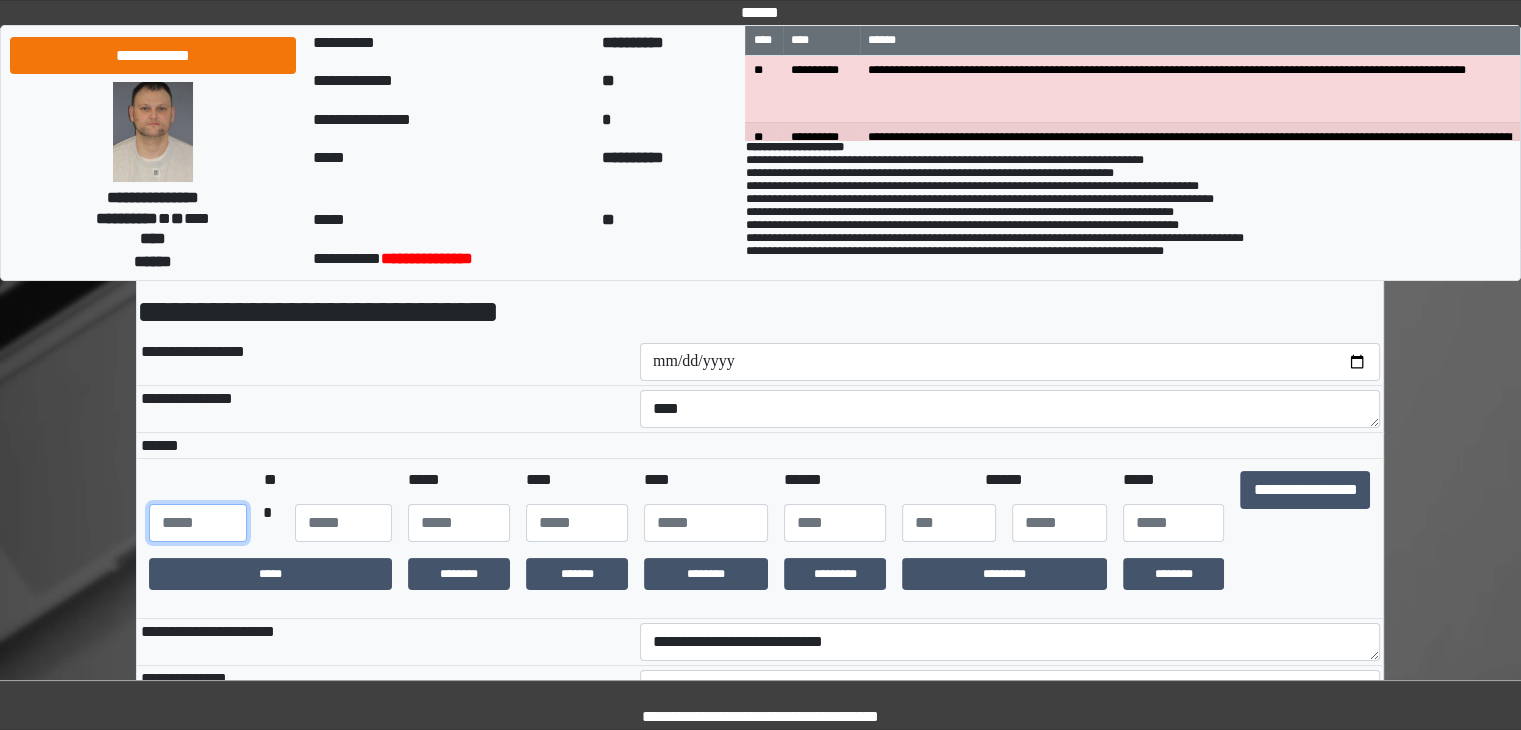 click at bounding box center [197, 523] 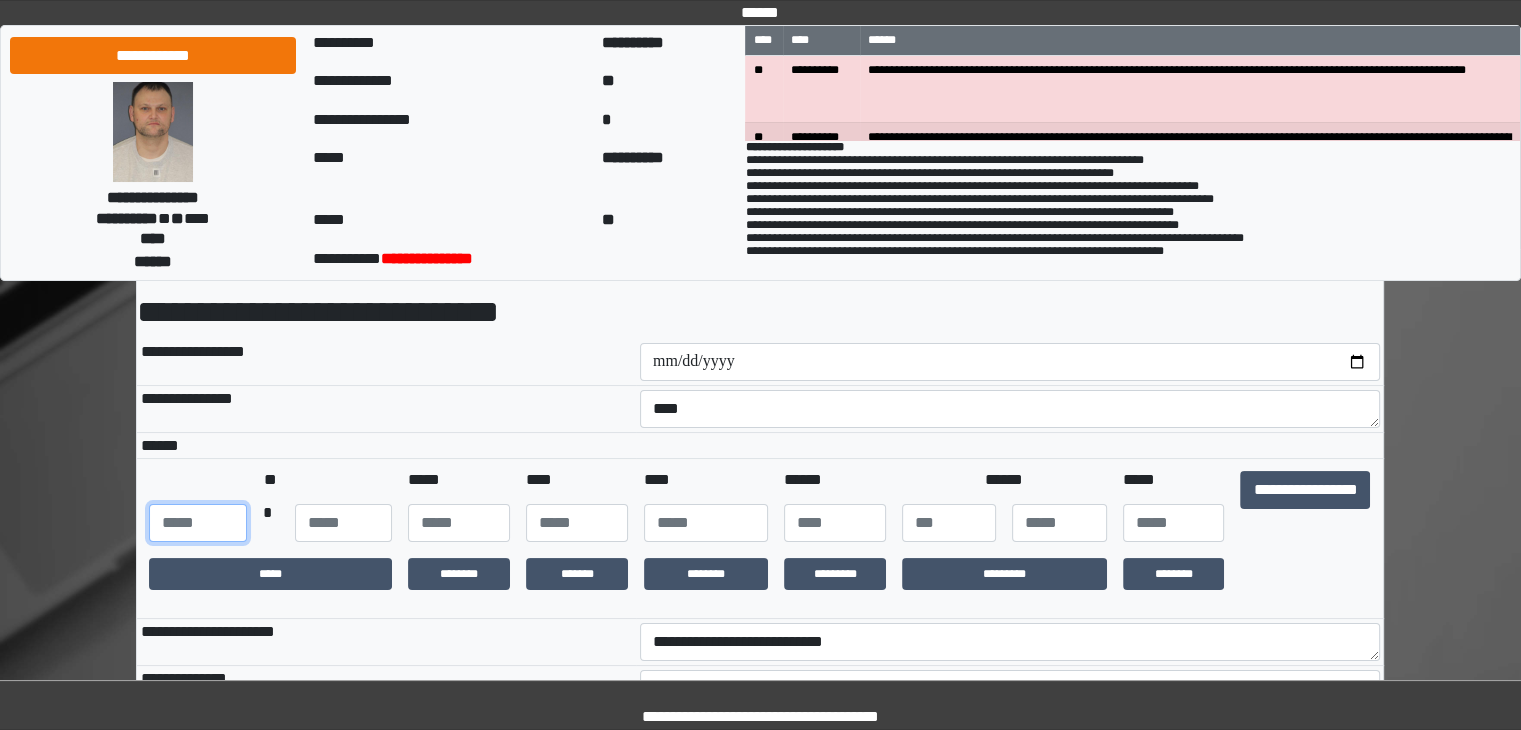 type on "***" 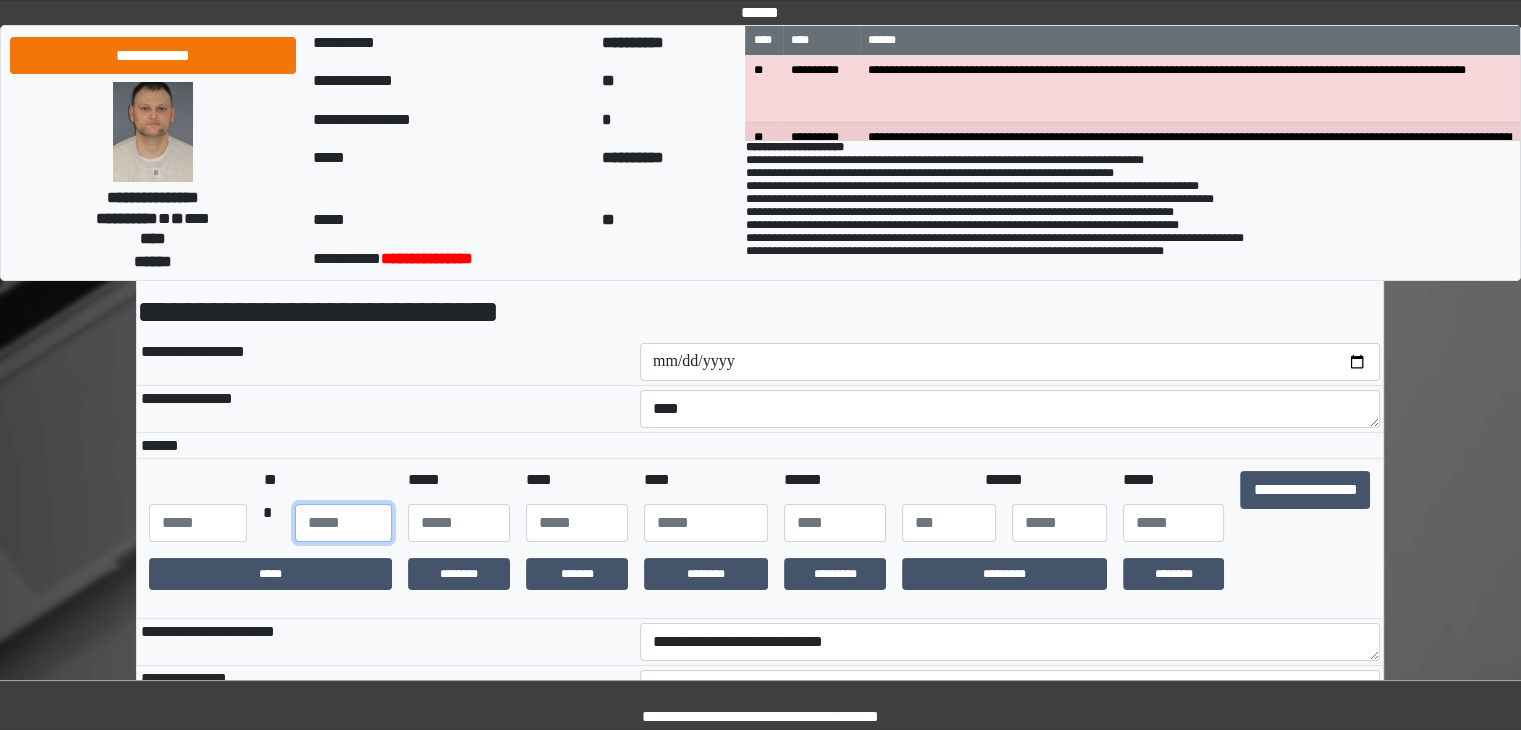 type on "**" 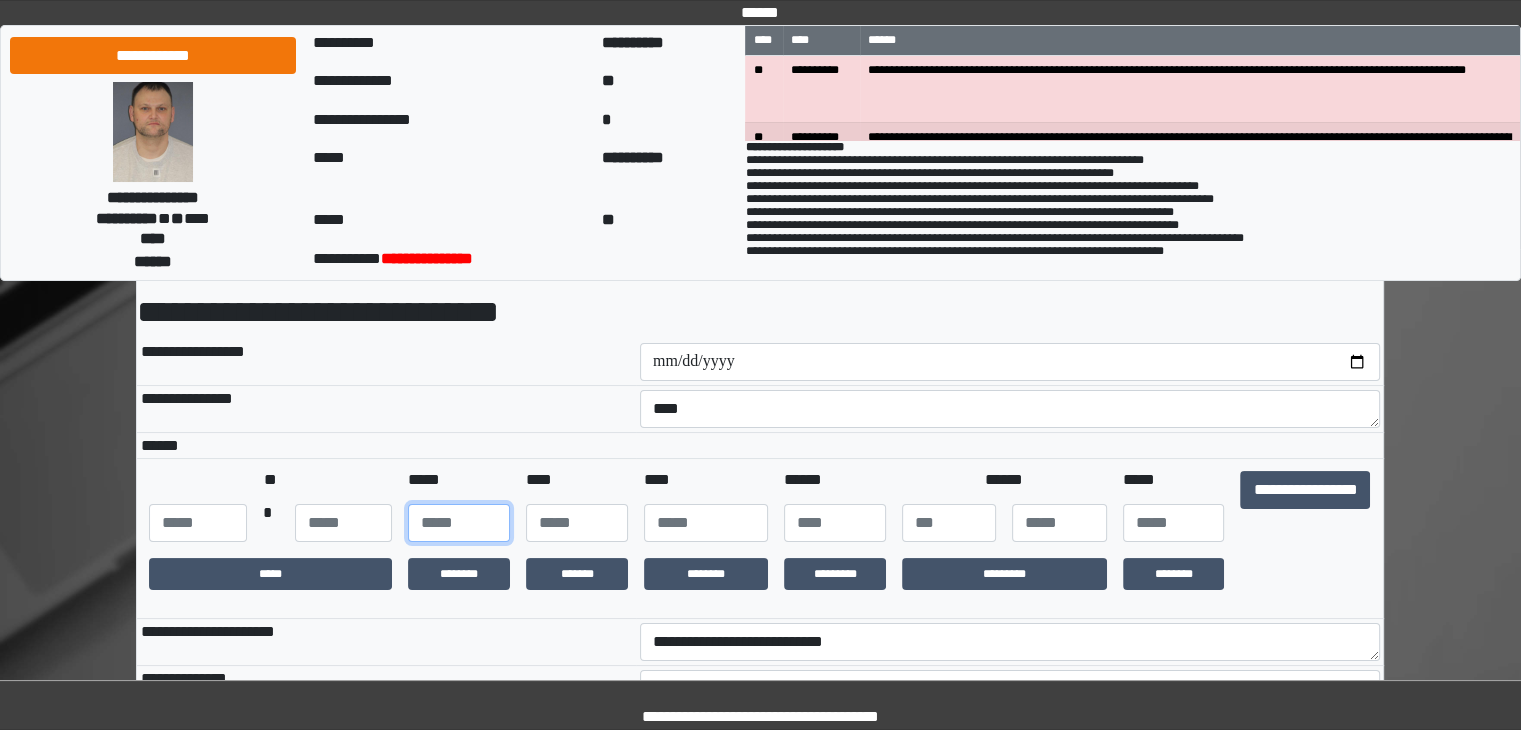type on "**" 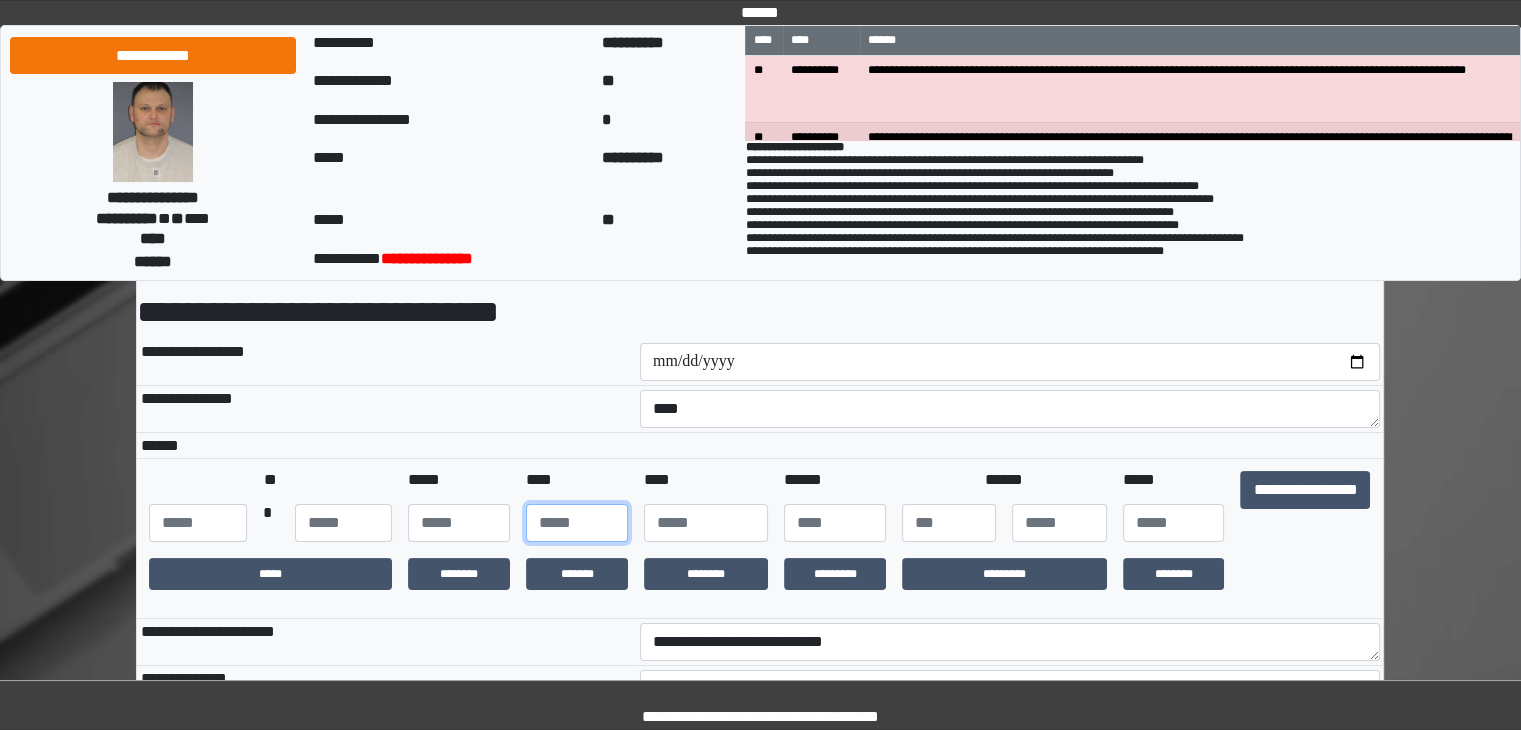 type on "**" 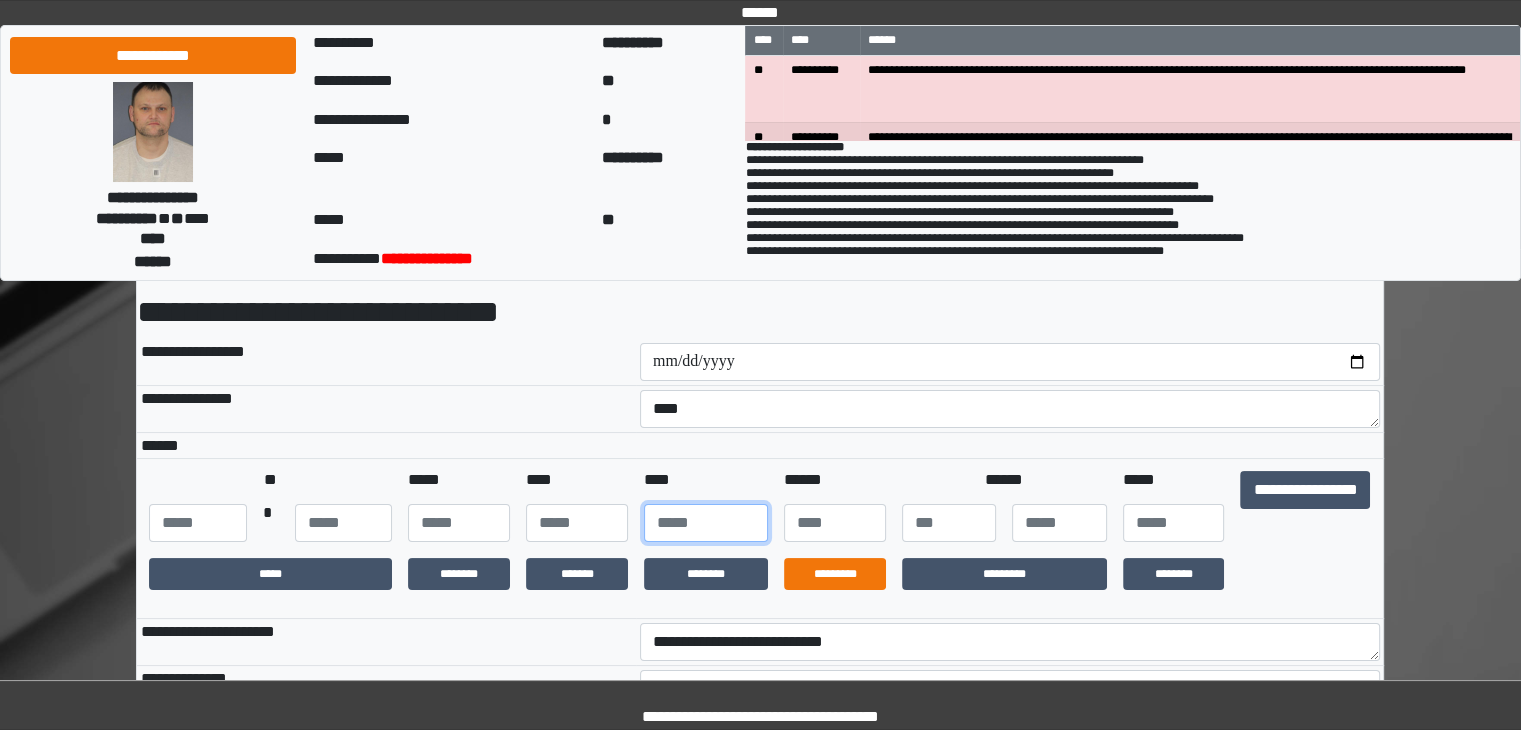 type on "****" 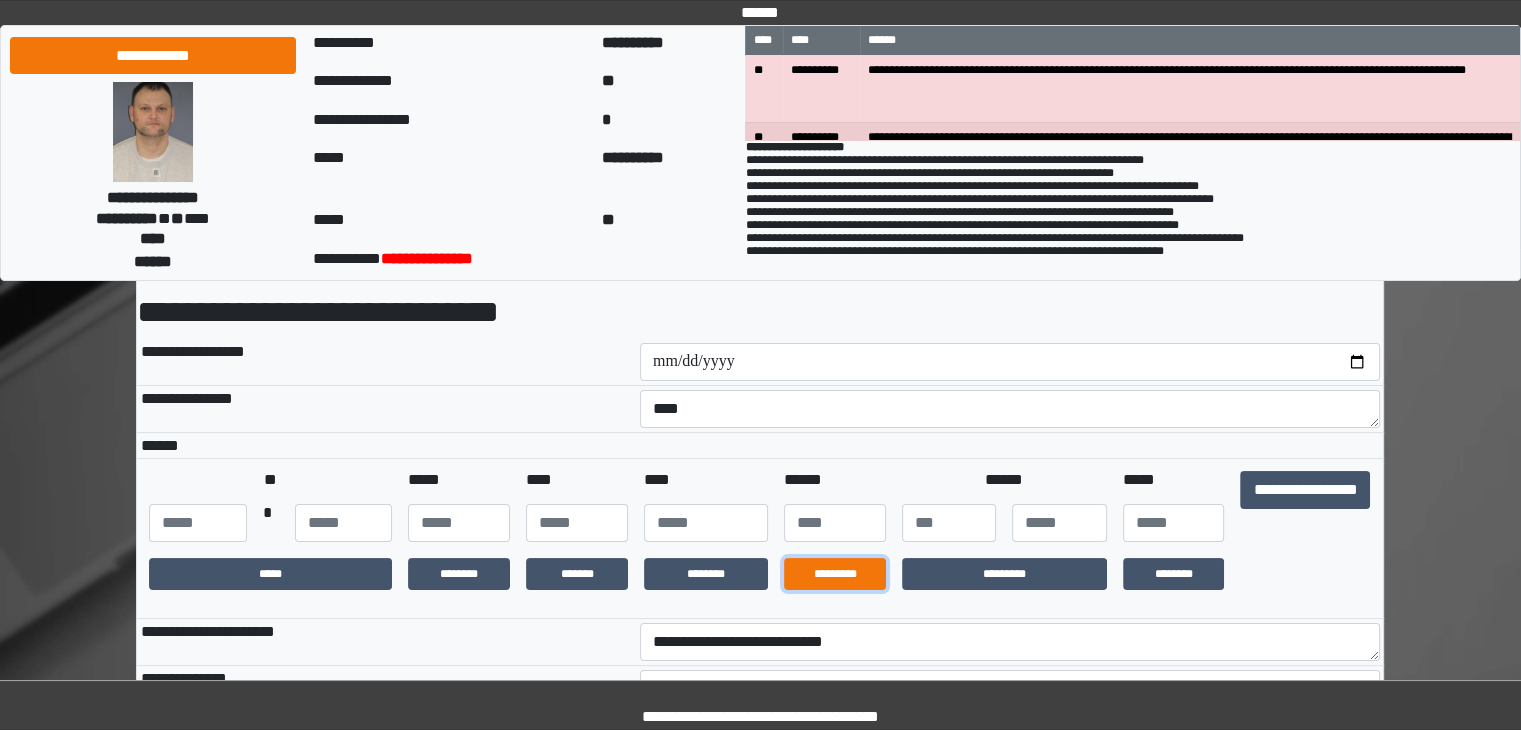 click on "*********" at bounding box center (835, 574) 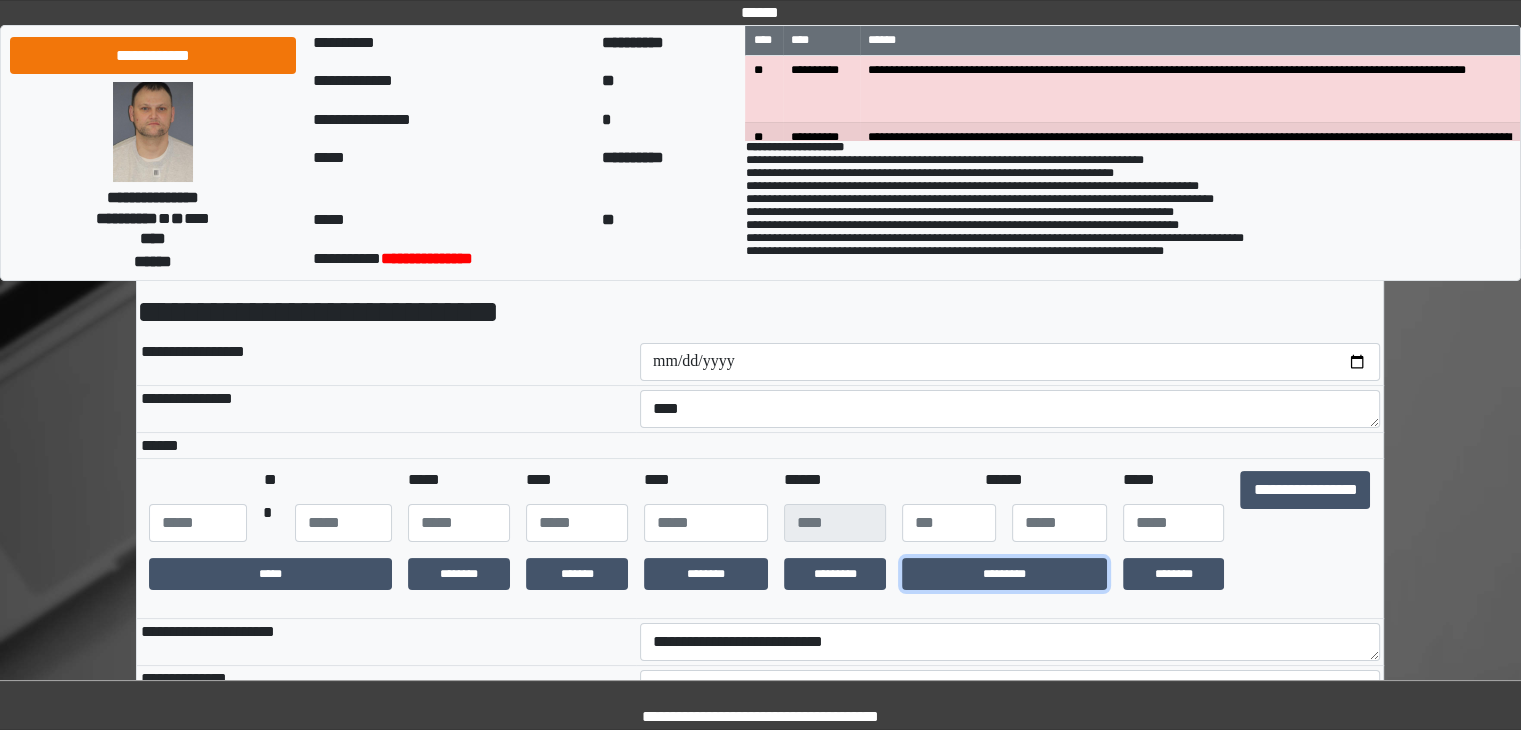 drag, startPoint x: 988, startPoint y: 579, endPoint x: 1127, endPoint y: 538, distance: 144.92067 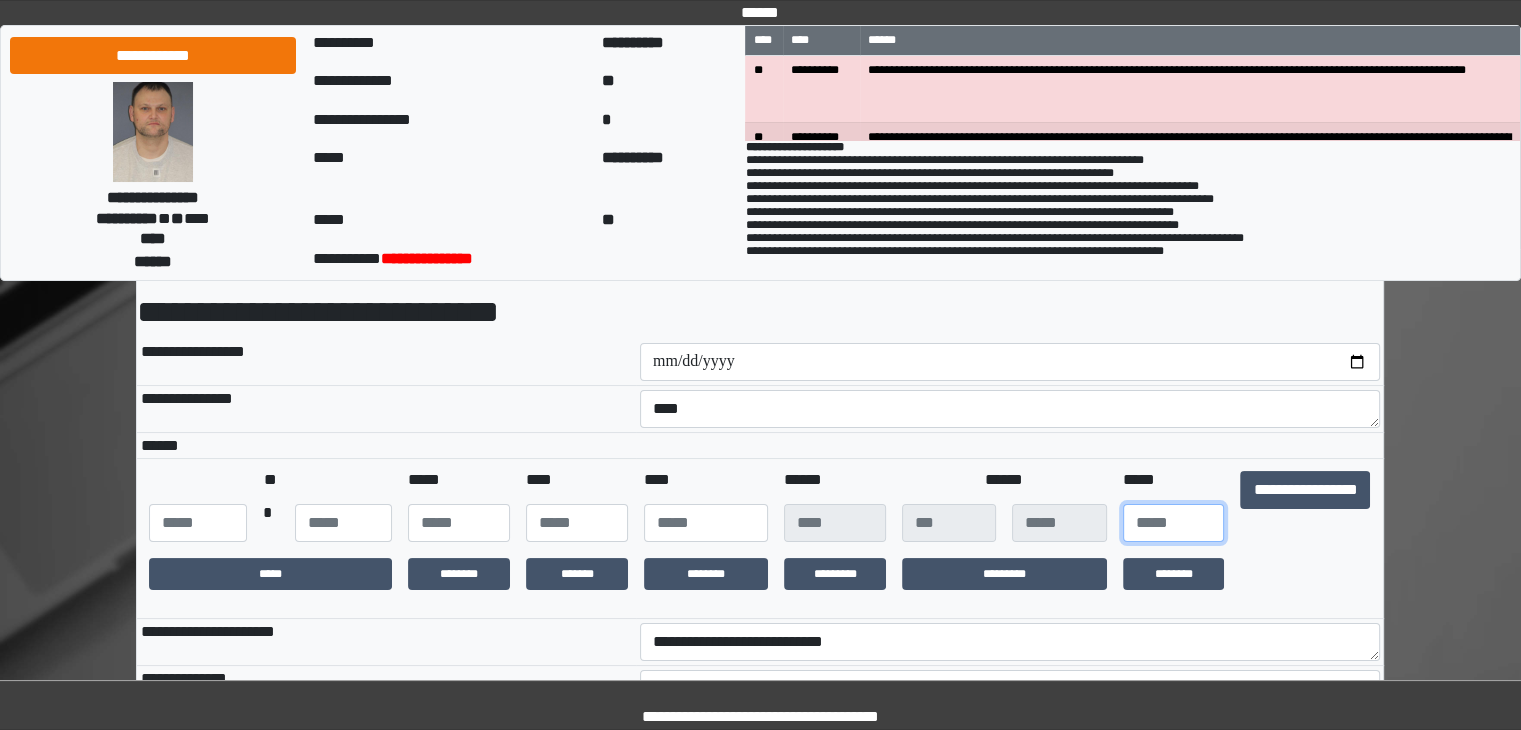 click at bounding box center (1174, 523) 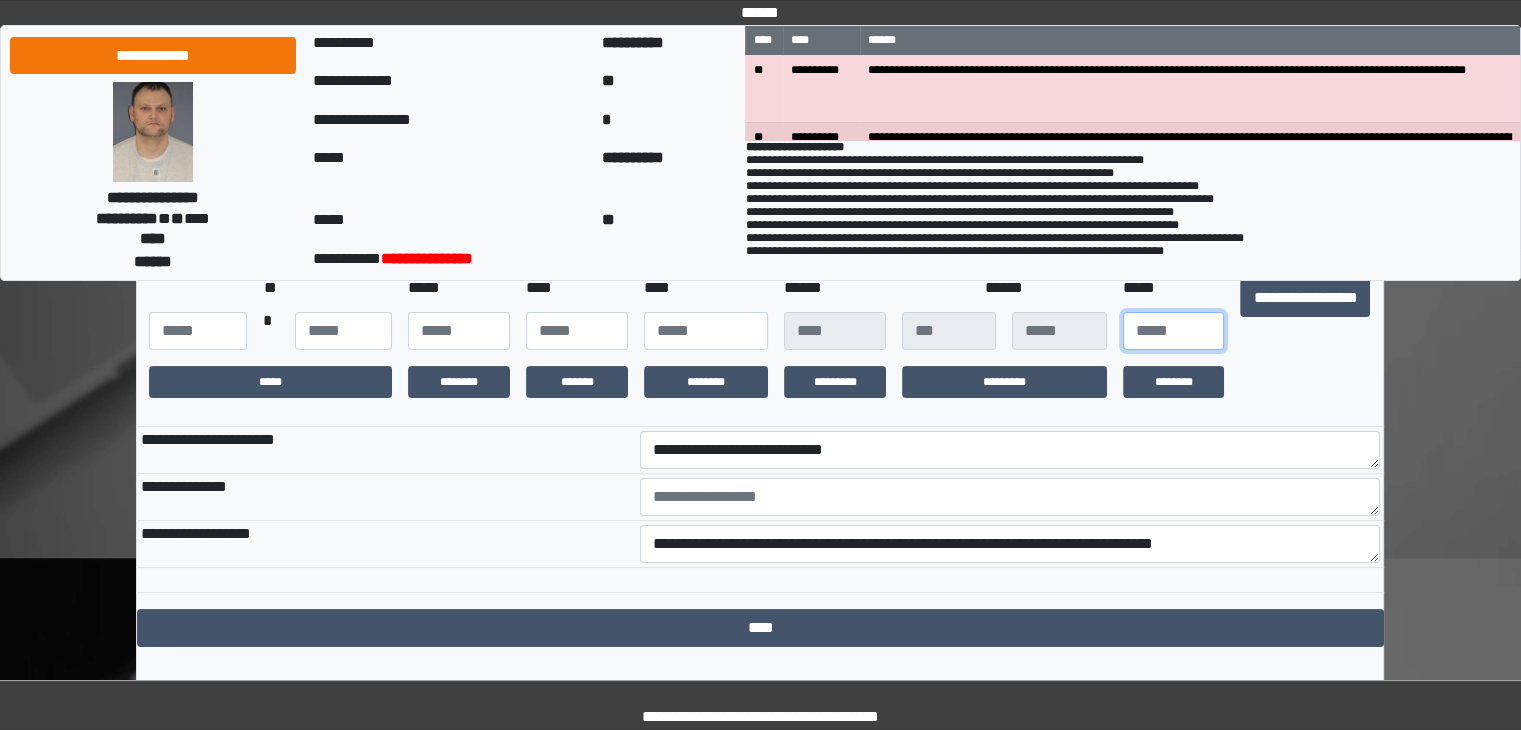 scroll, scrollTop: 344, scrollLeft: 0, axis: vertical 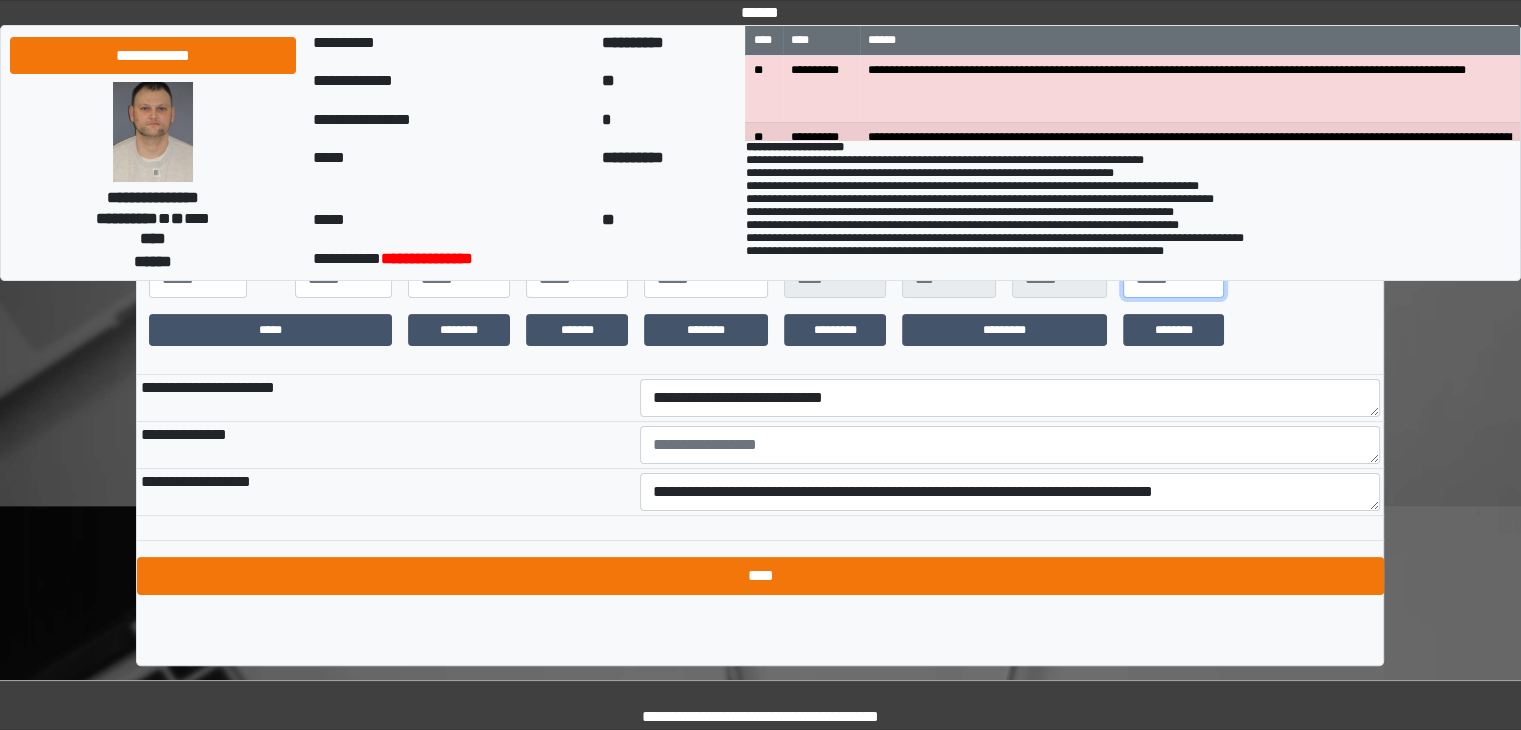 type on "**" 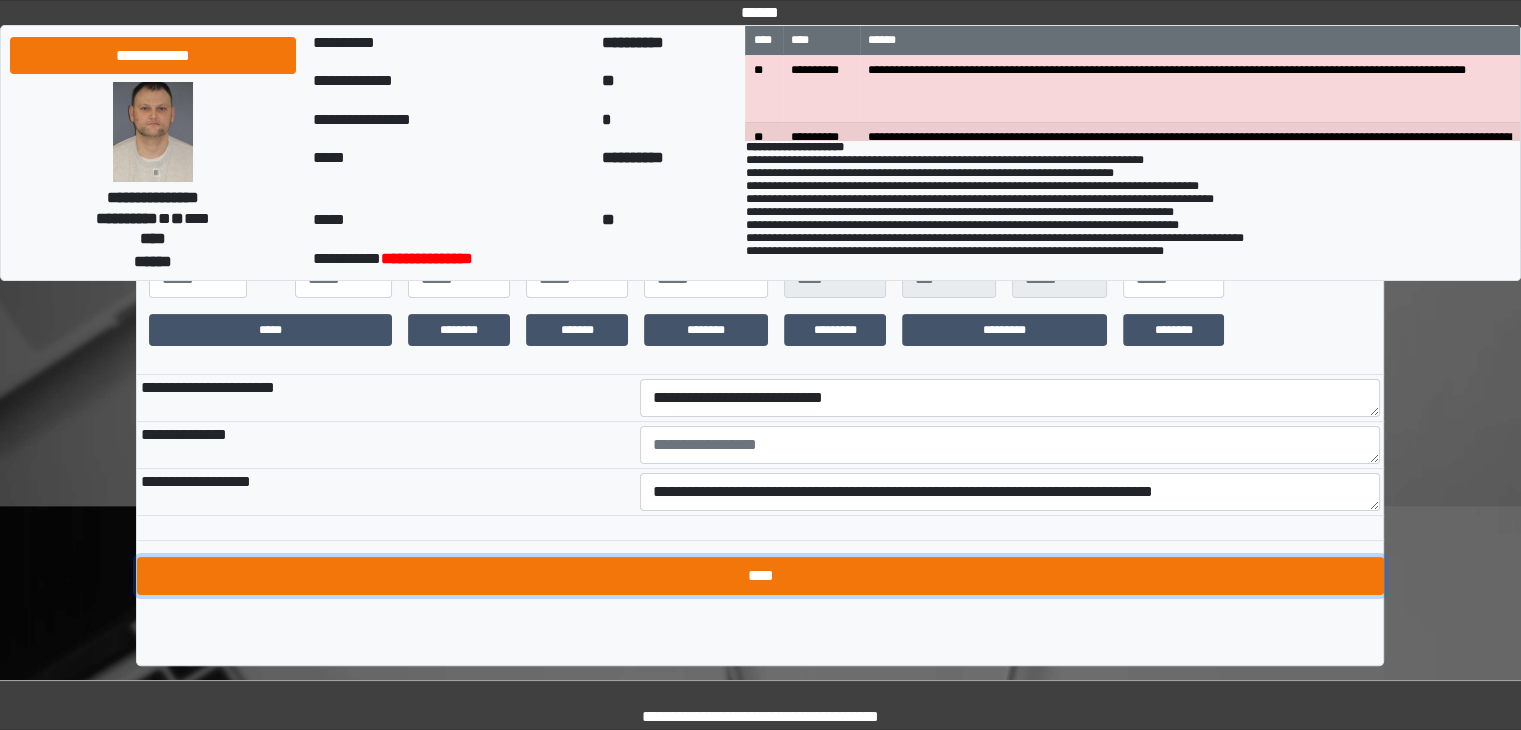 click on "****" at bounding box center [760, 576] 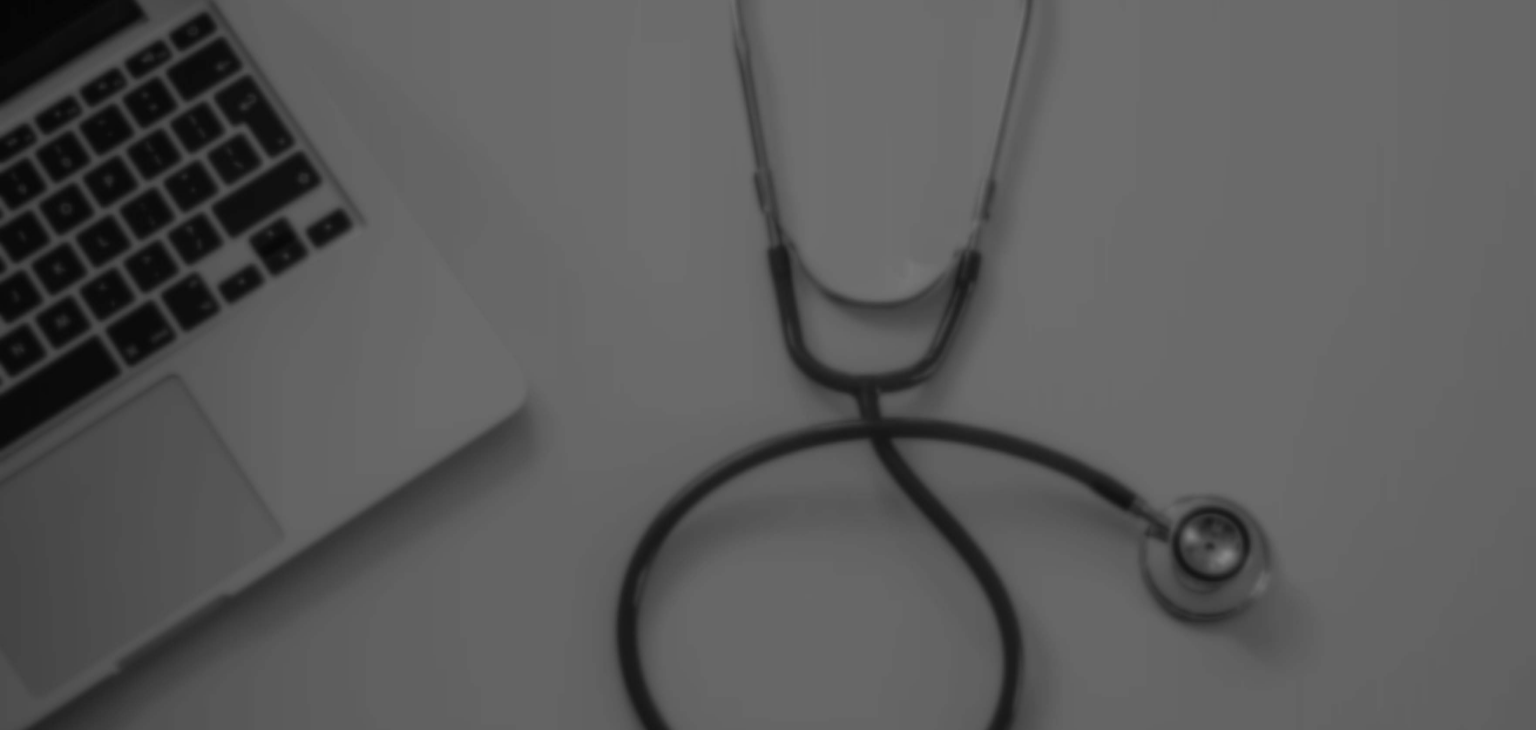 scroll, scrollTop: 0, scrollLeft: 0, axis: both 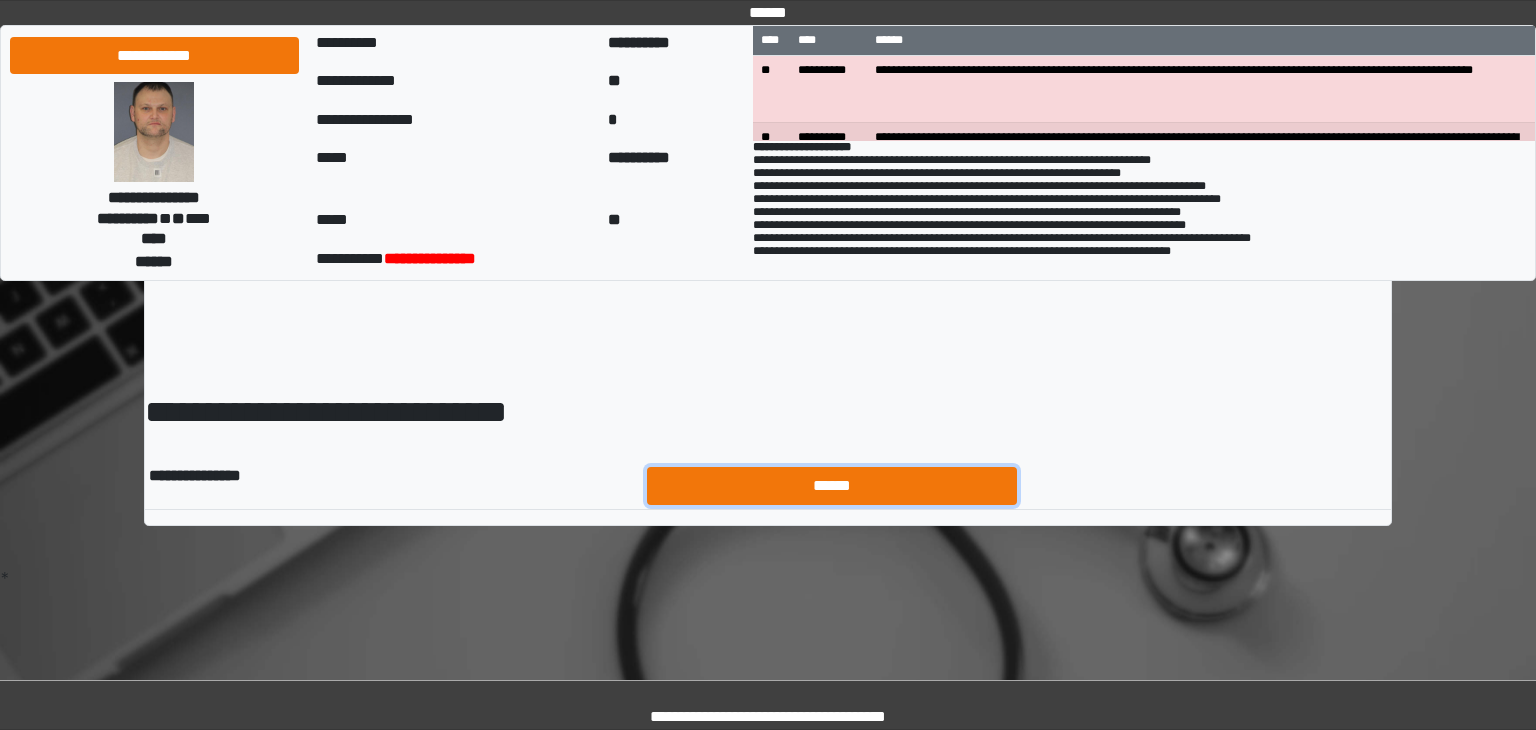 click on "******" at bounding box center [832, 486] 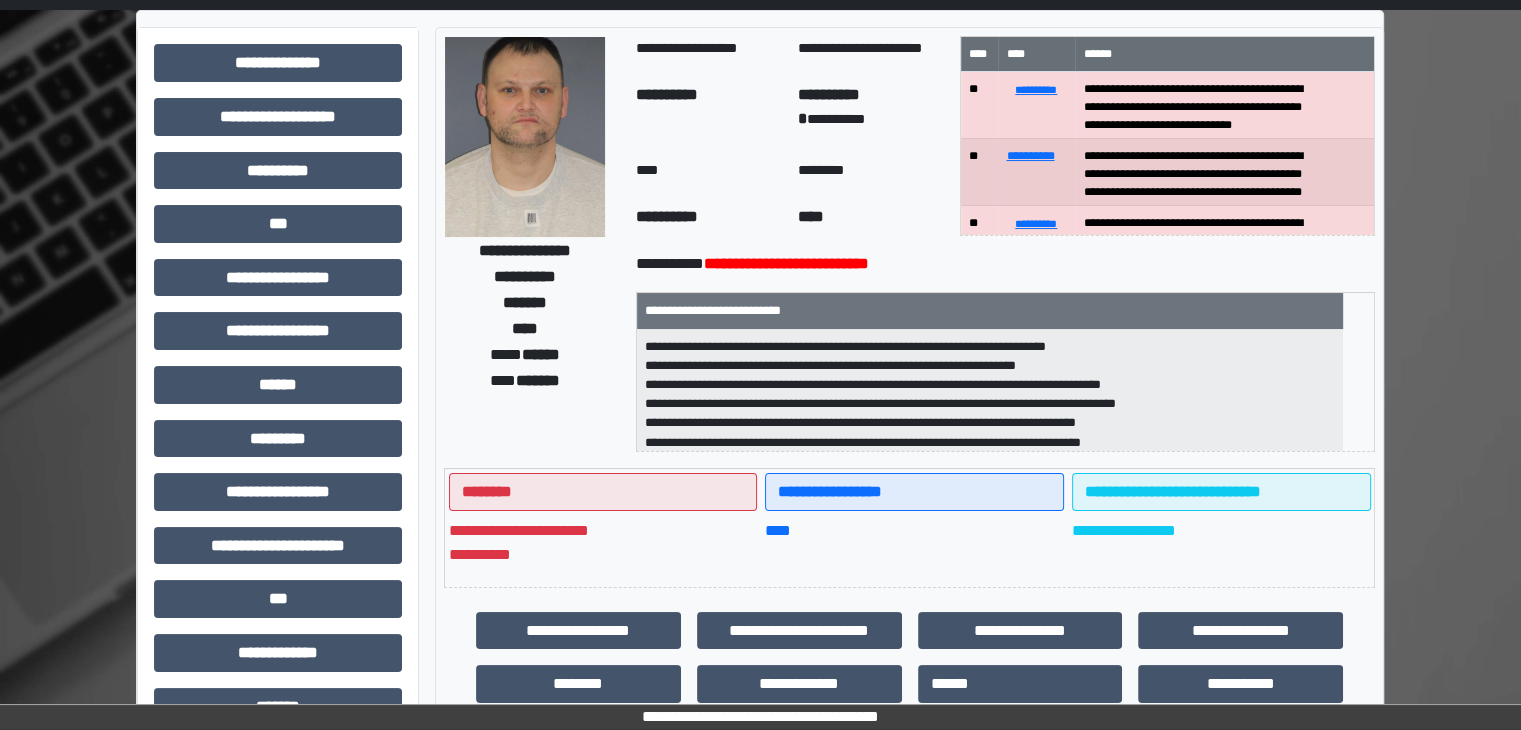scroll, scrollTop: 200, scrollLeft: 0, axis: vertical 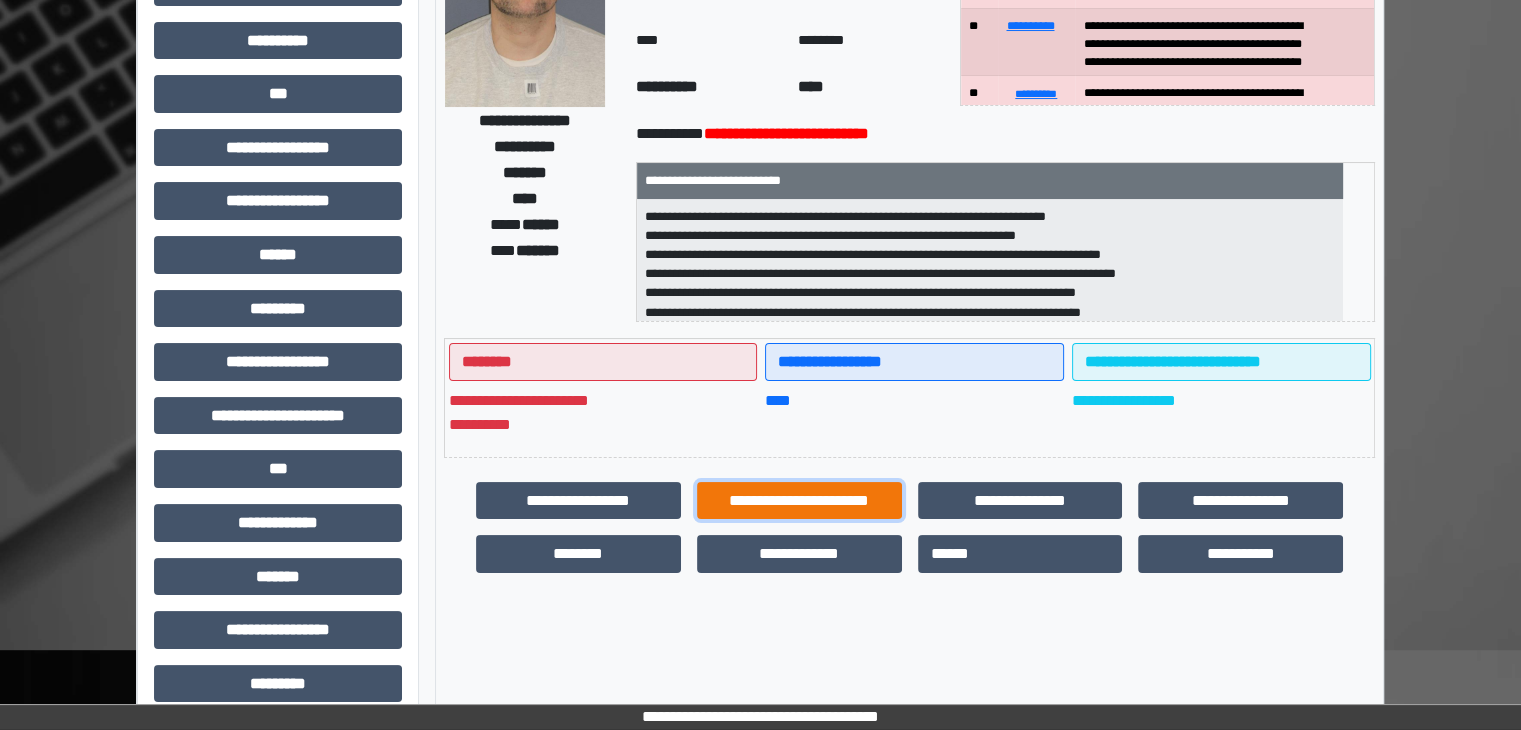 click on "**********" at bounding box center [799, 501] 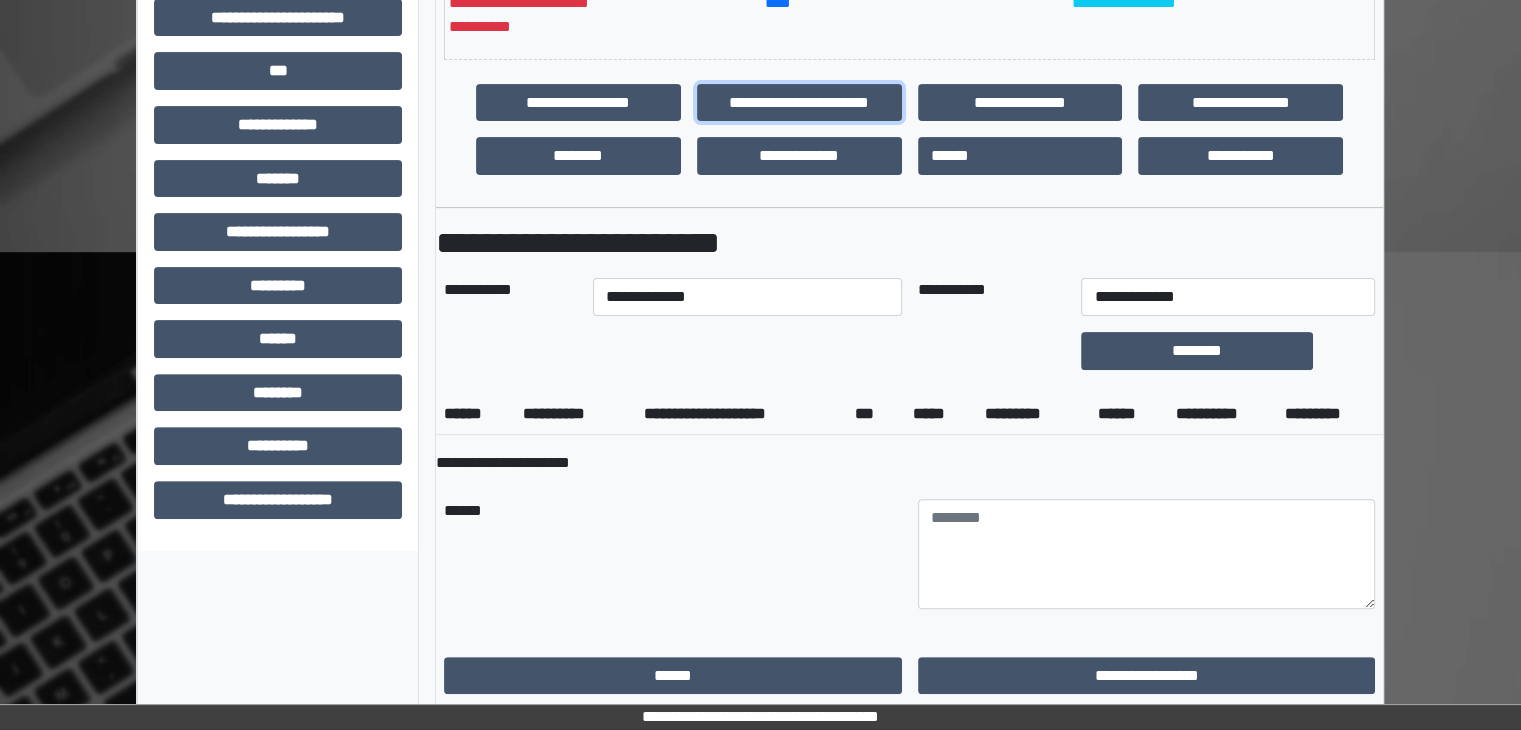 scroll, scrollTop: 700, scrollLeft: 0, axis: vertical 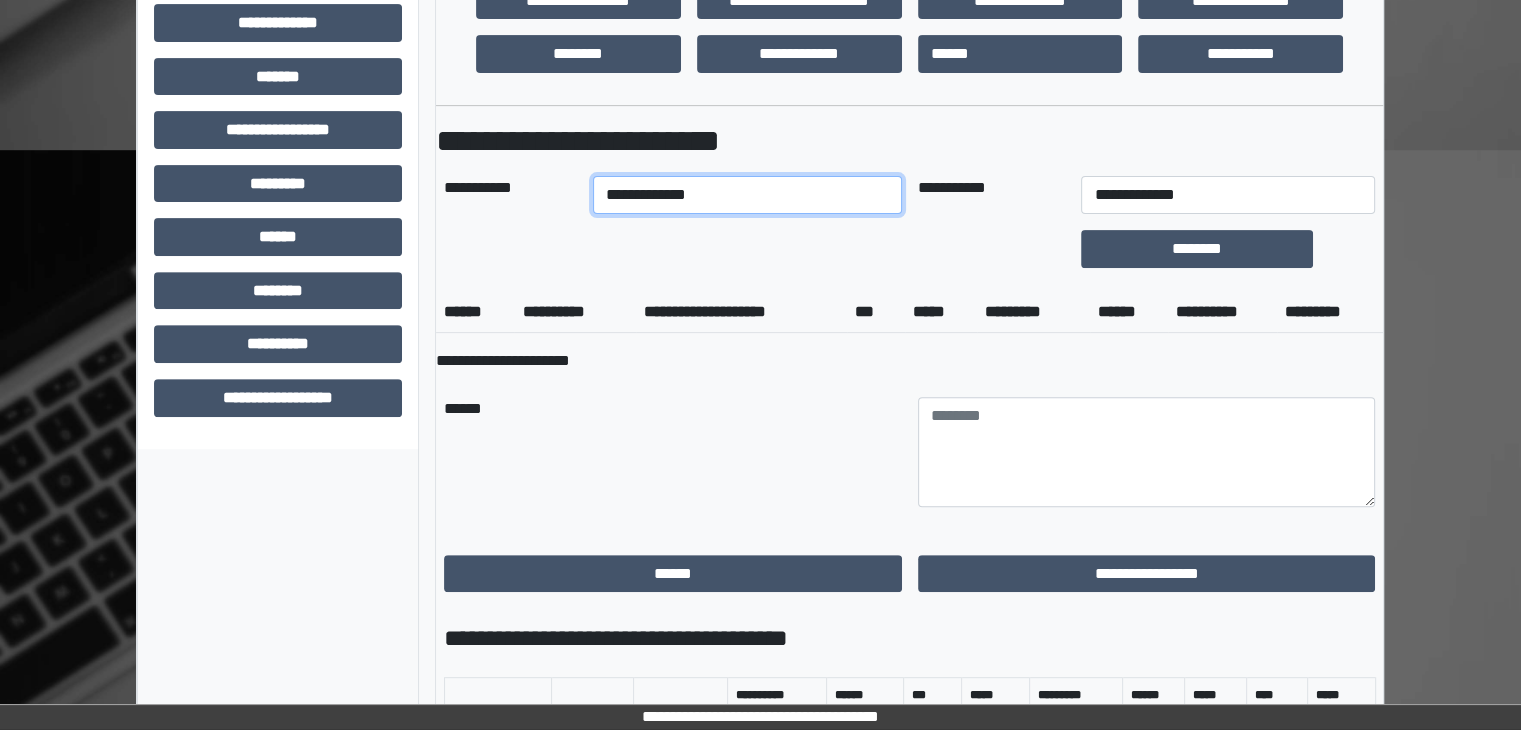 click on "**********" at bounding box center [747, 195] 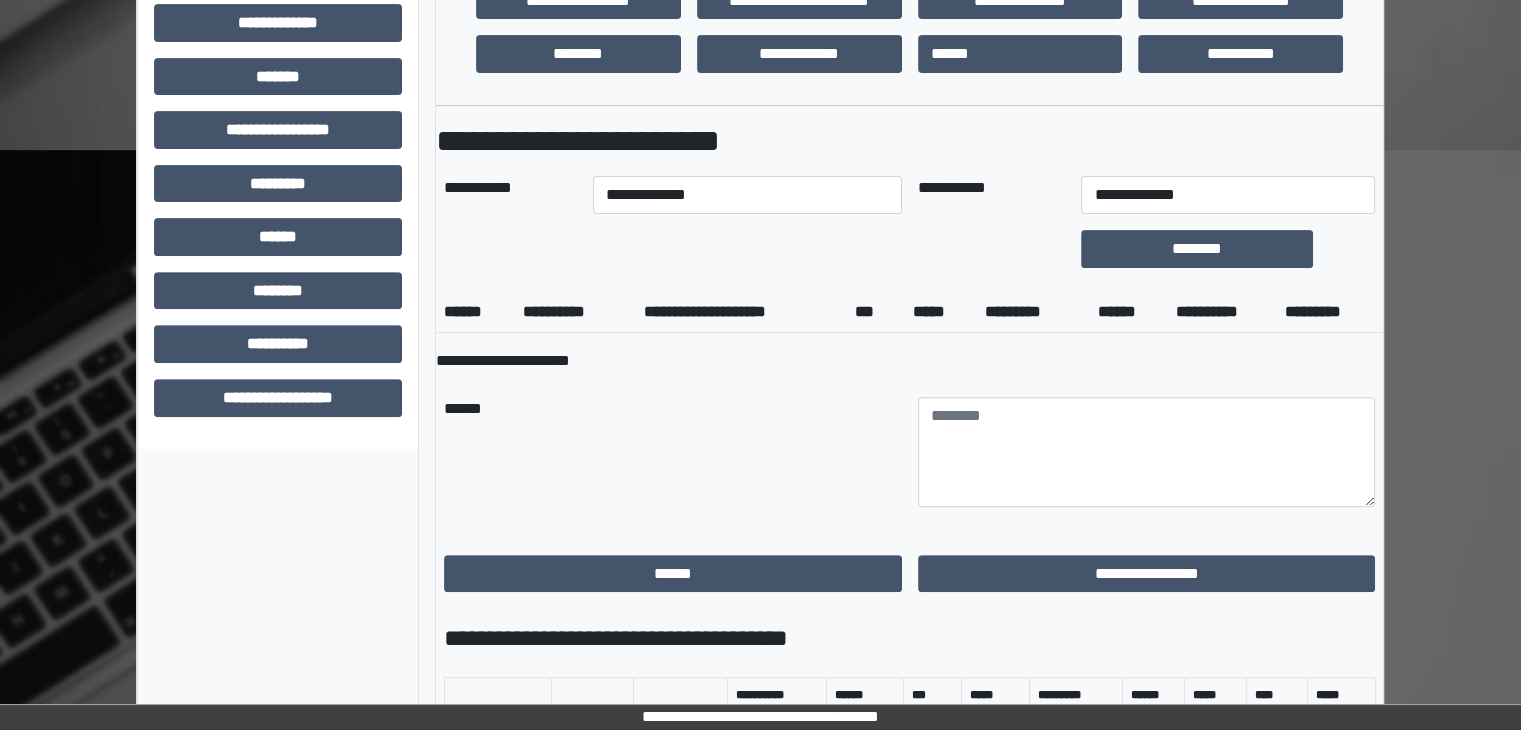 click on "**********" at bounding box center (1147, 523) 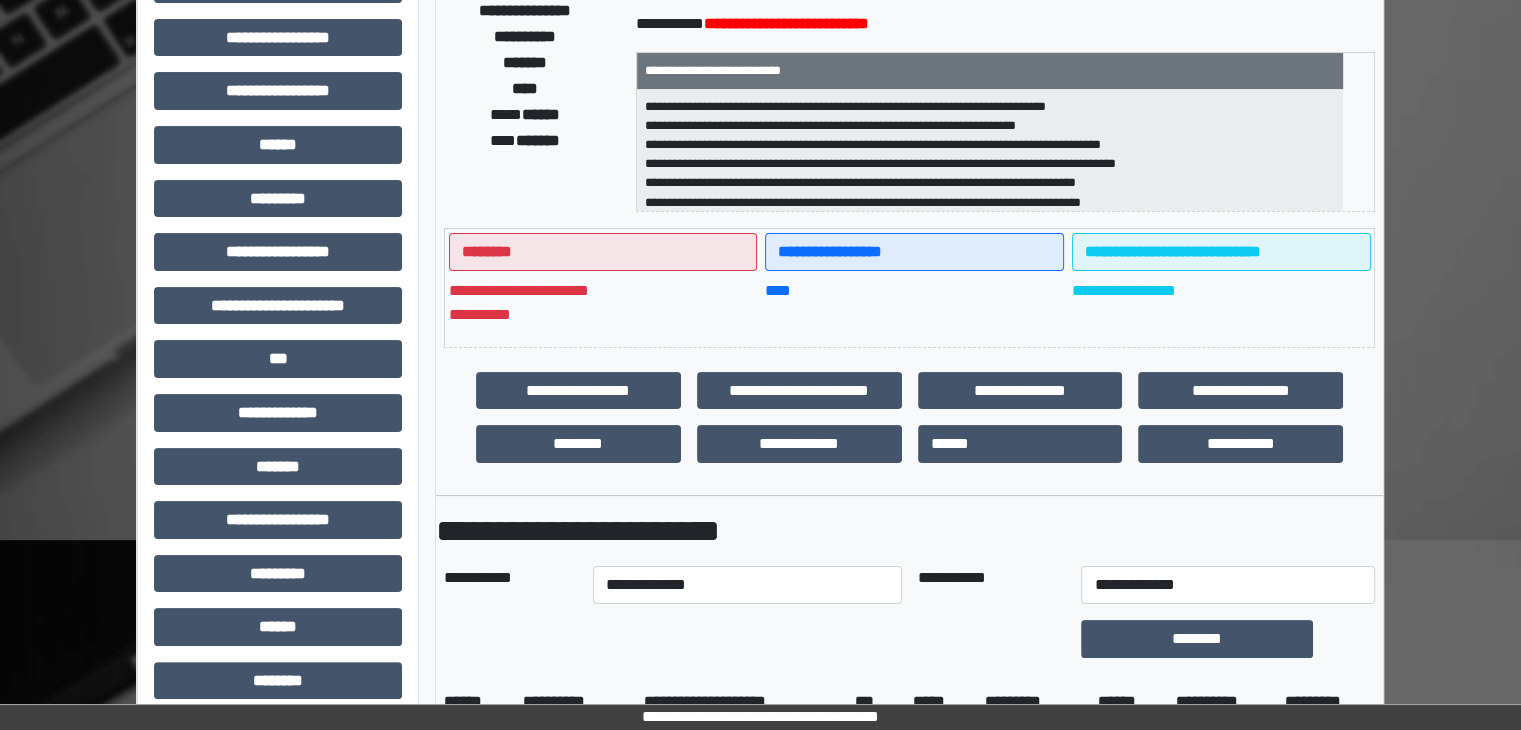 scroll, scrollTop: 100, scrollLeft: 0, axis: vertical 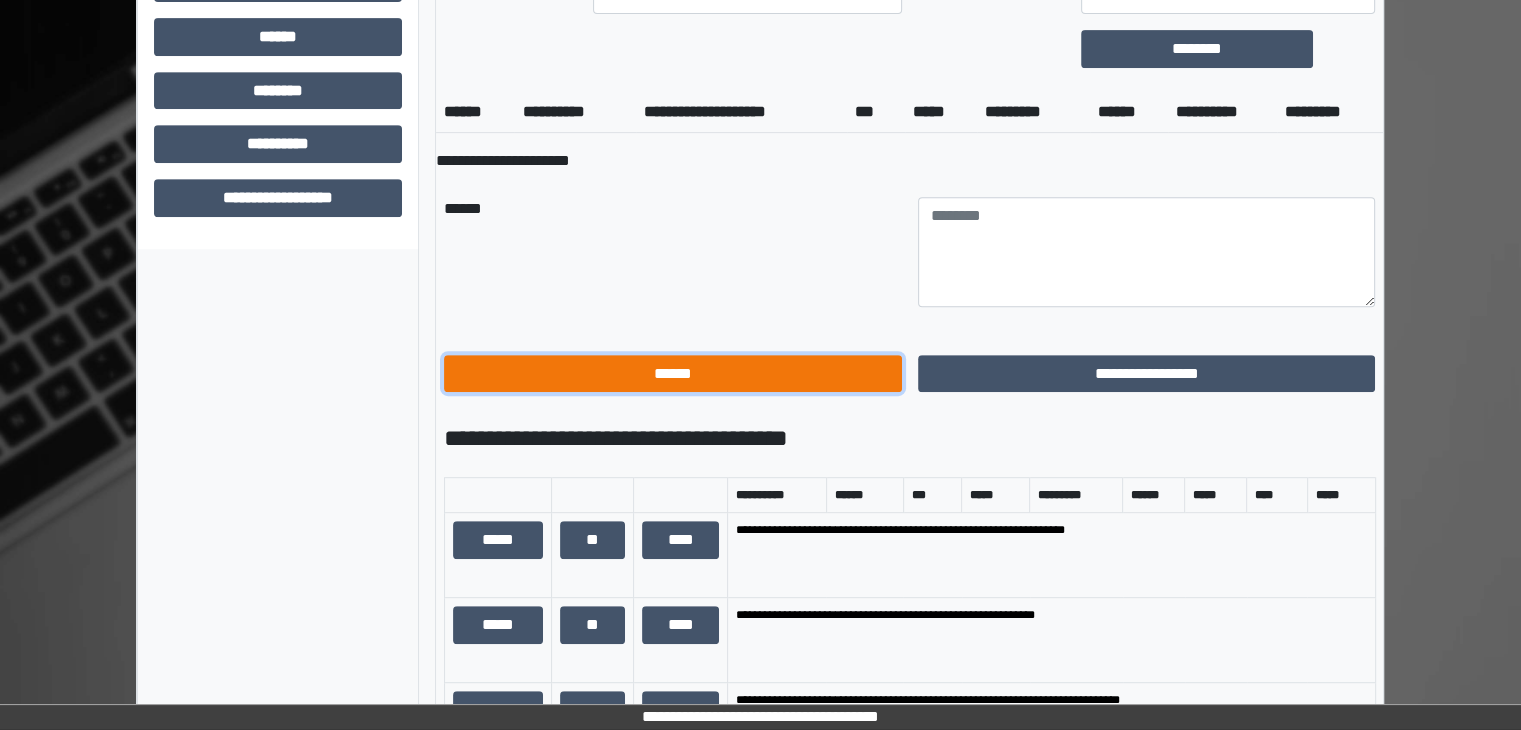 click on "******" at bounding box center [673, 374] 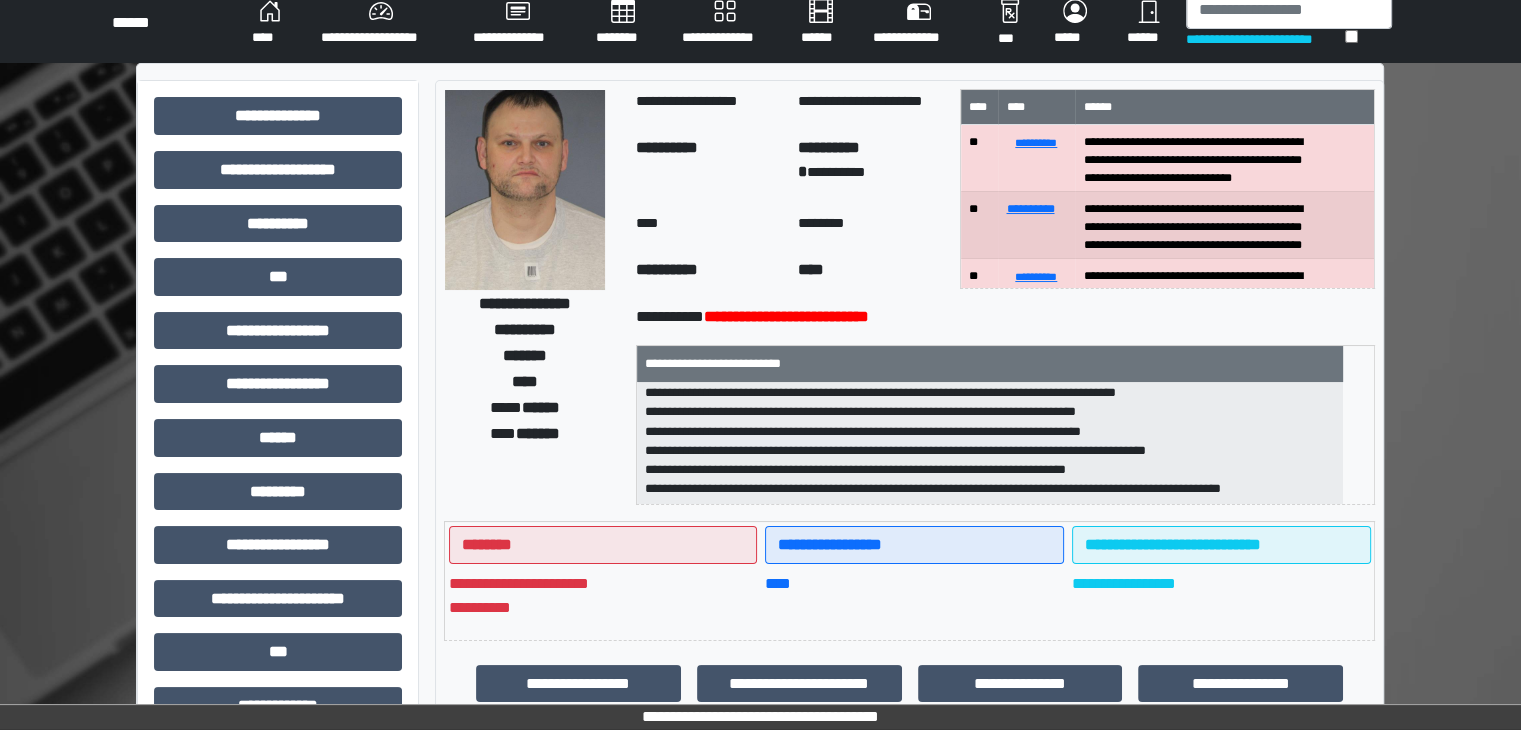 scroll, scrollTop: 0, scrollLeft: 0, axis: both 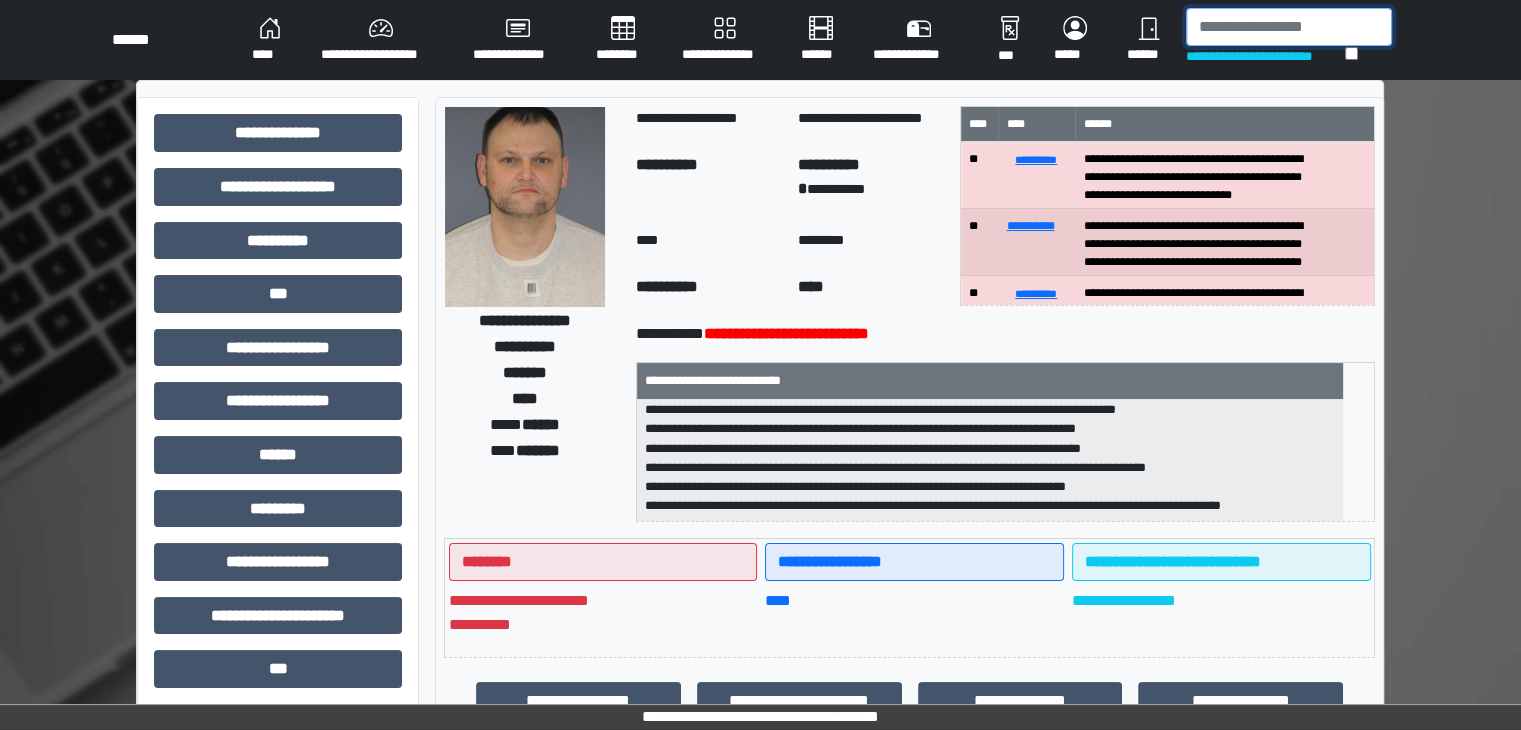 click at bounding box center (1289, 27) 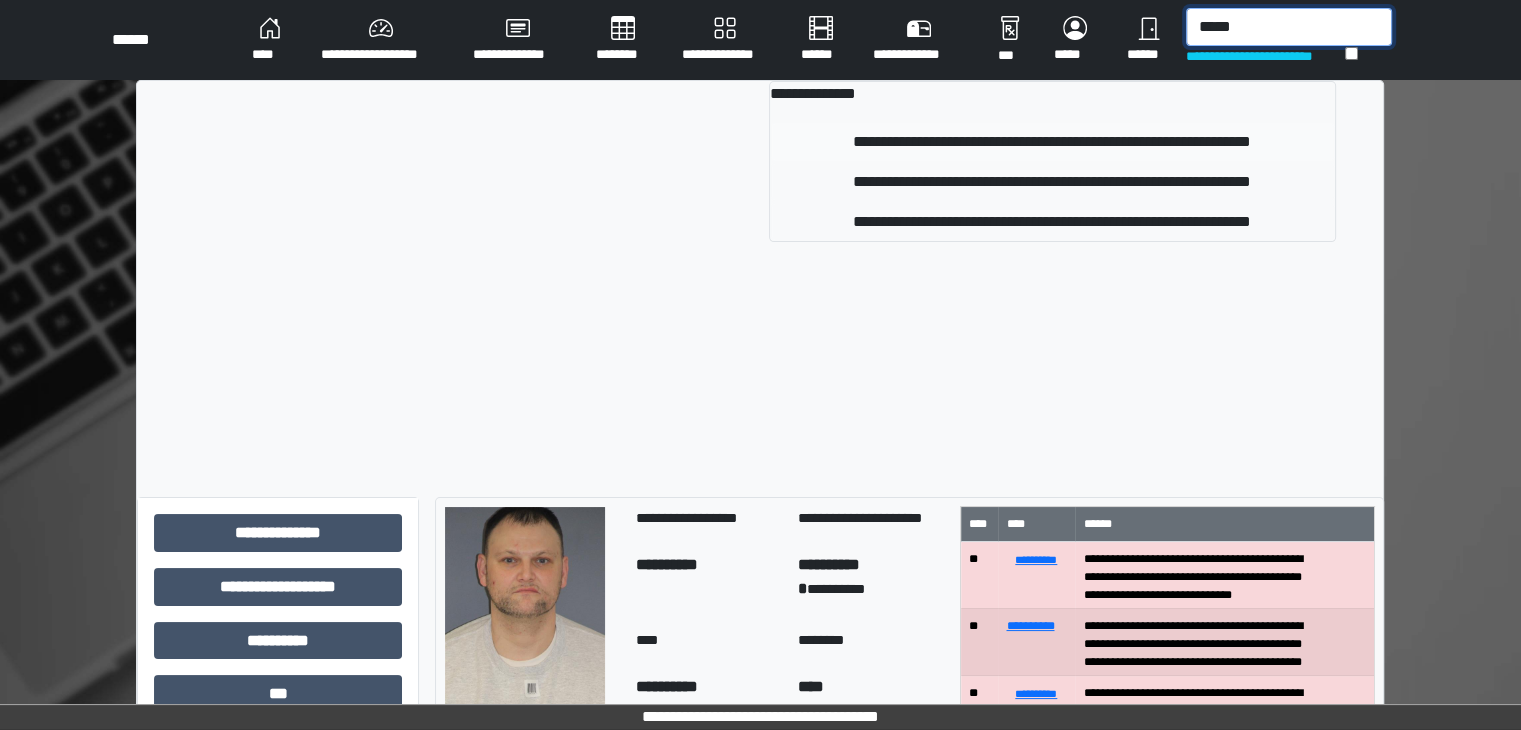type on "*****" 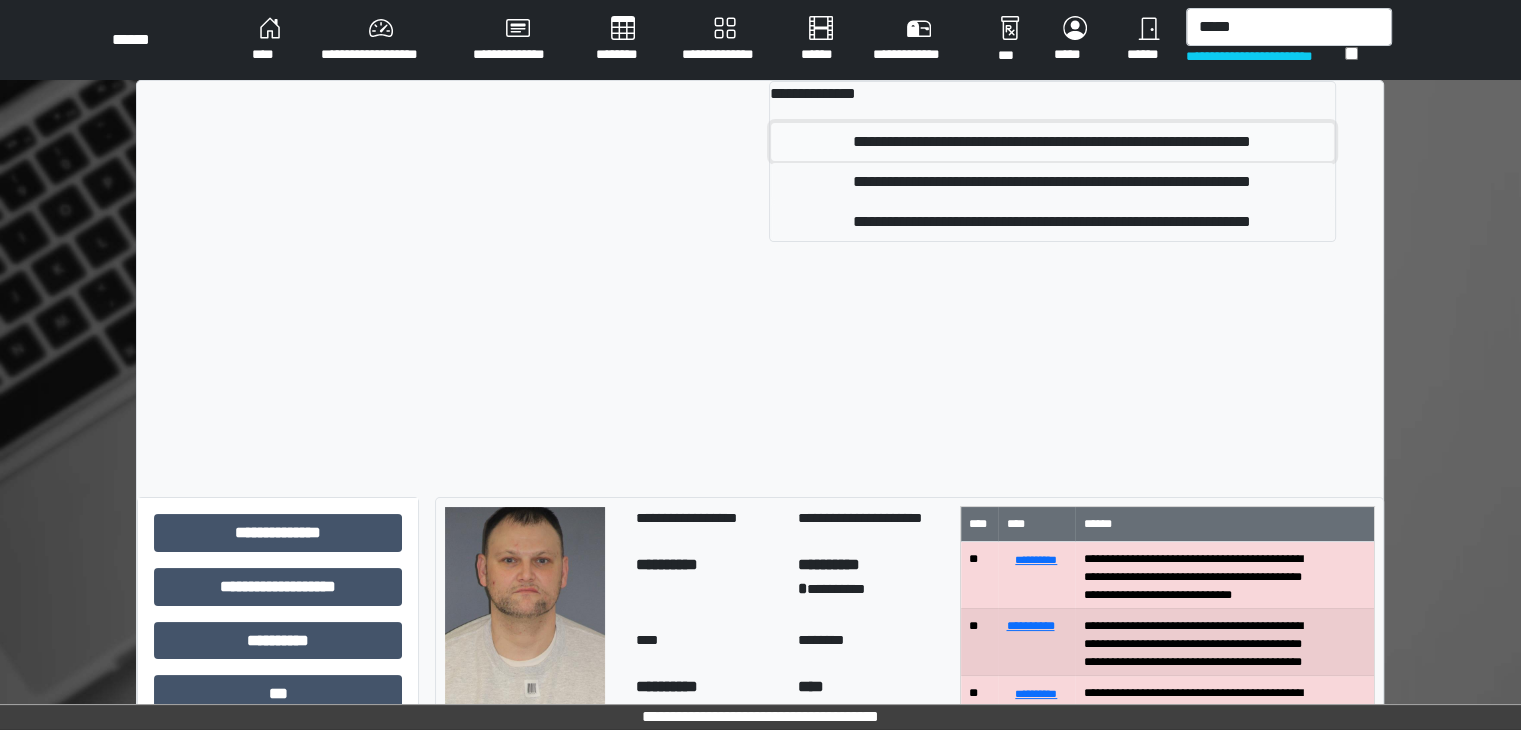 click on "**********" at bounding box center (1052, 142) 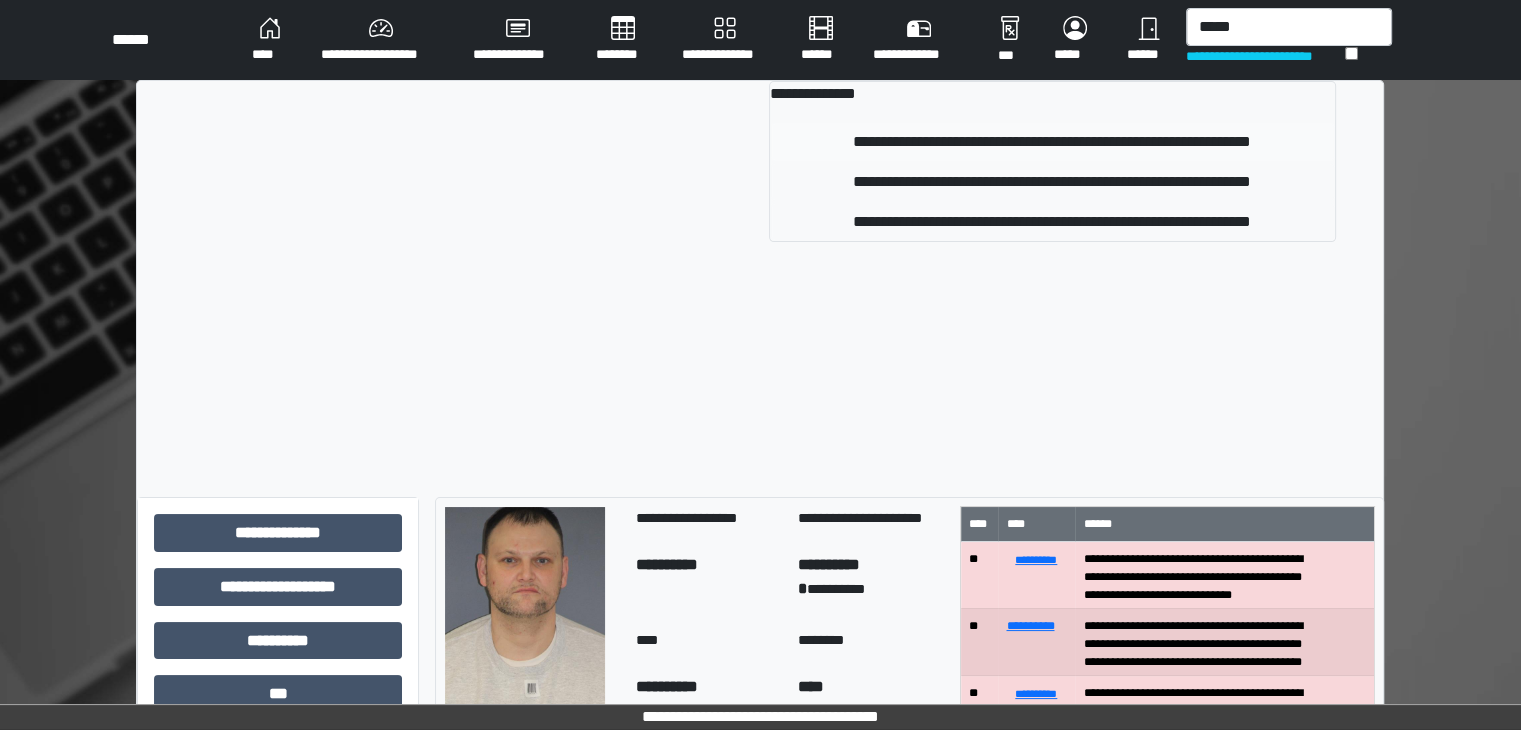 type 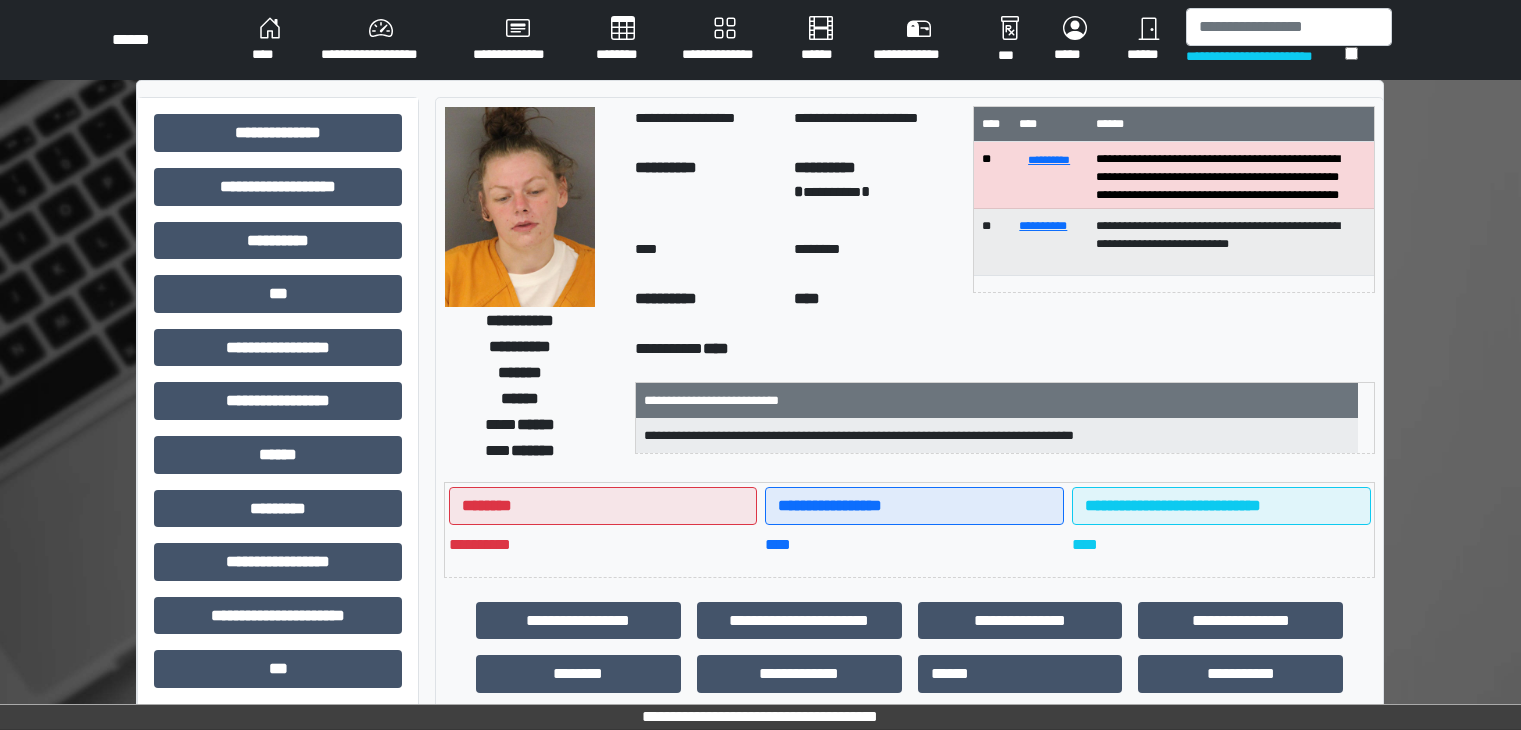 scroll, scrollTop: 0, scrollLeft: 0, axis: both 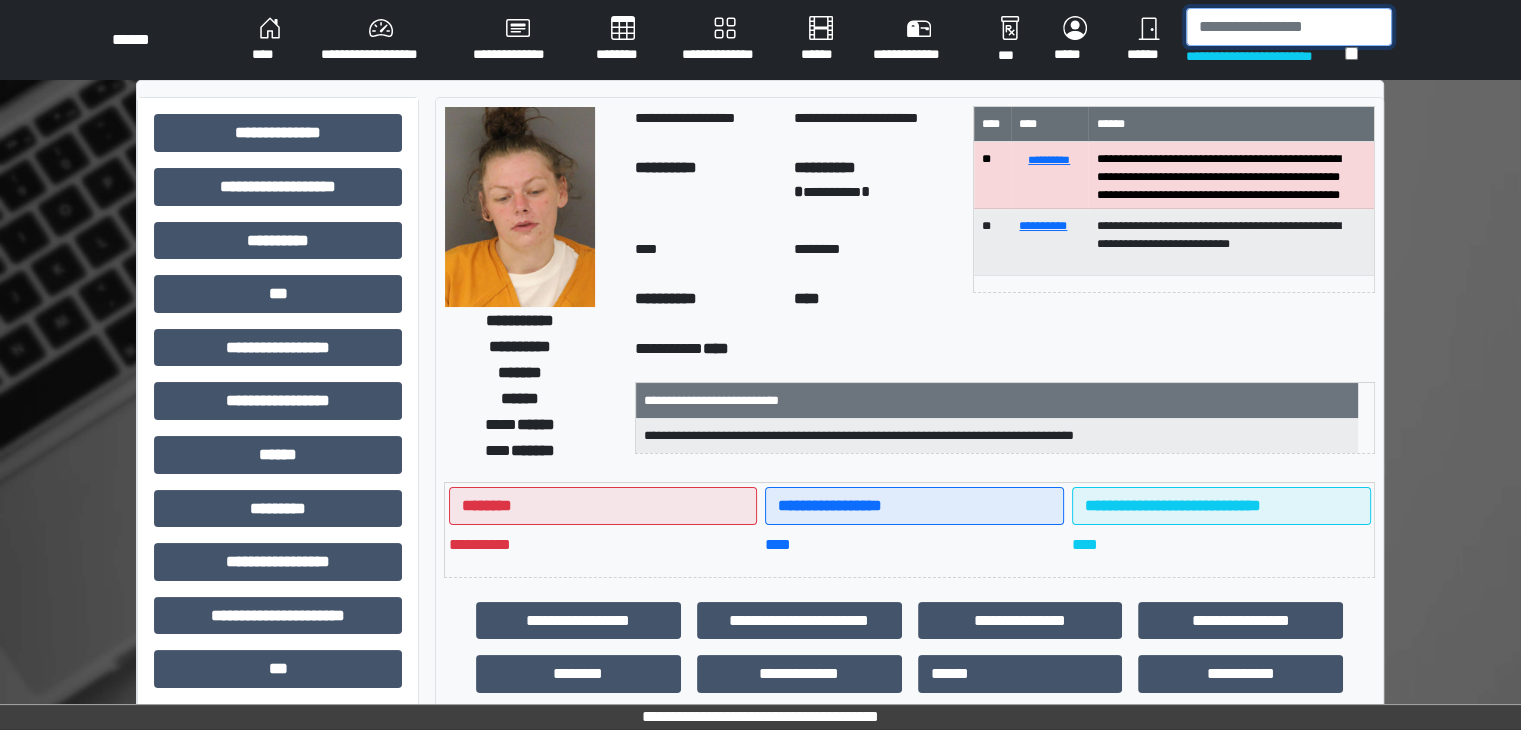 click at bounding box center (1289, 27) 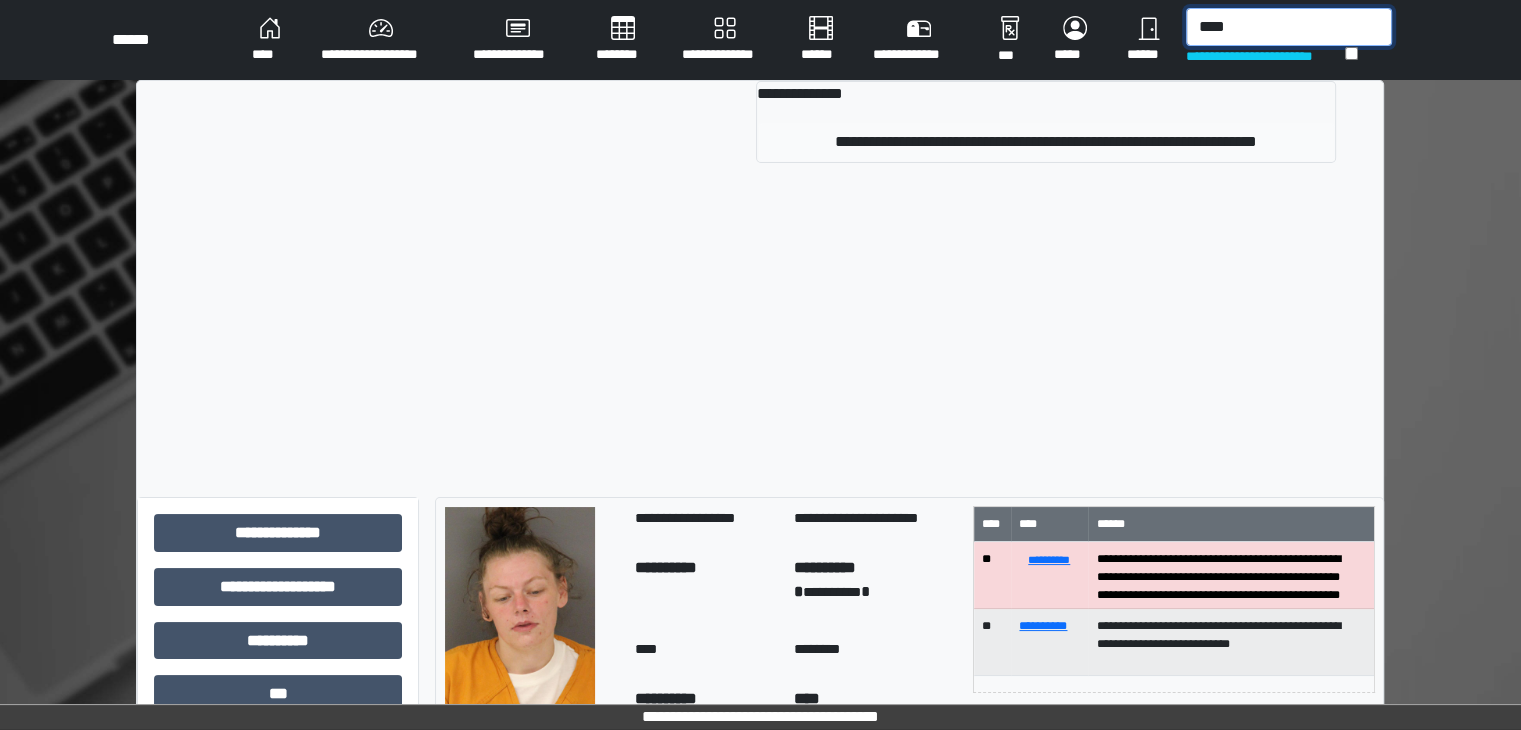 type on "****" 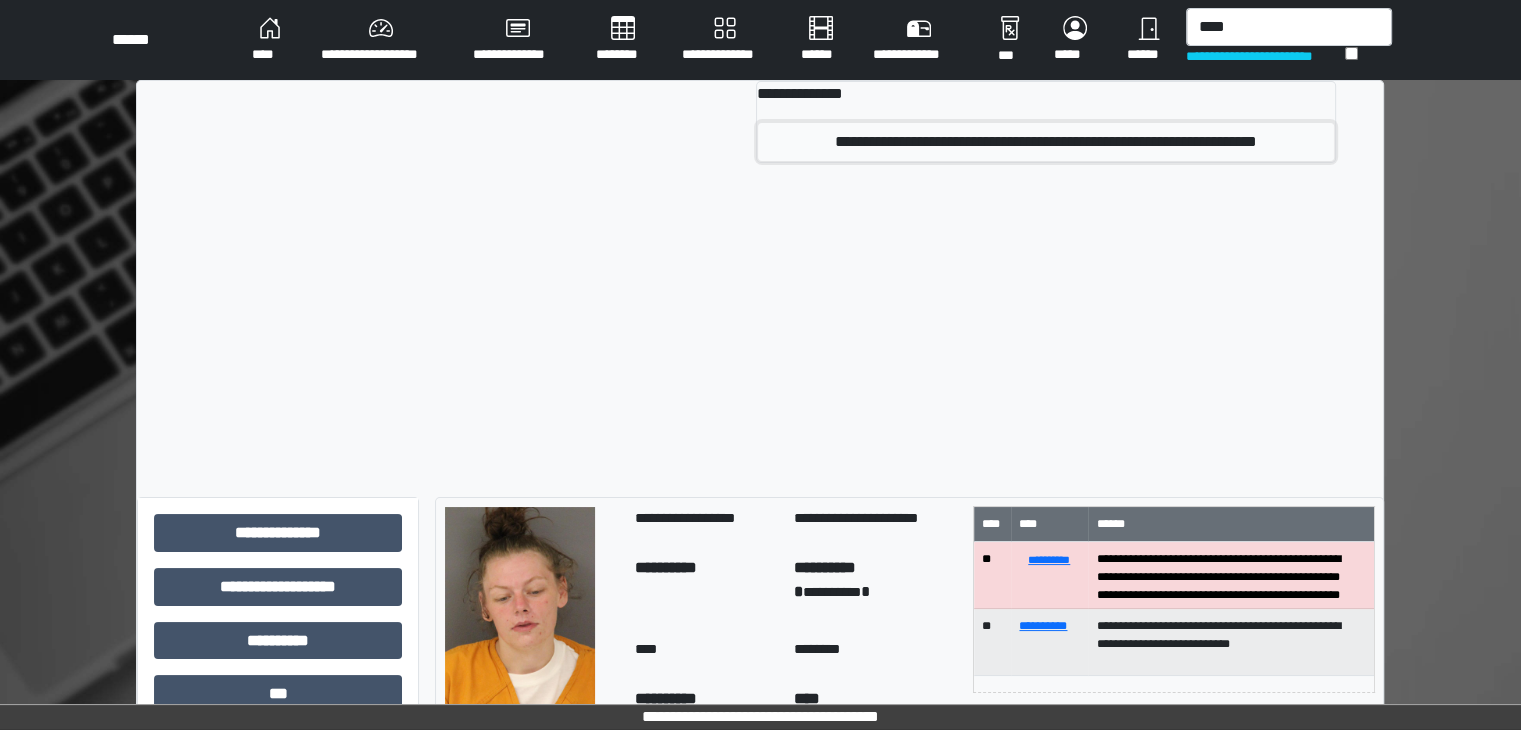 click on "**********" at bounding box center (1046, 142) 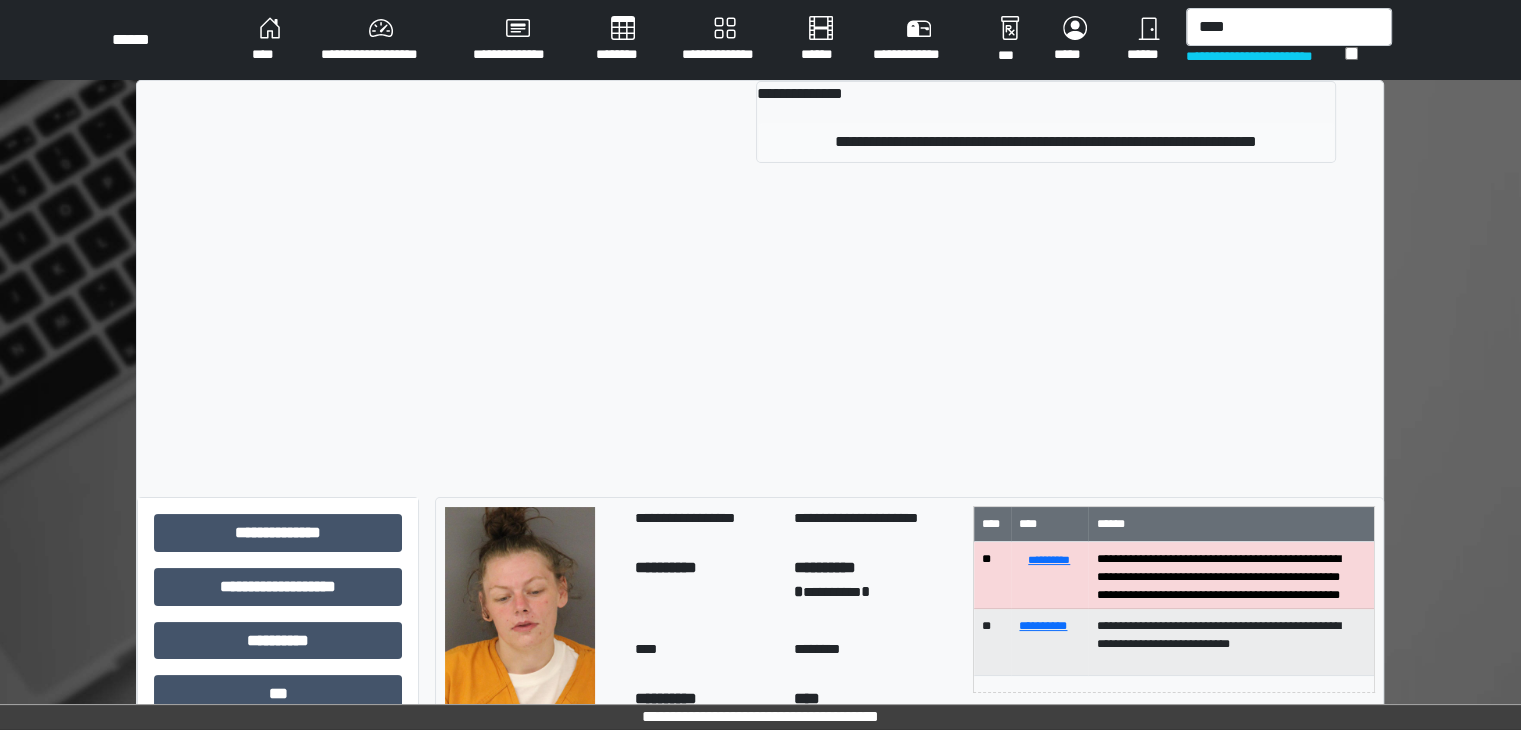 type 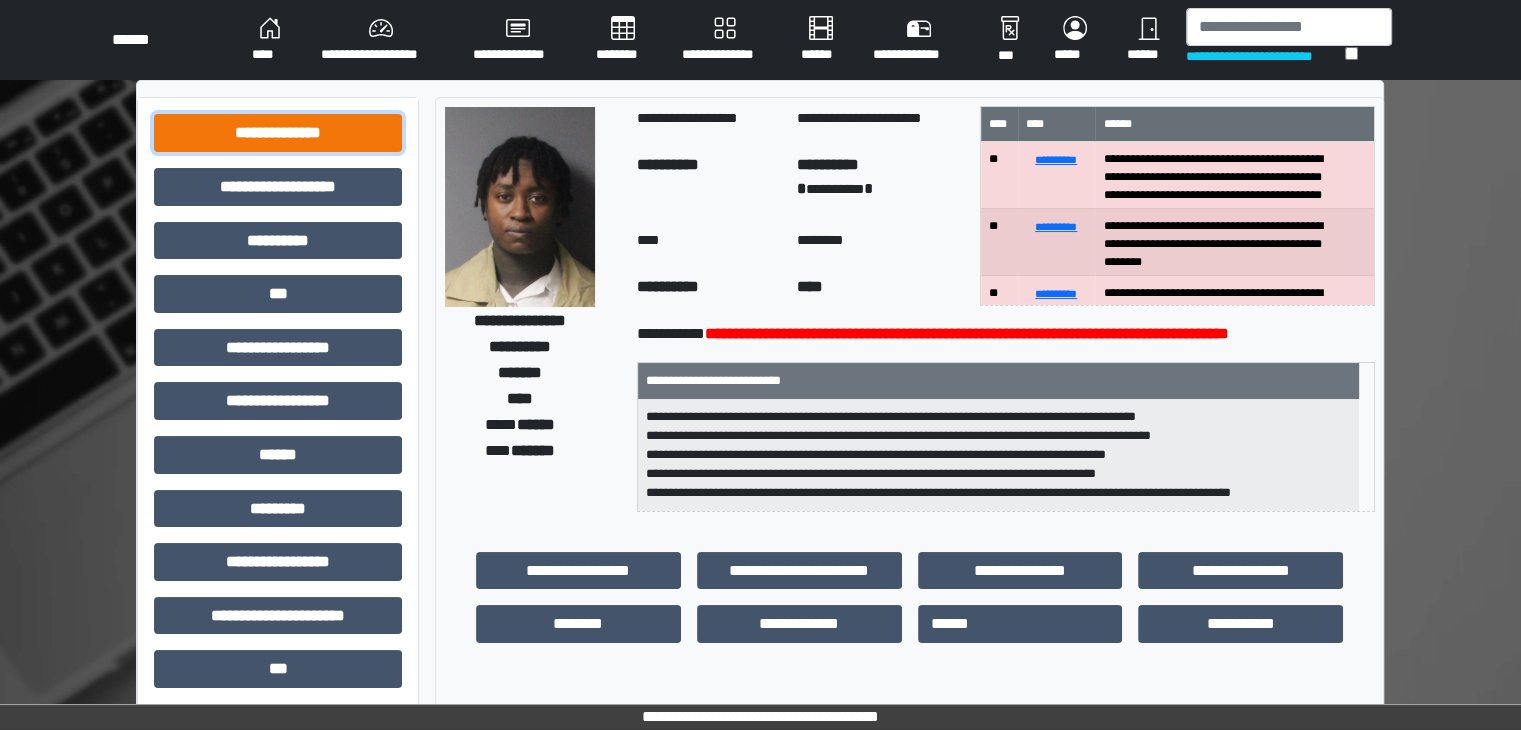 click on "**********" at bounding box center [278, 133] 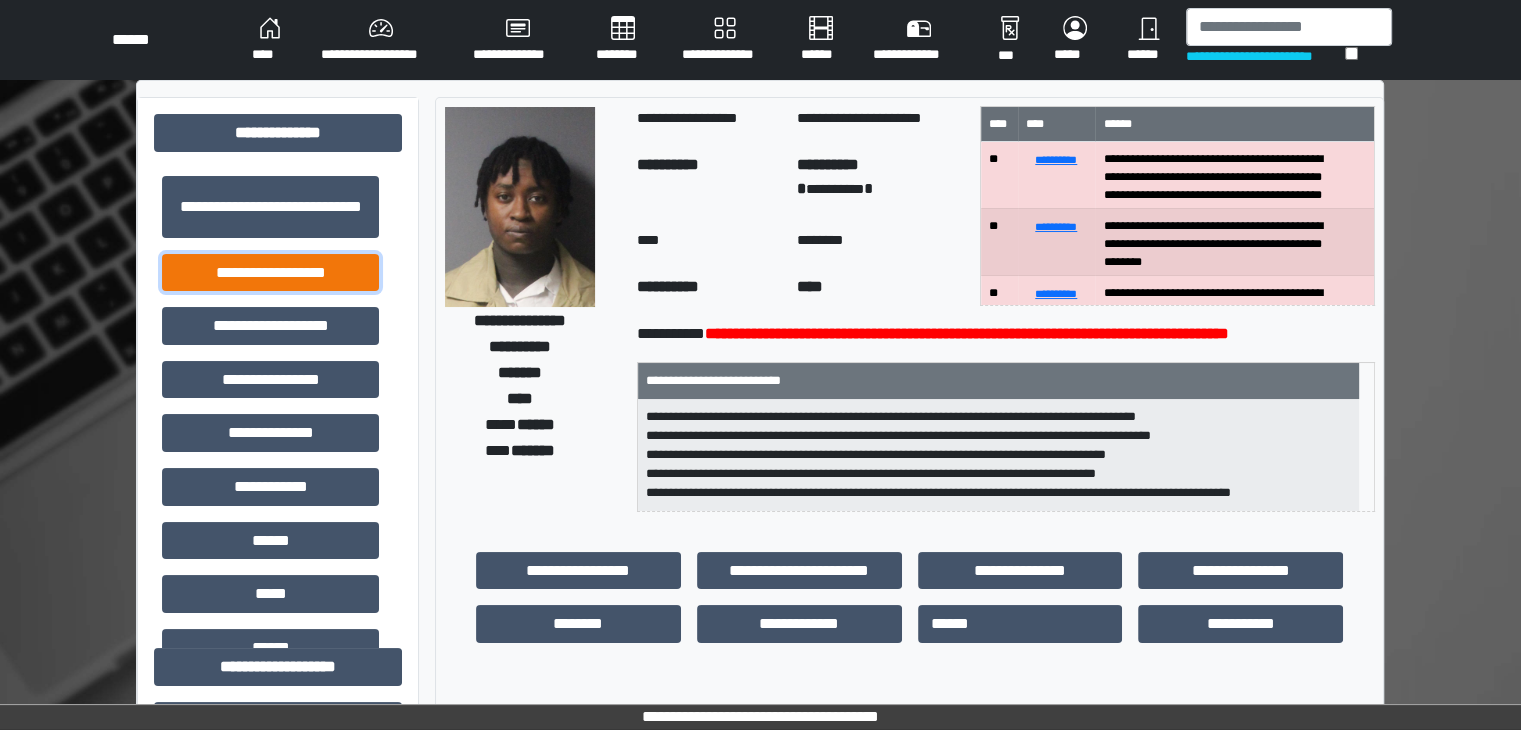 click on "**********" at bounding box center (270, 273) 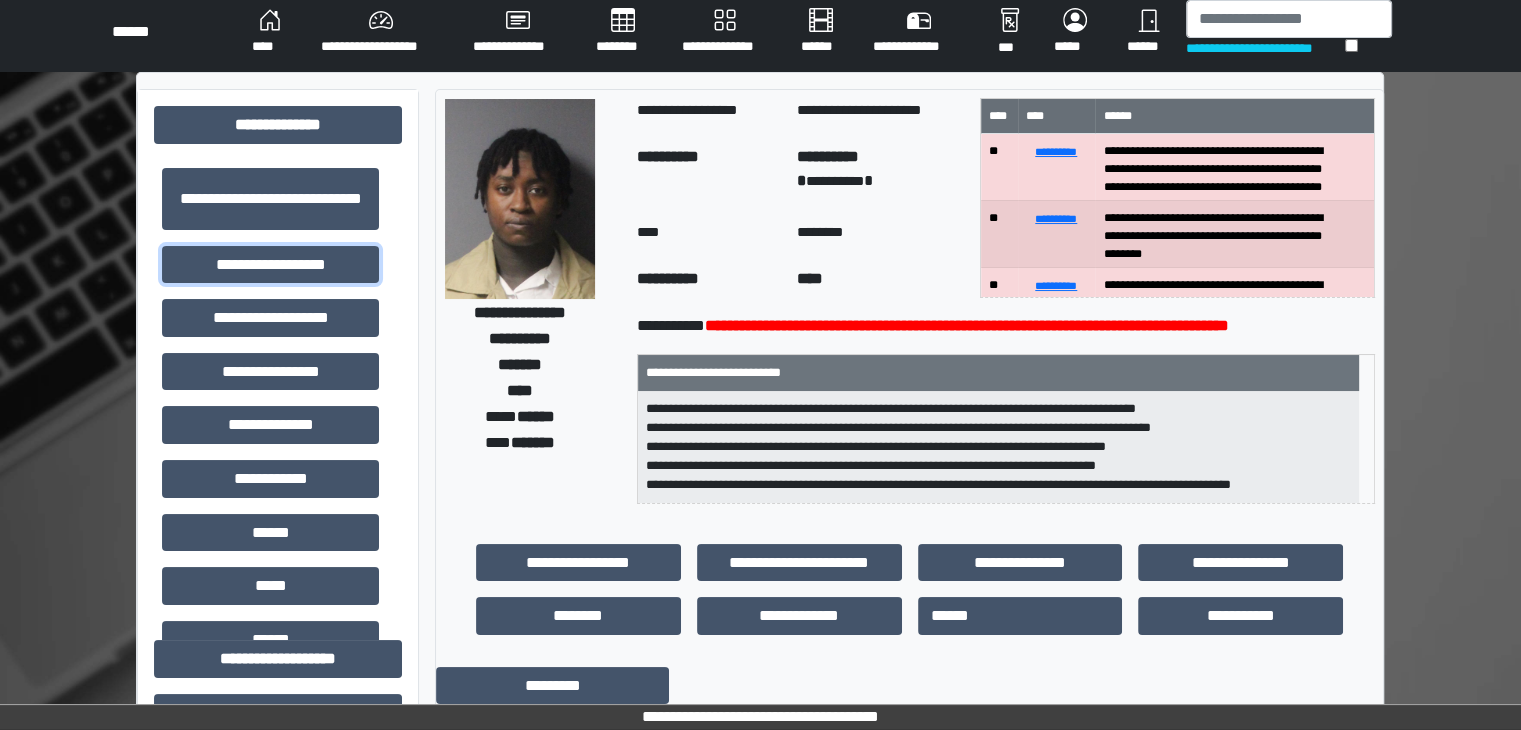 scroll, scrollTop: 0, scrollLeft: 0, axis: both 